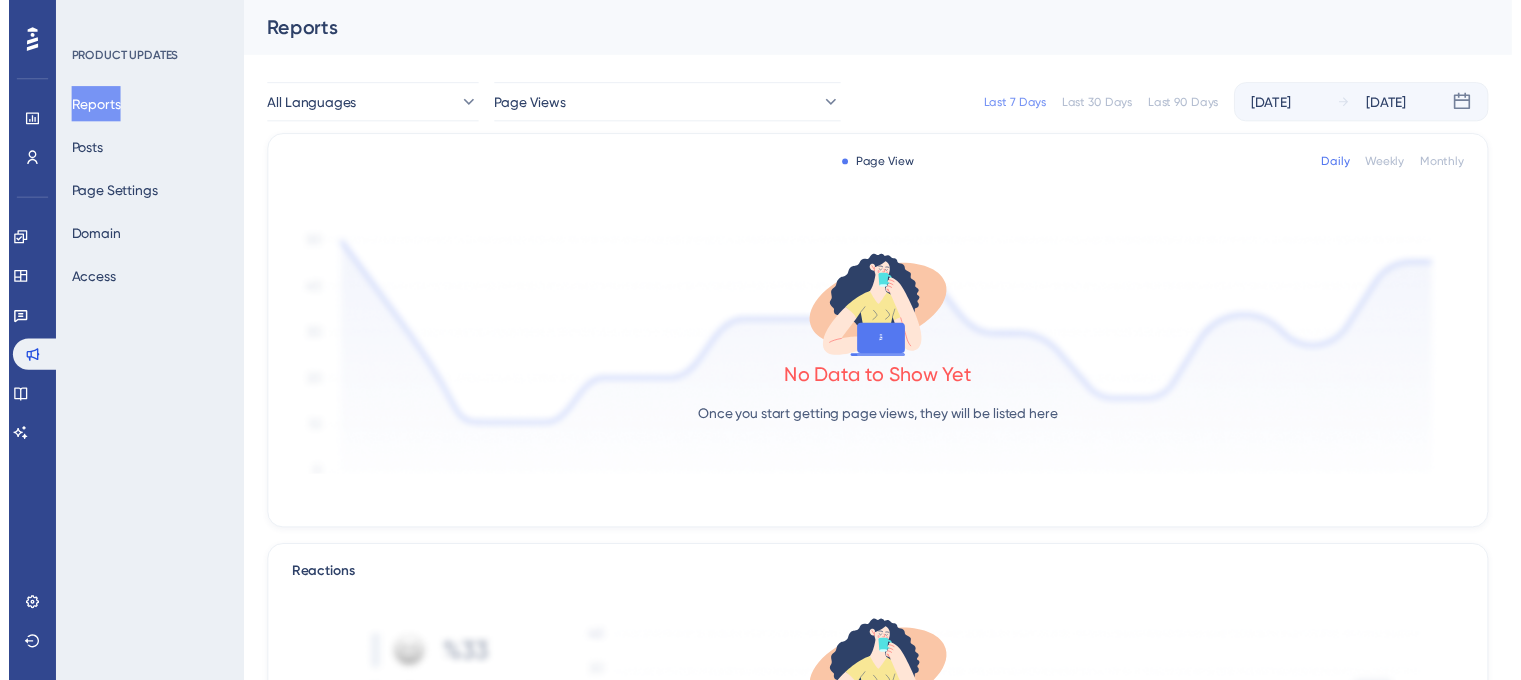 scroll, scrollTop: 0, scrollLeft: 0, axis: both 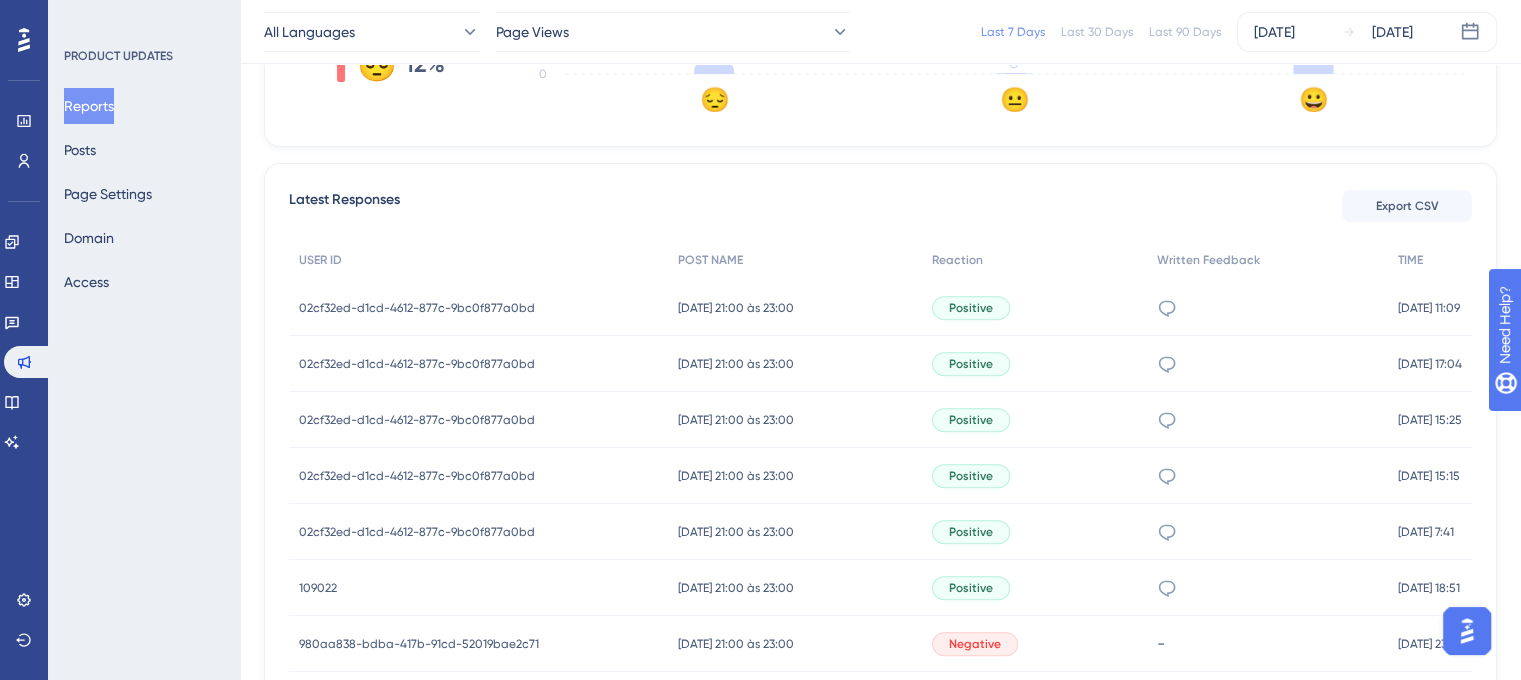 click on "02cf32ed-d1cd-4612-877c-9bc0f877a0bd 02cf32ed-d1cd-4612-877c-9bc0f877a0bd" at bounding box center (478, 308) 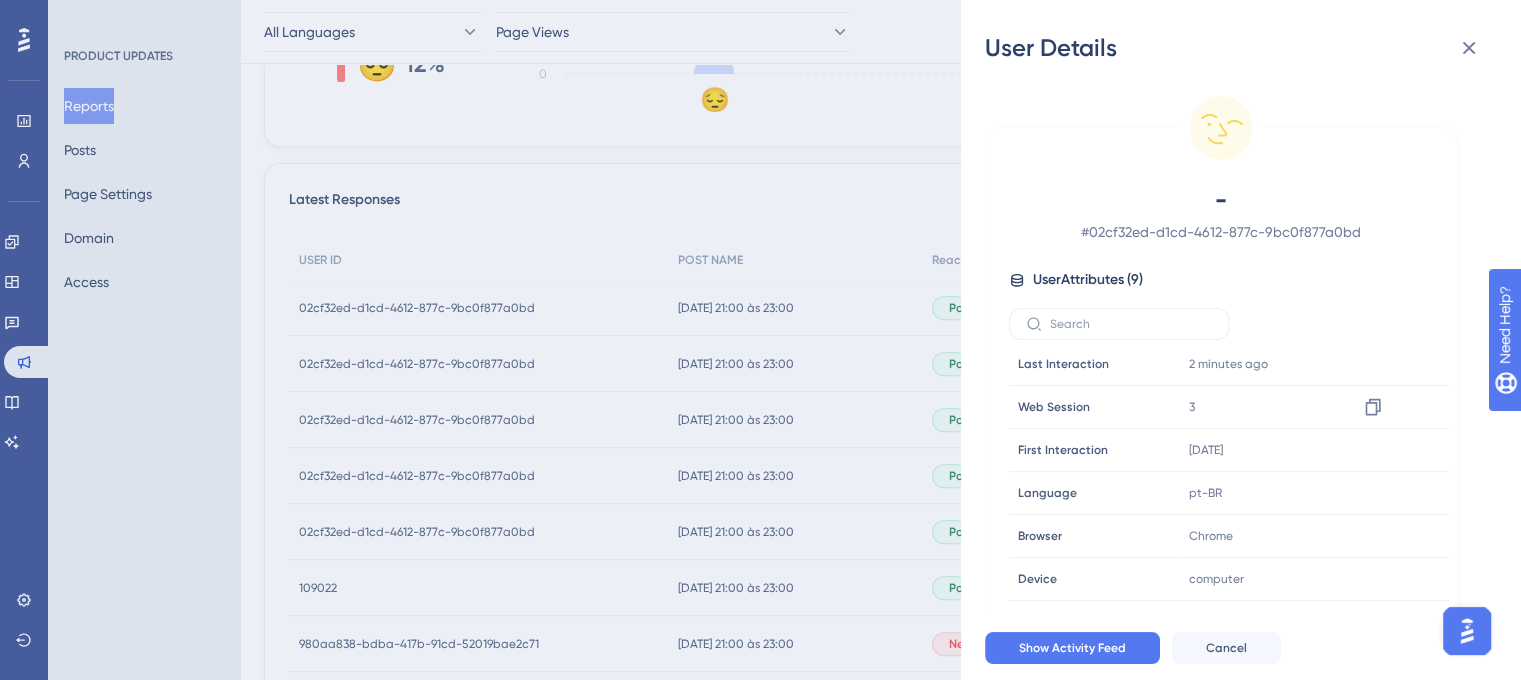 scroll, scrollTop: 0, scrollLeft: 0, axis: both 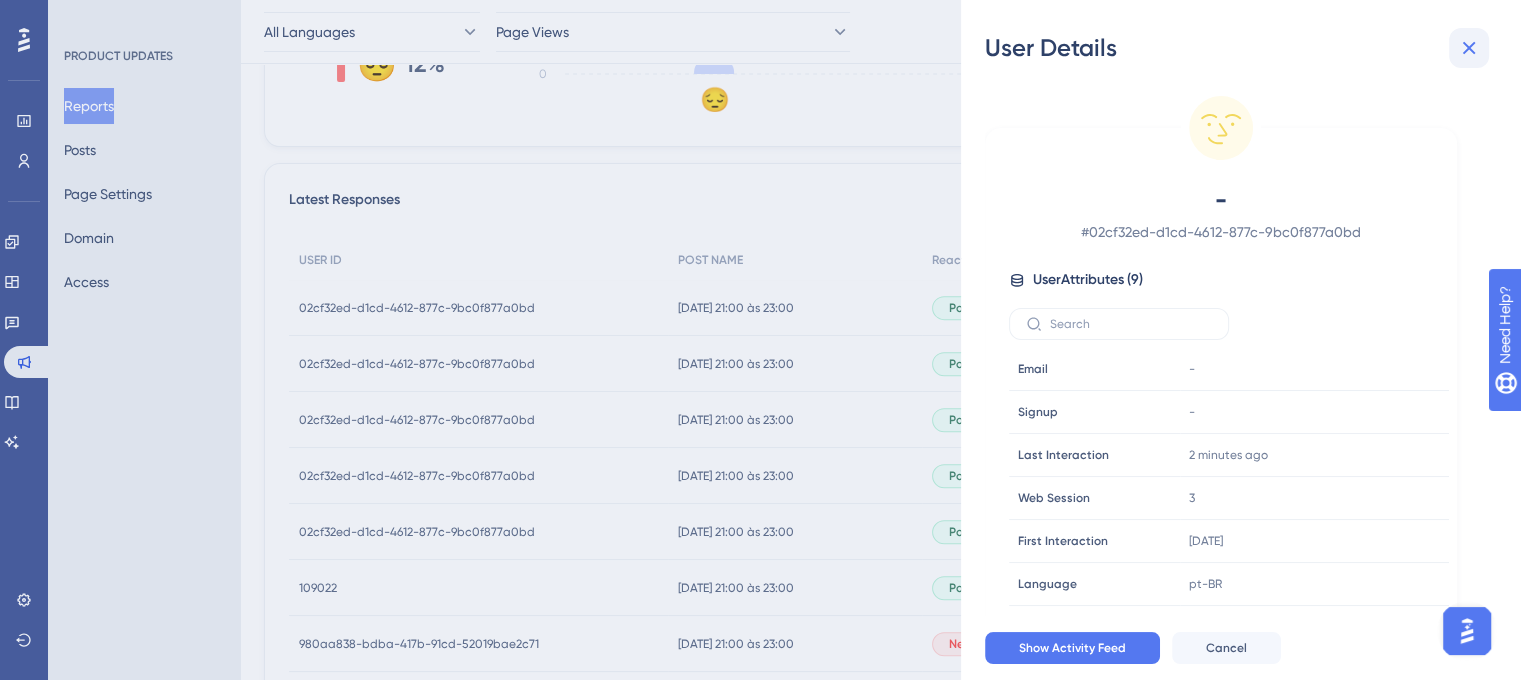 click at bounding box center [1469, 48] 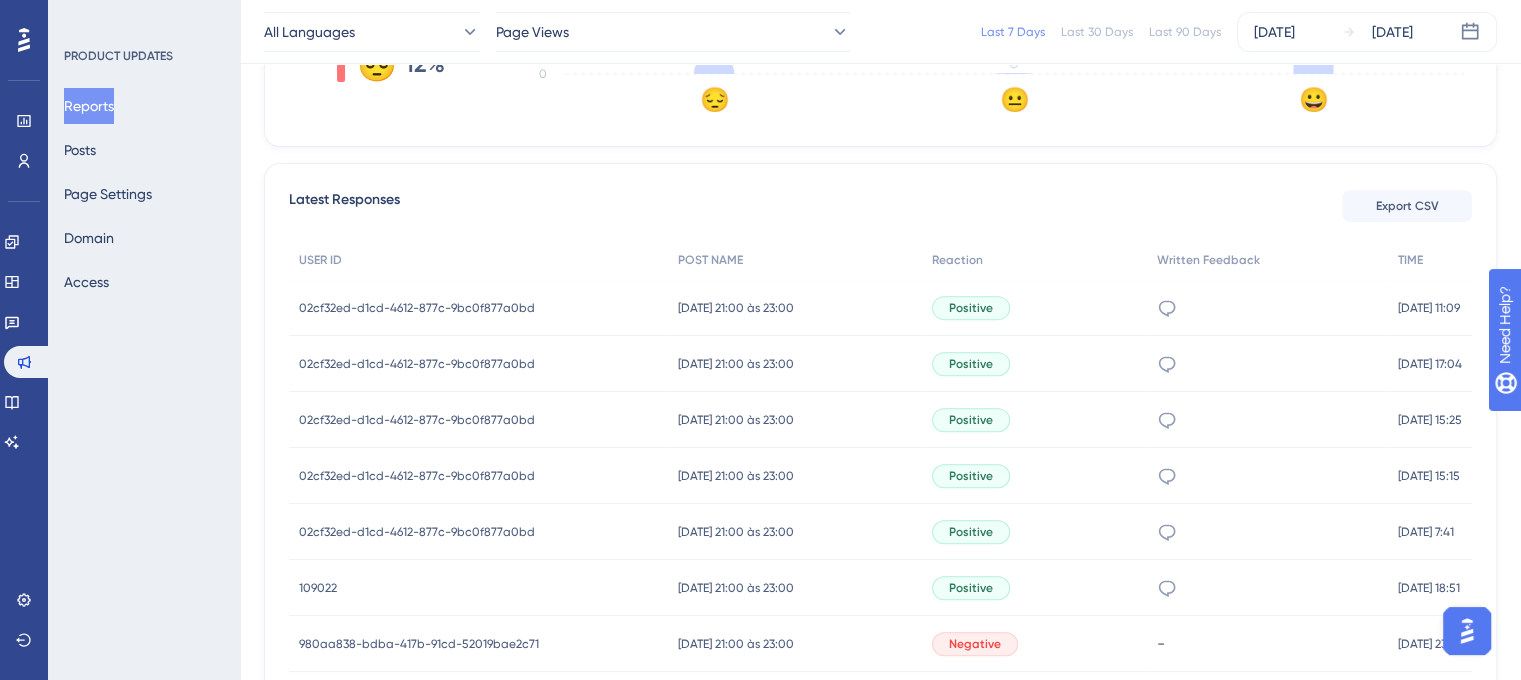 click on "02cf32ed-d1cd-4612-877c-9bc0f877a0bd" at bounding box center [417, 308] 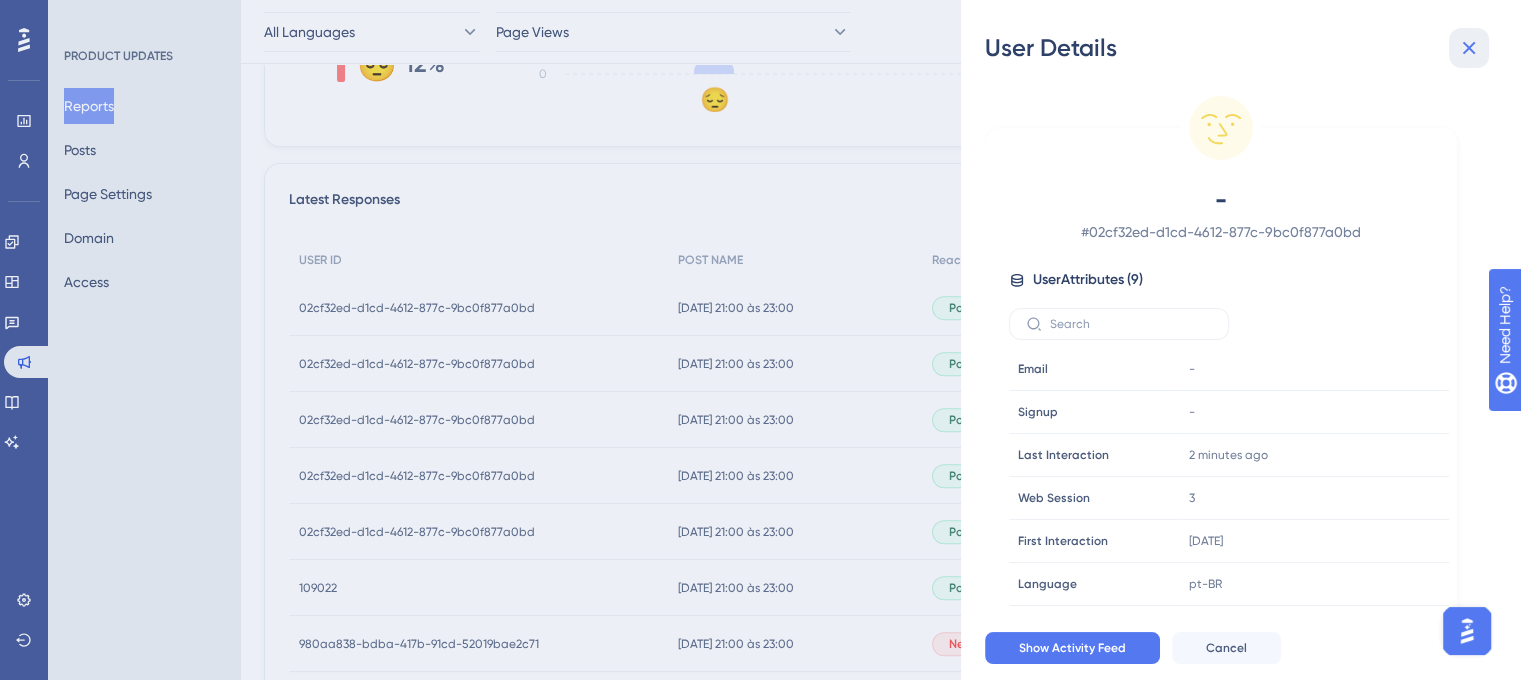 click 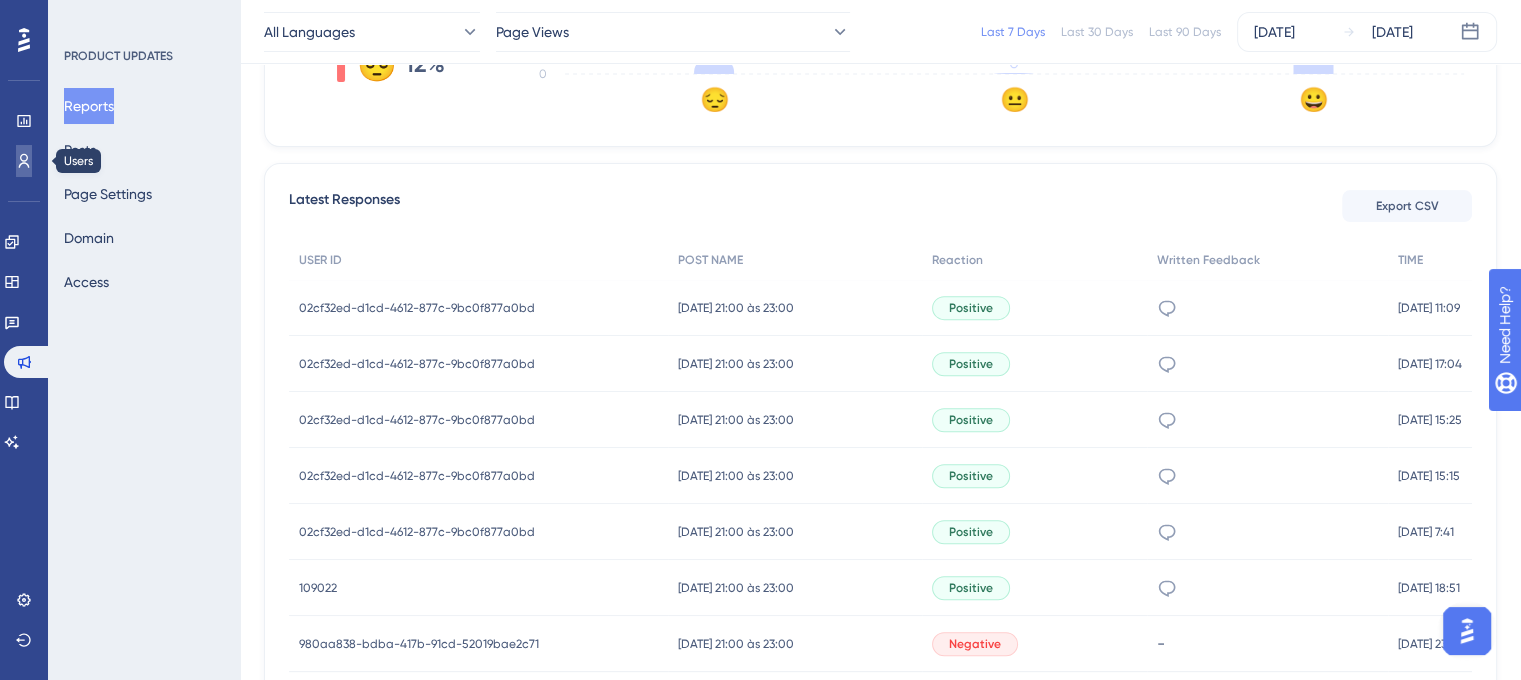 click at bounding box center (24, 161) 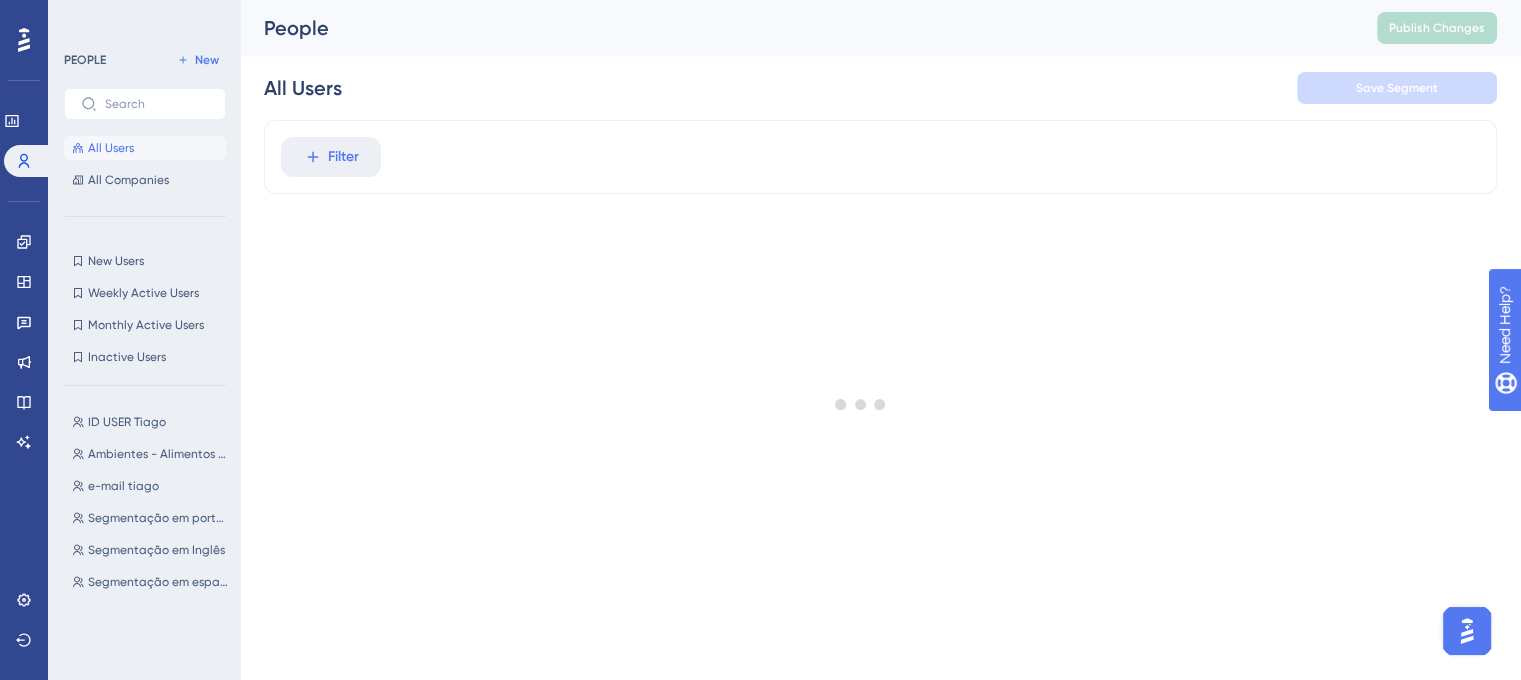 scroll, scrollTop: 0, scrollLeft: 0, axis: both 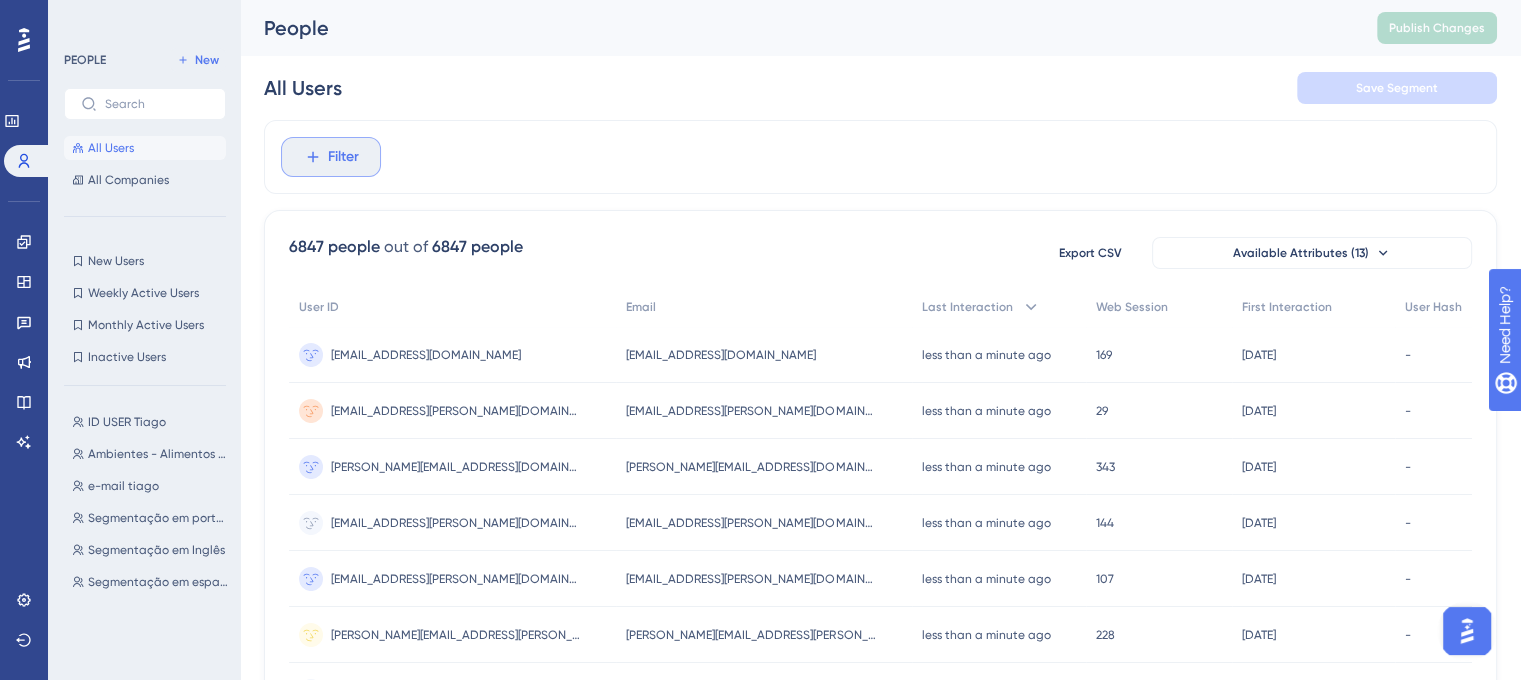 click on "Filter" at bounding box center [331, 157] 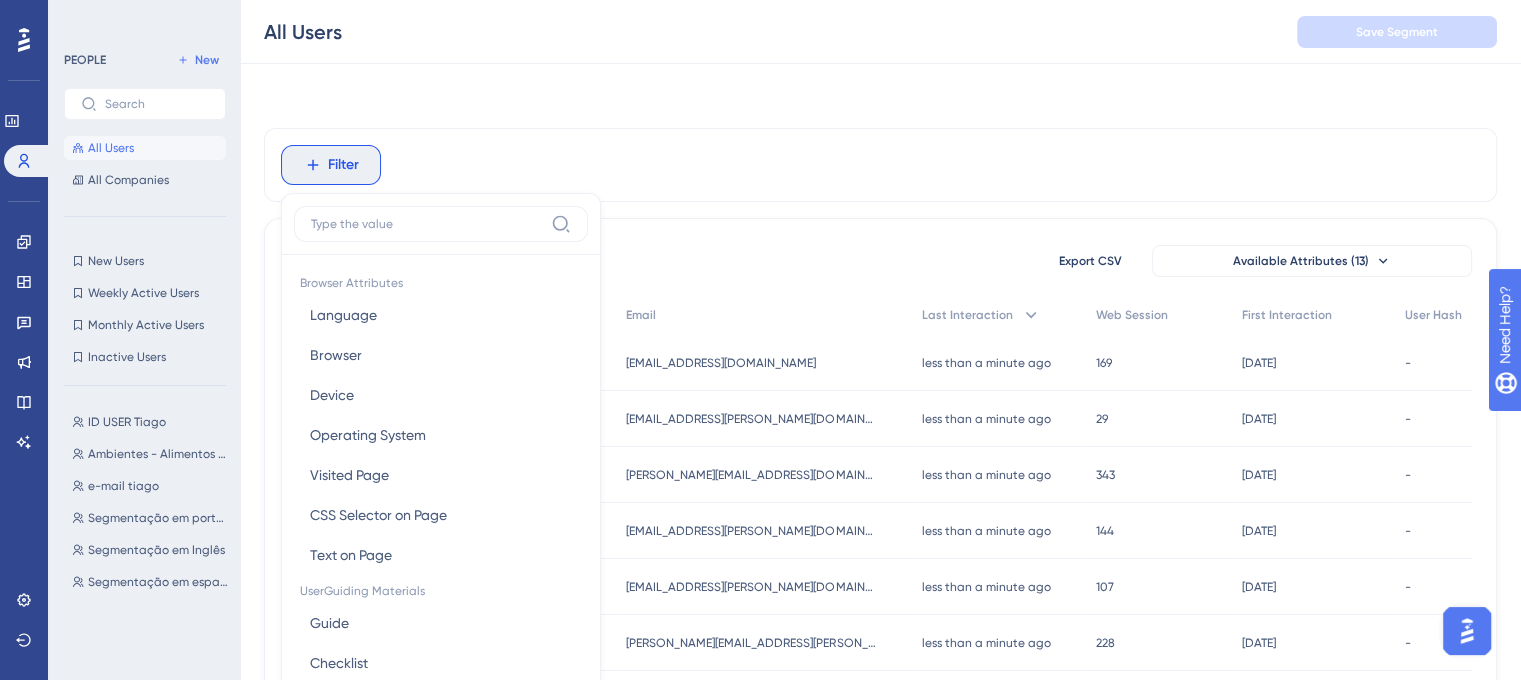scroll, scrollTop: 92, scrollLeft: 0, axis: vertical 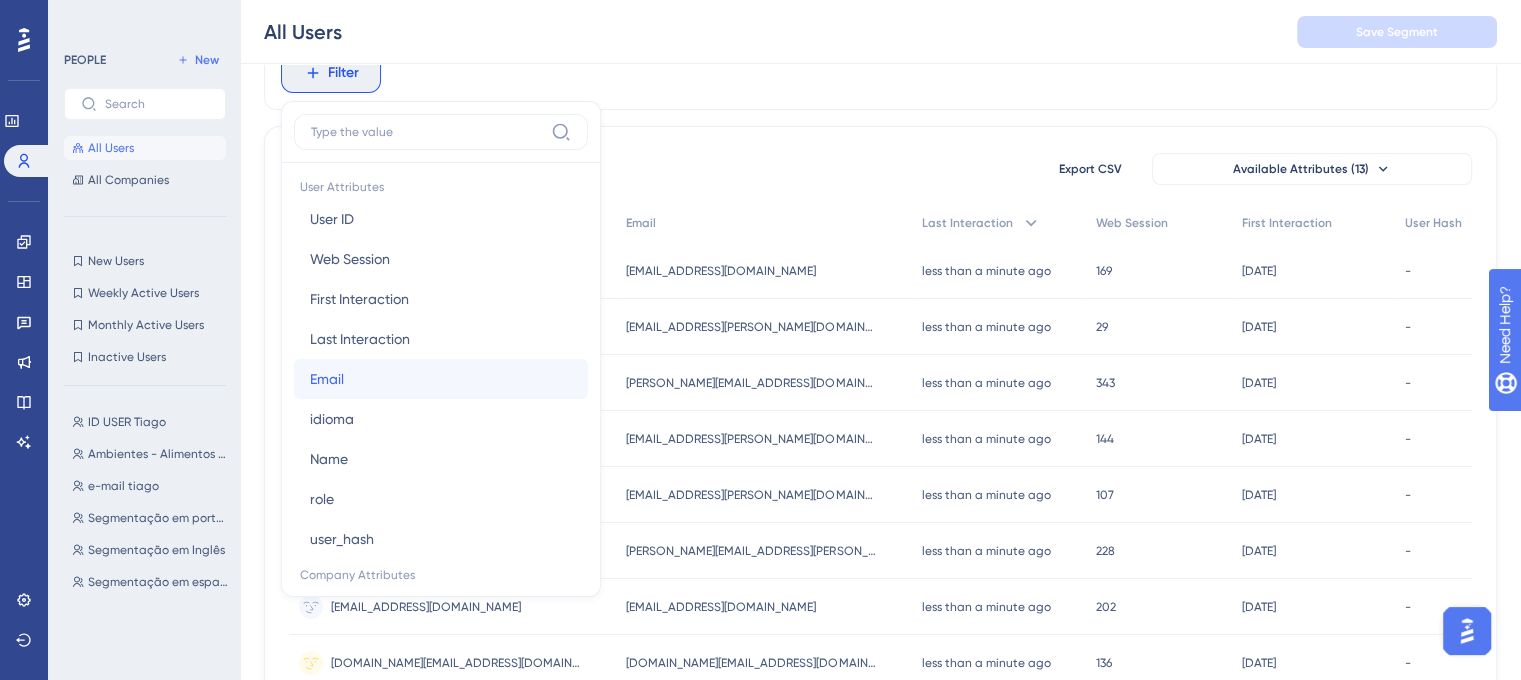 click on "Email Email" at bounding box center (441, 379) 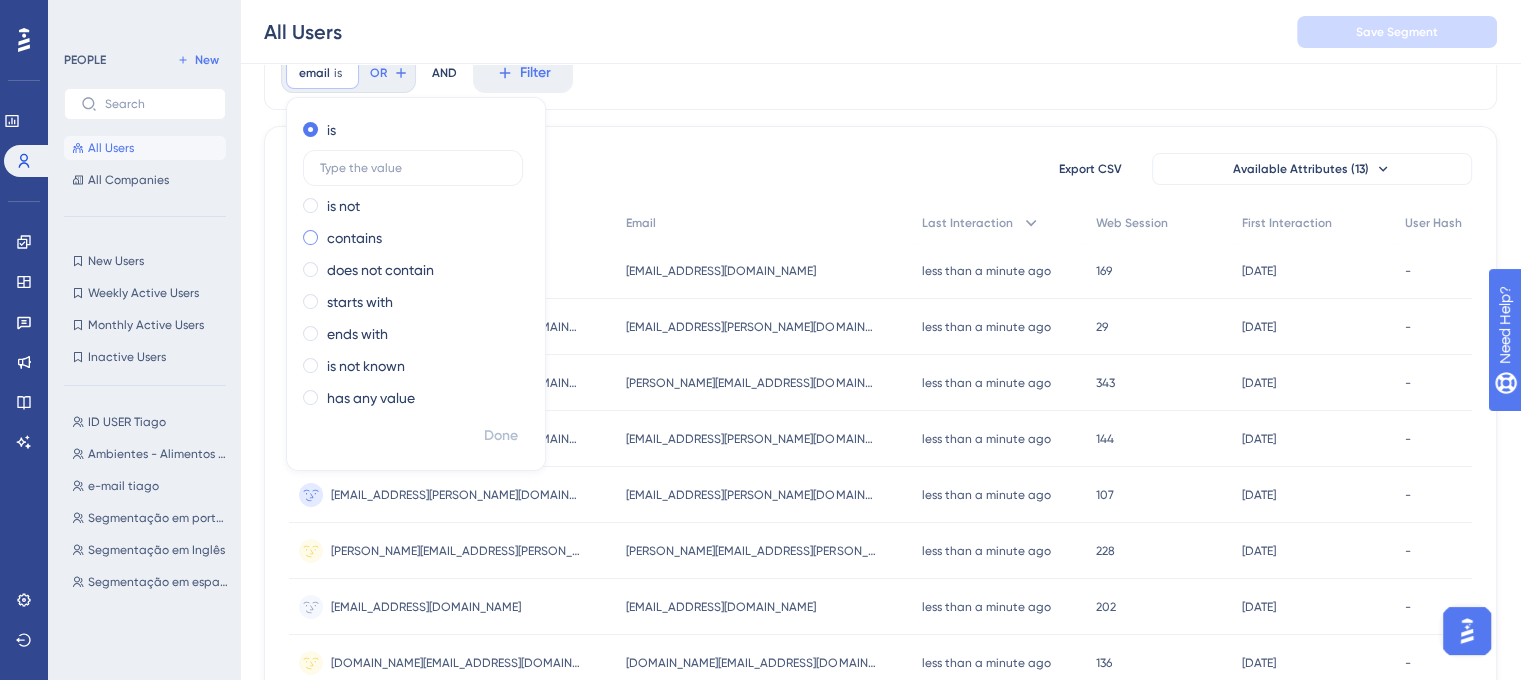click on "contains" at bounding box center [412, 238] 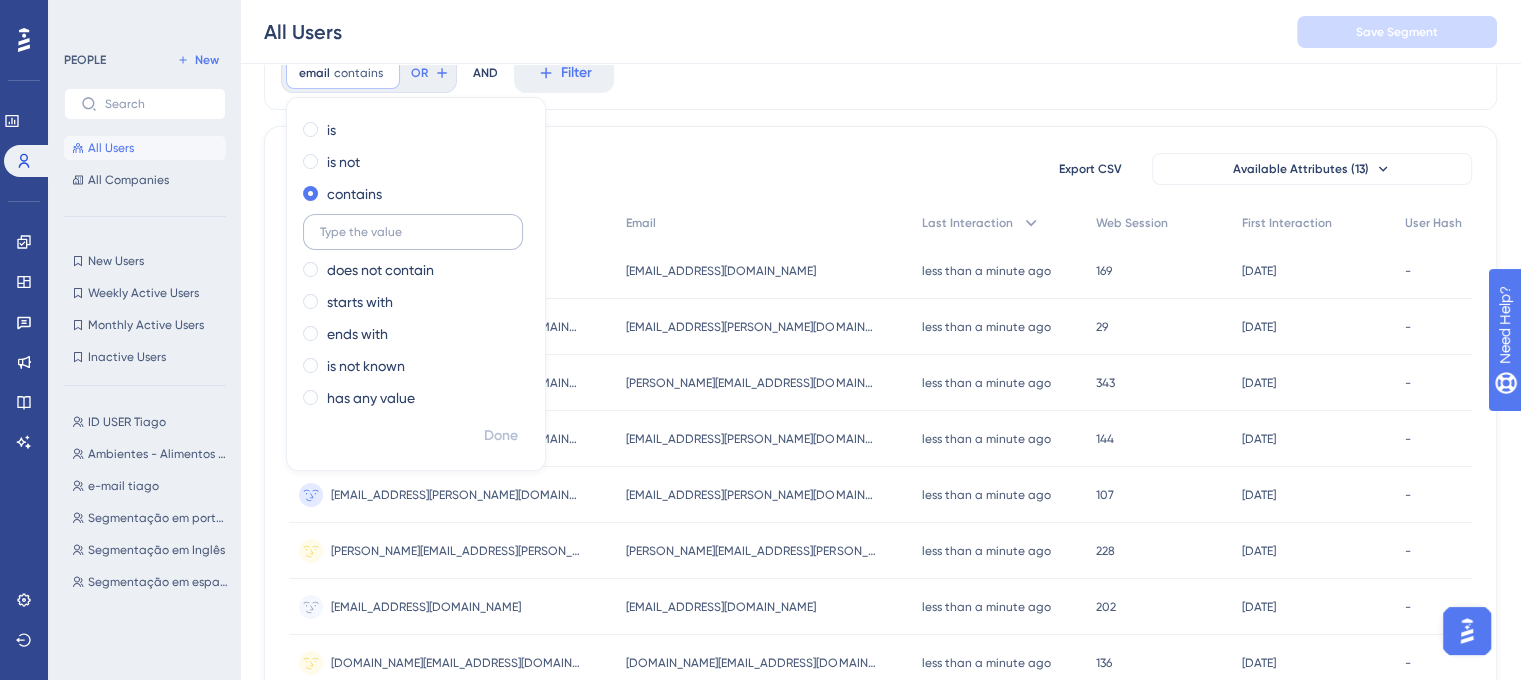 click at bounding box center (413, 232) 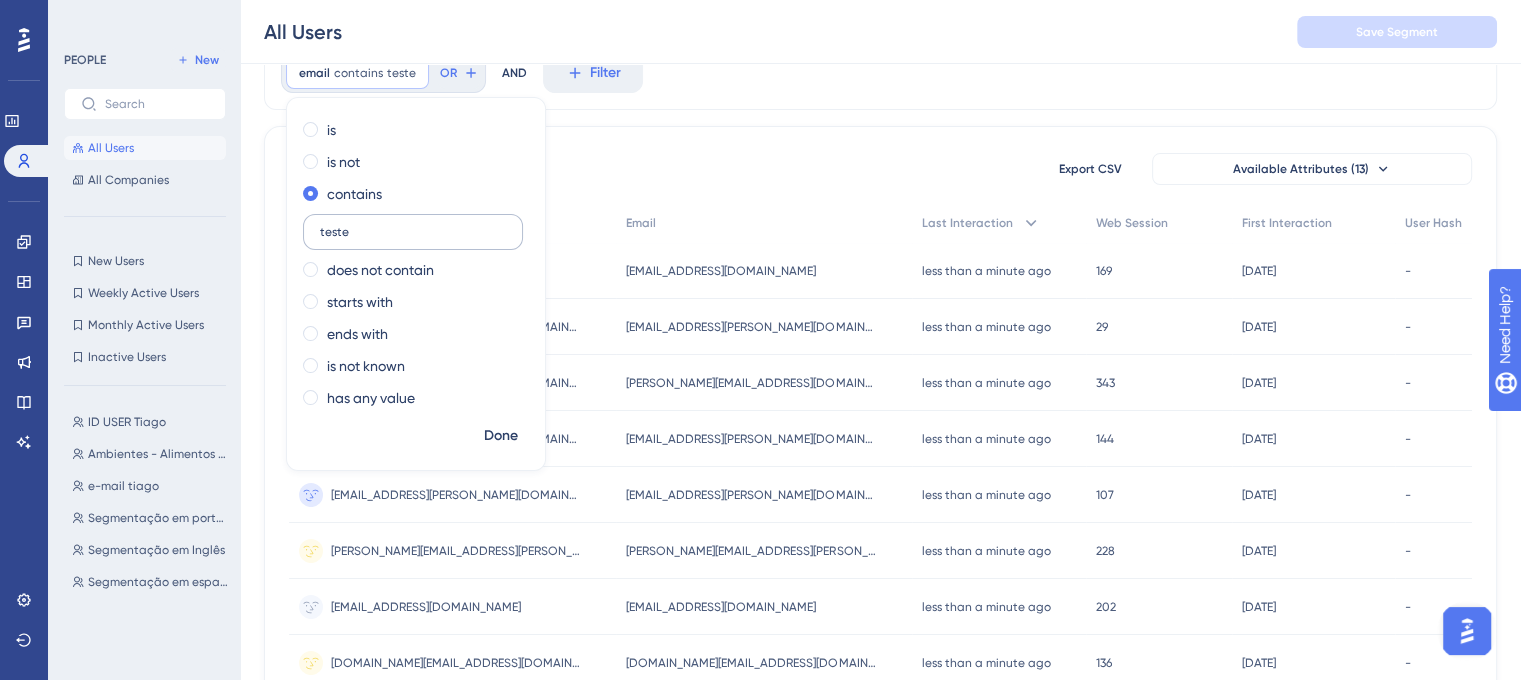 type on "teste" 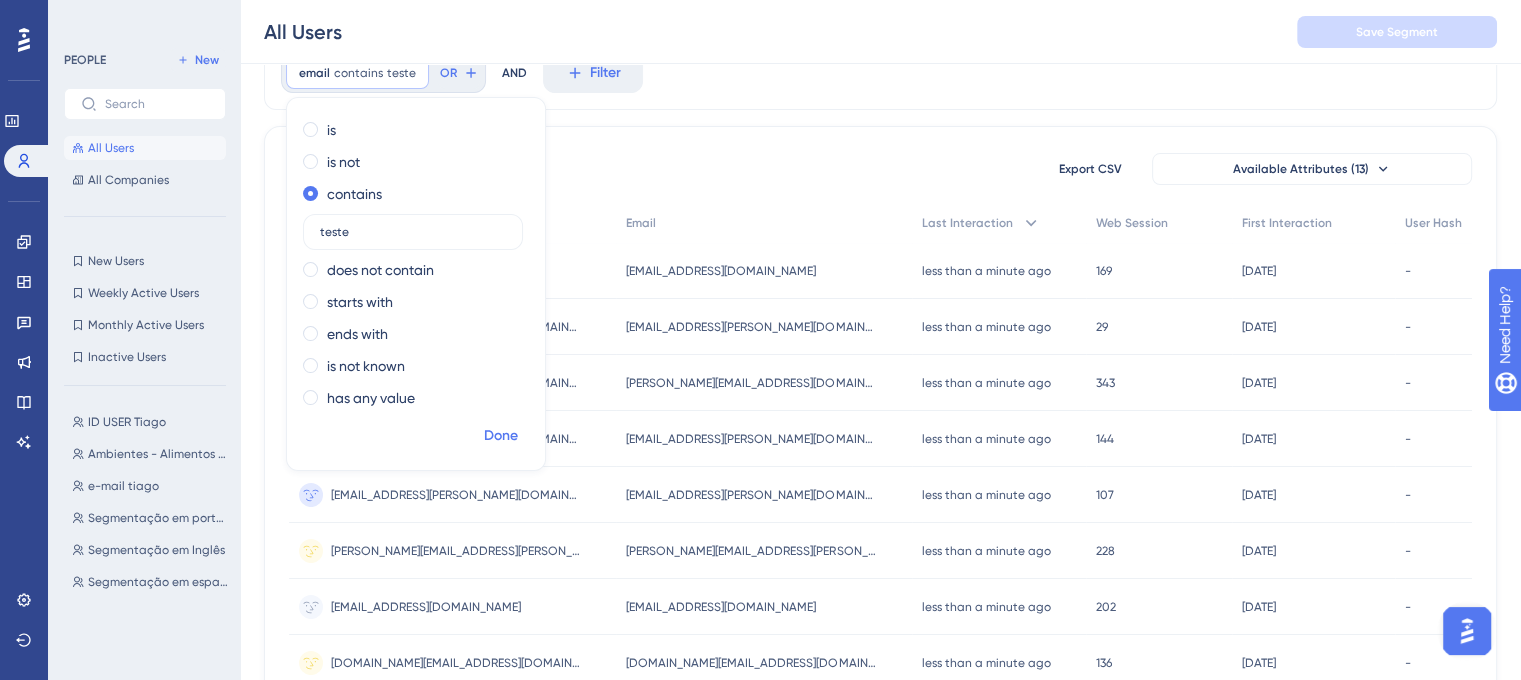 click on "Done" at bounding box center [501, 436] 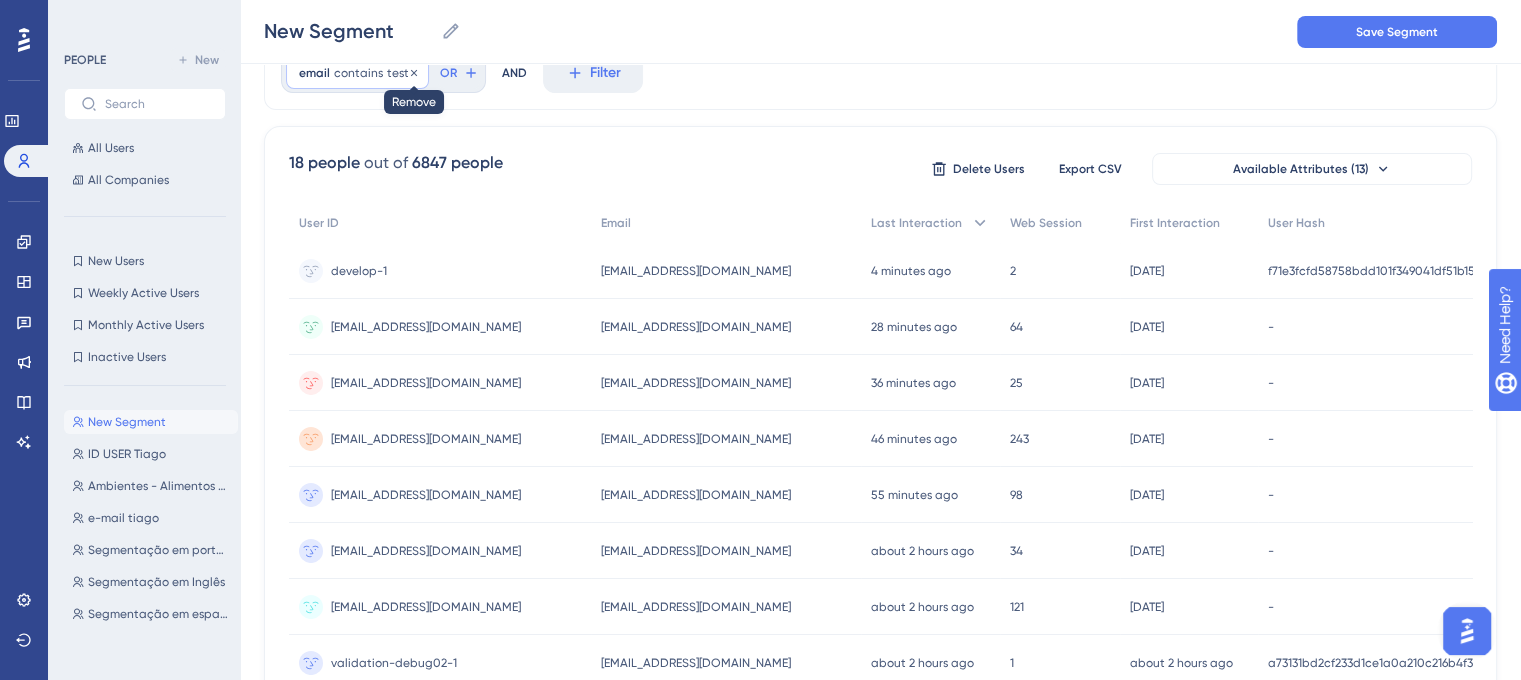 click 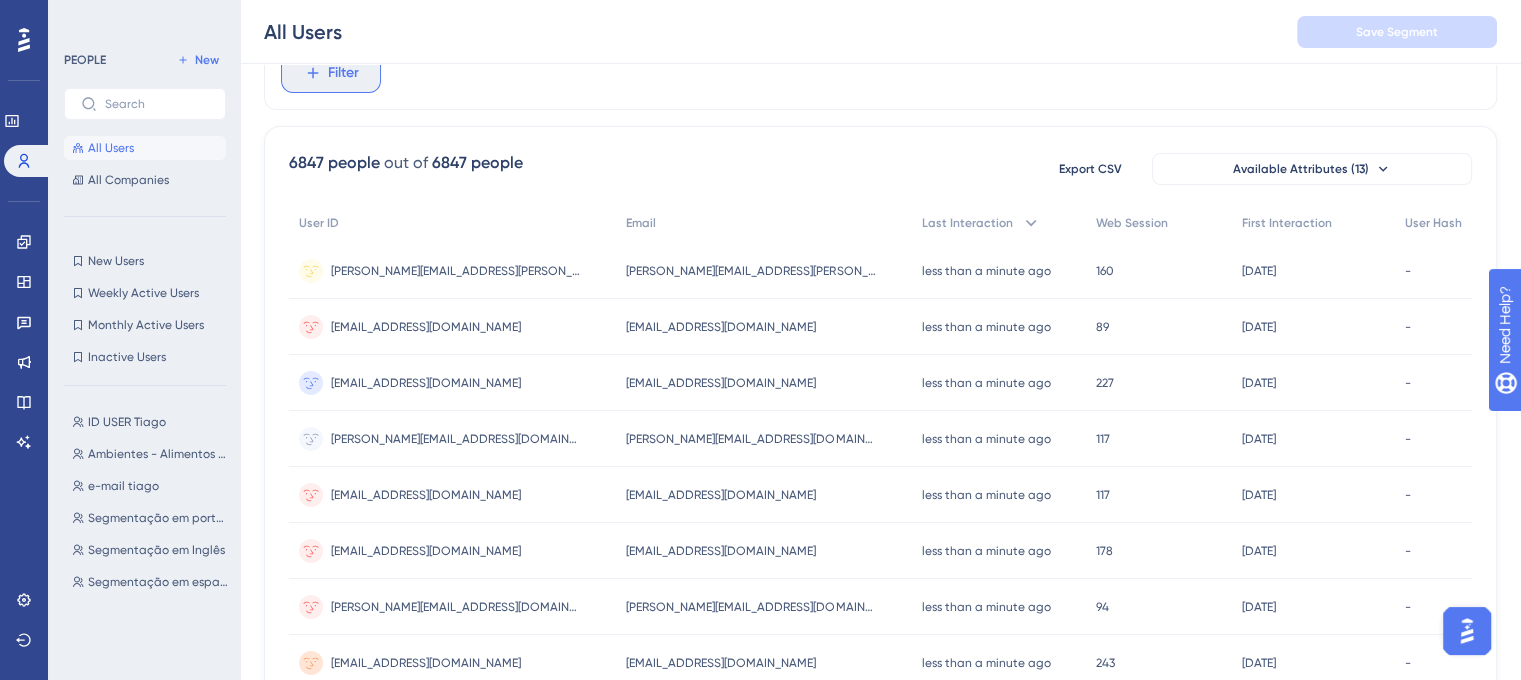 click on "Filter" at bounding box center (343, 73) 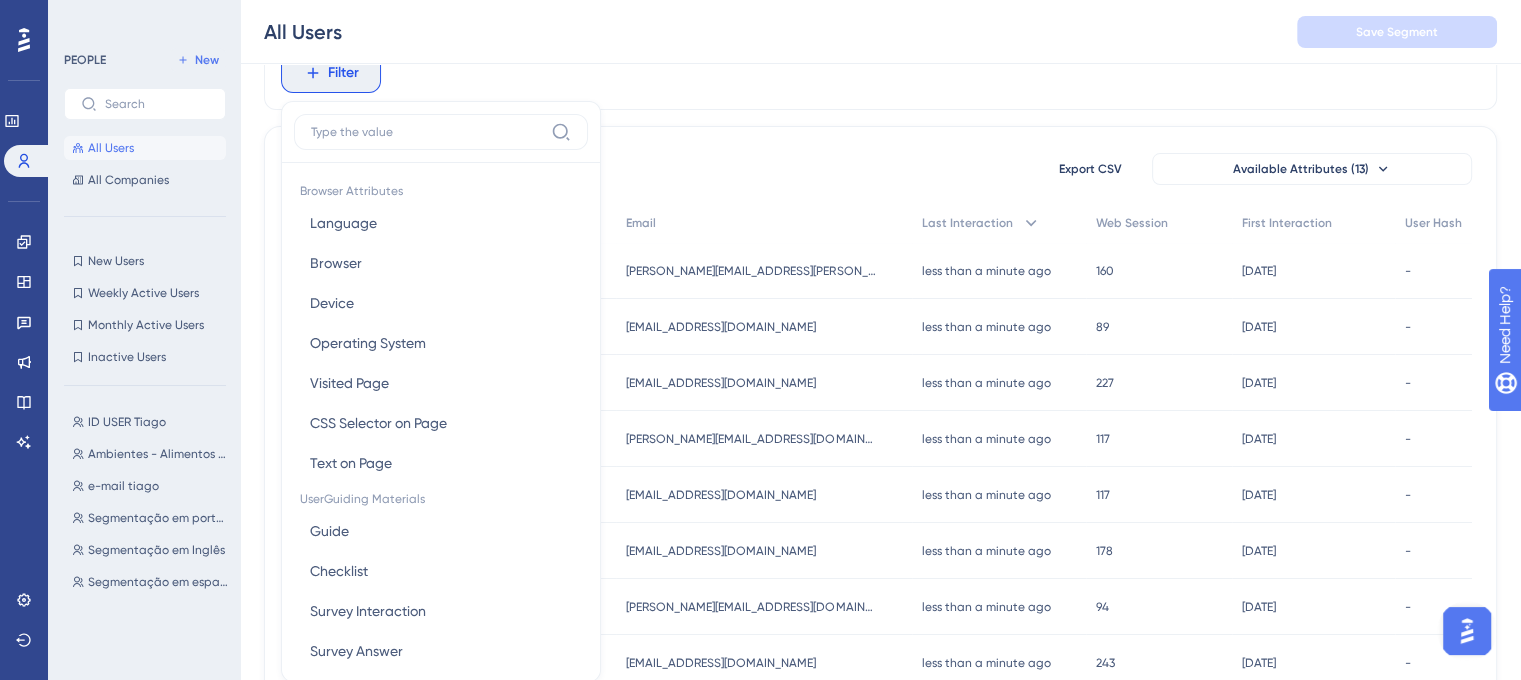 scroll, scrollTop: 138, scrollLeft: 0, axis: vertical 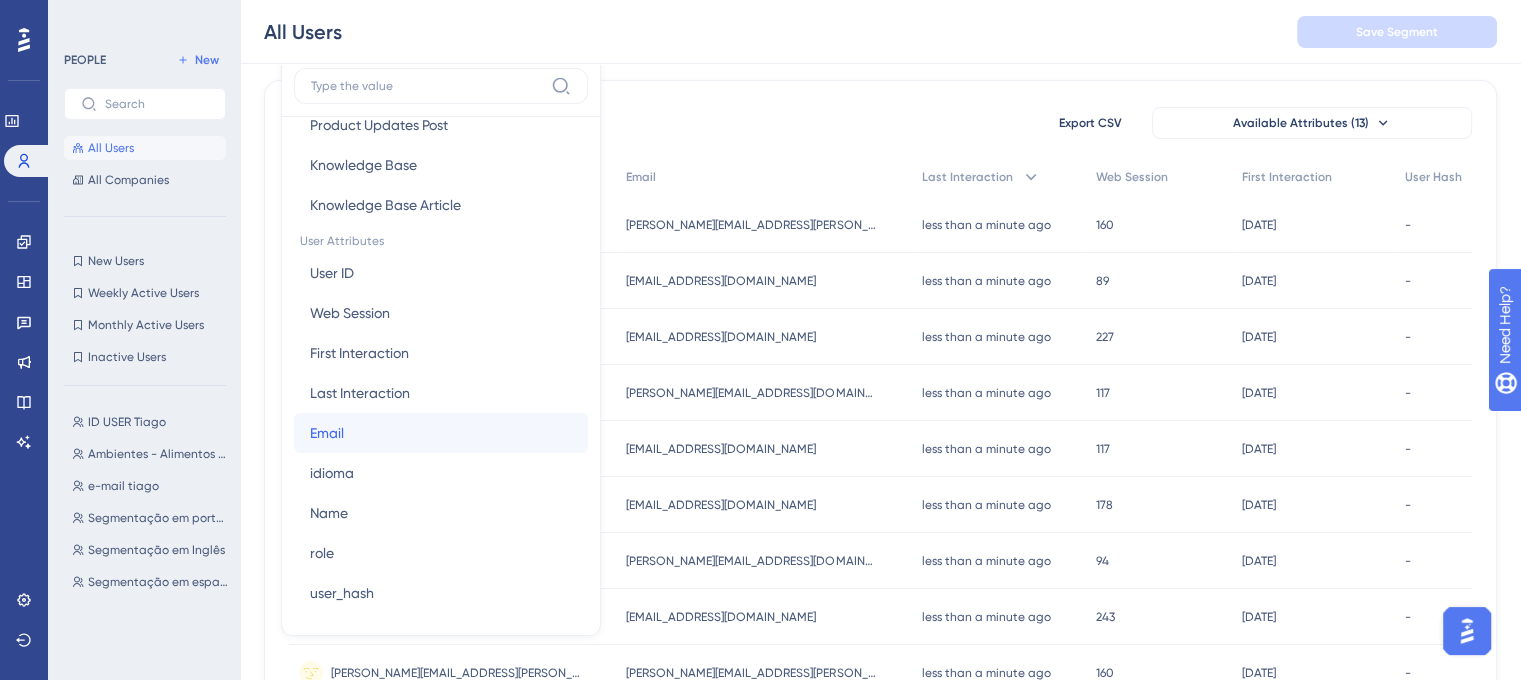 click on "Email Email" at bounding box center [441, 433] 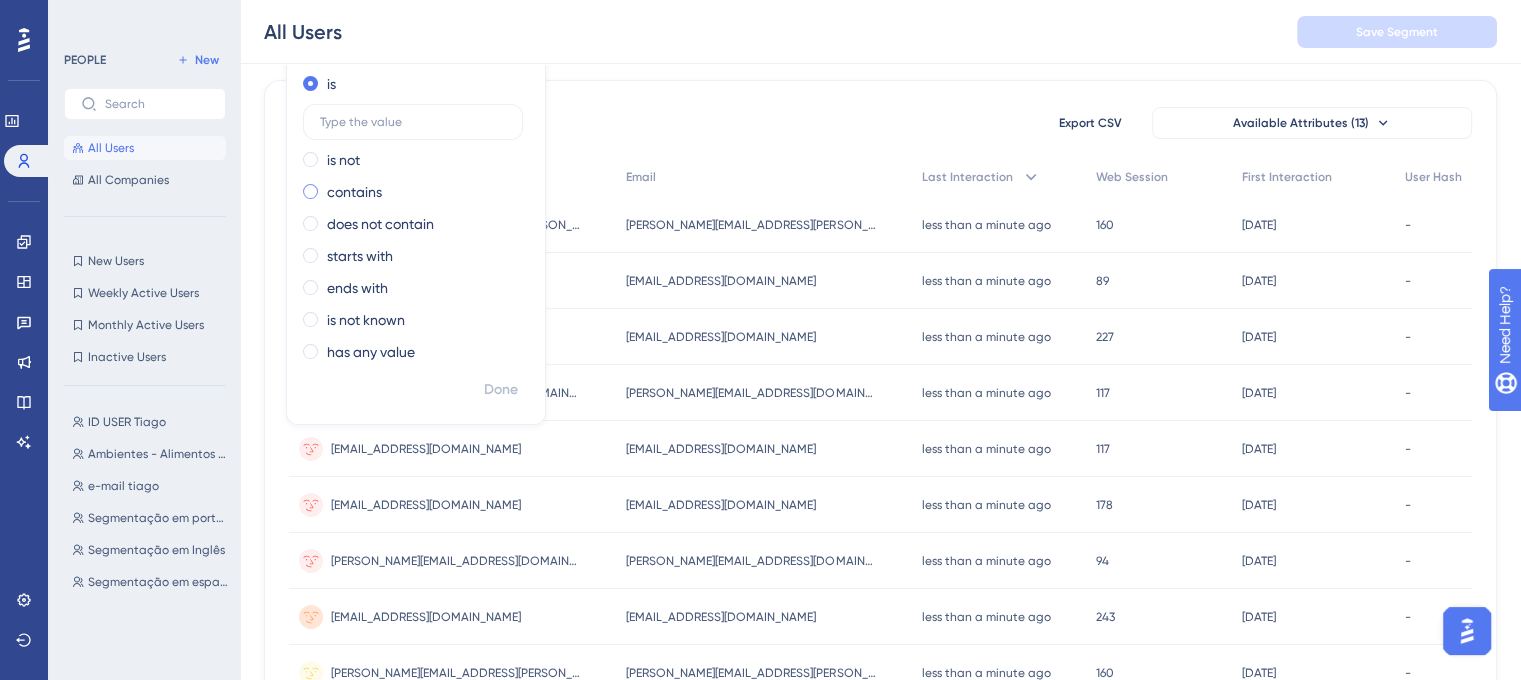 click on "contains" at bounding box center [354, 192] 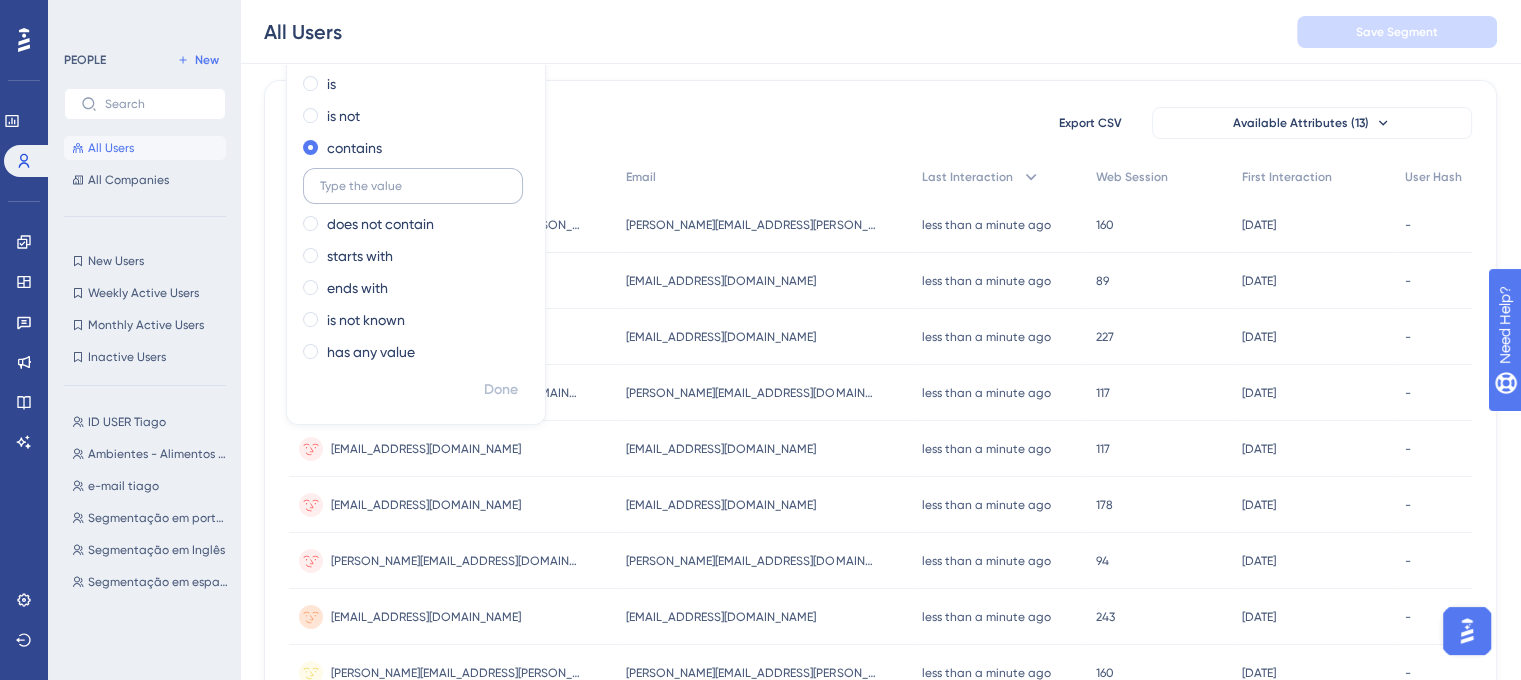 click at bounding box center [413, 186] 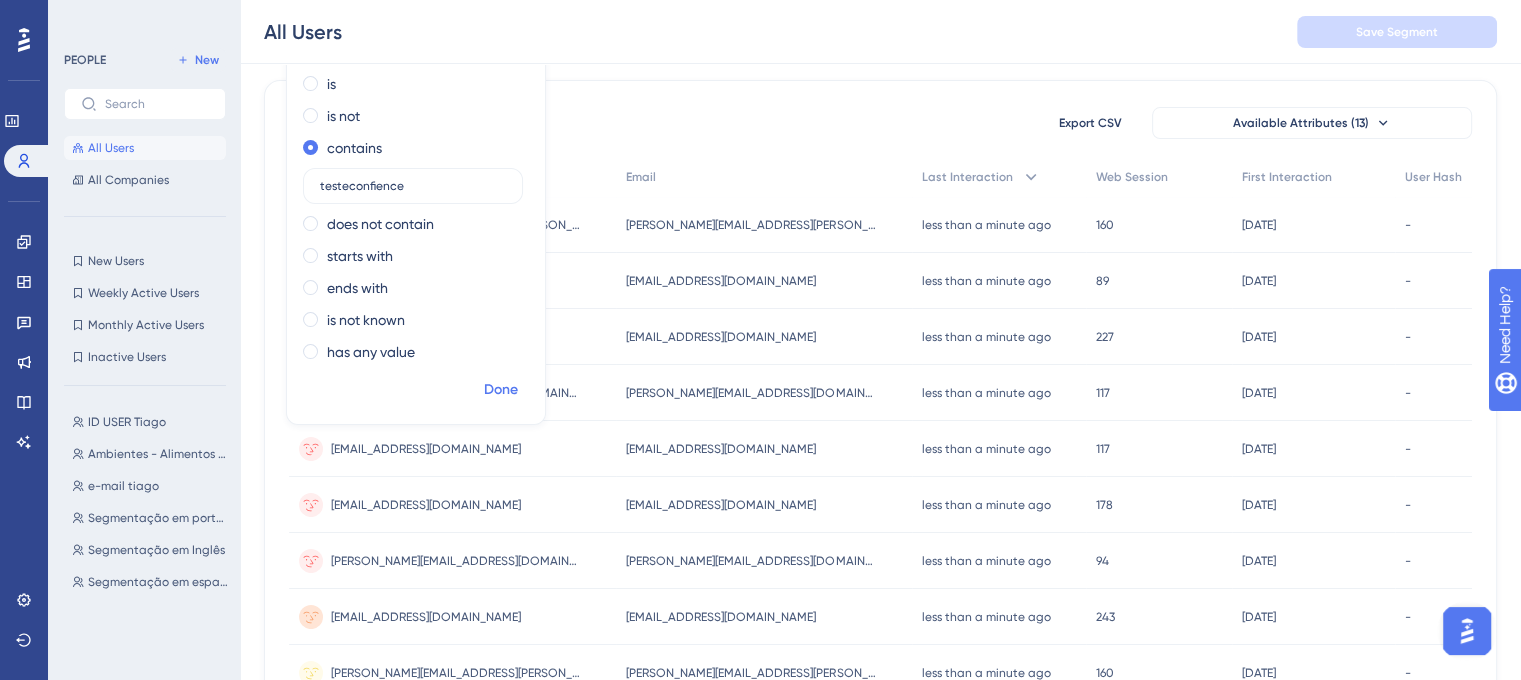 type on "testeconfience" 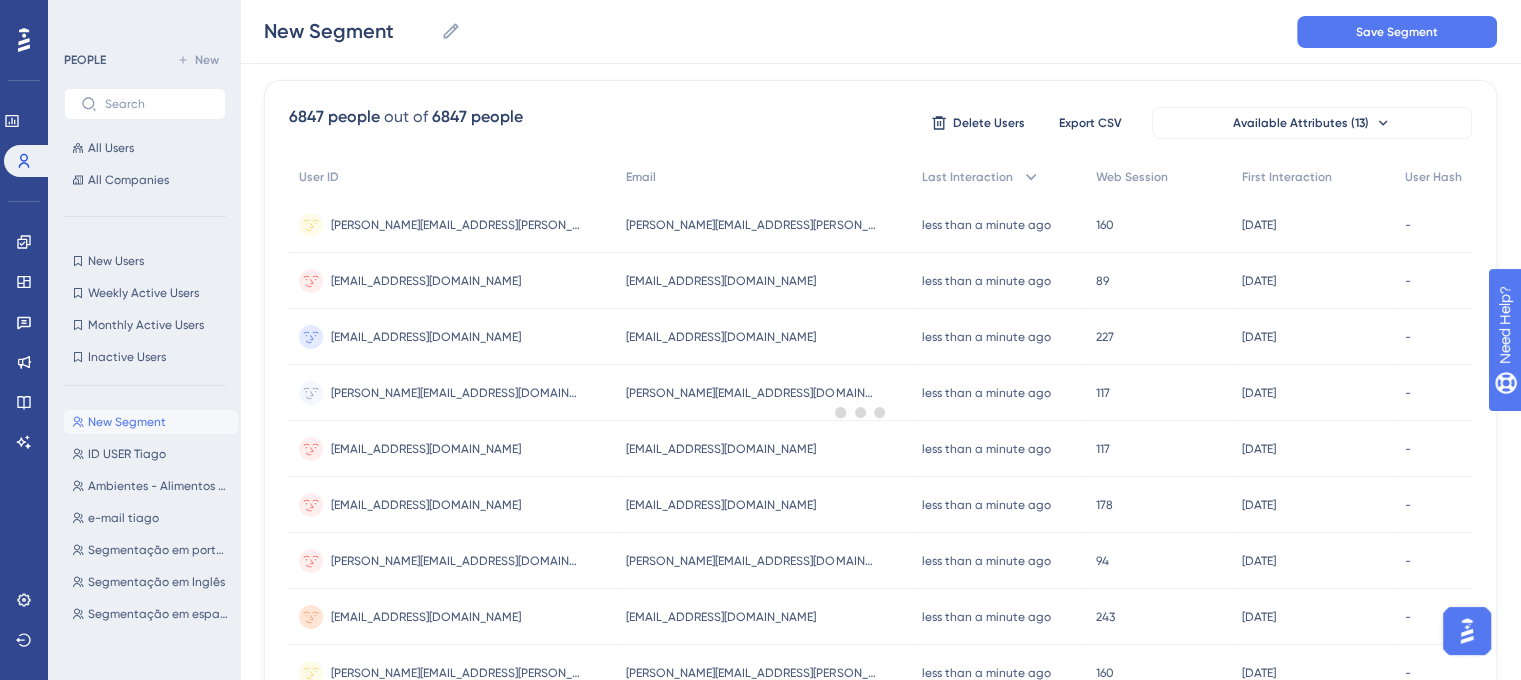 scroll, scrollTop: 60, scrollLeft: 0, axis: vertical 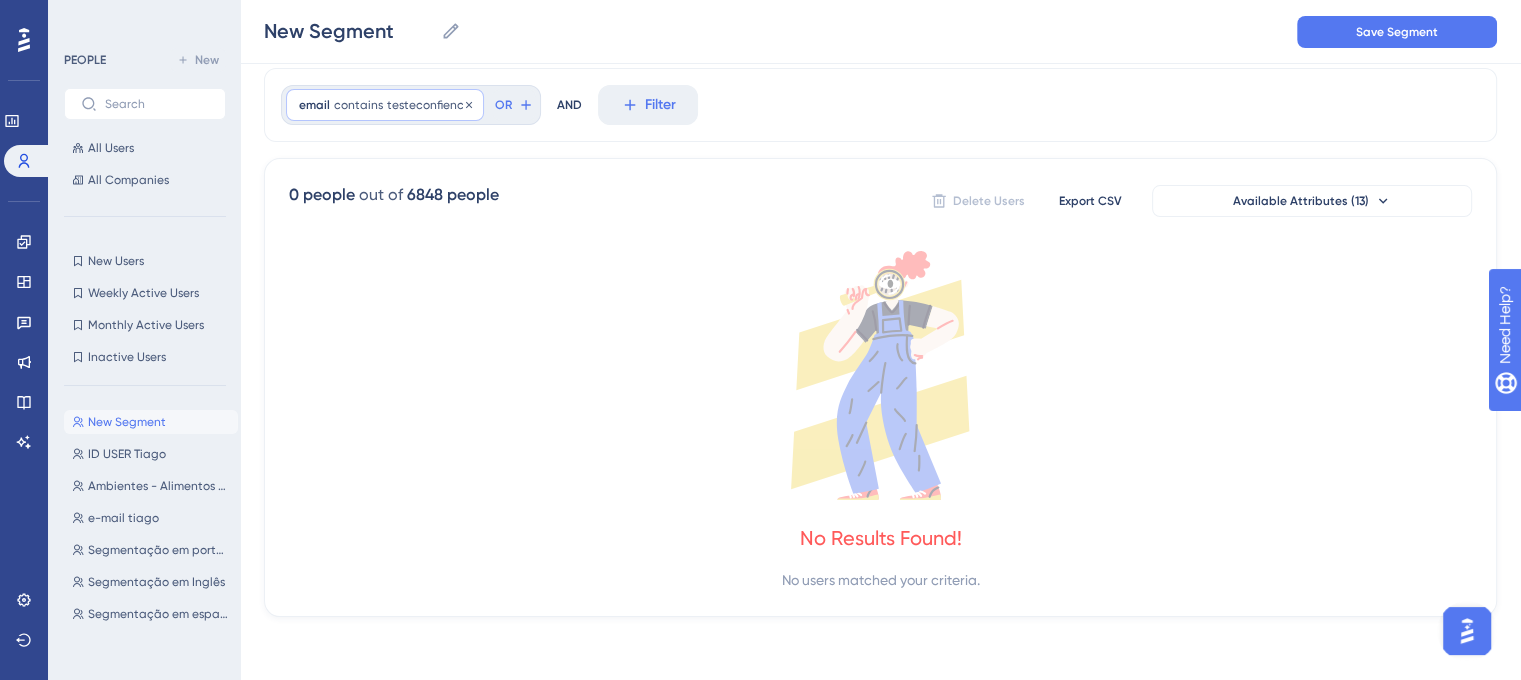 click on "testeconfience" at bounding box center [429, 105] 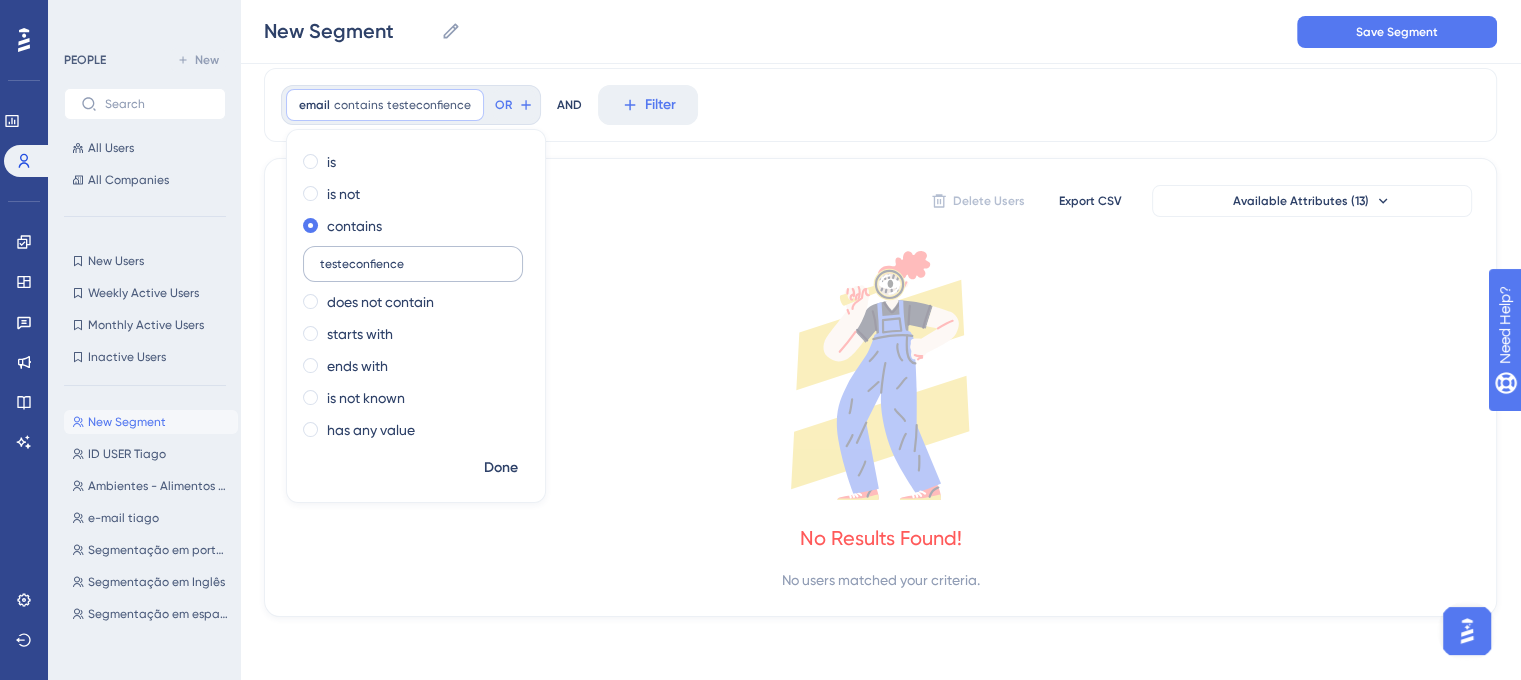 click on "testeconfience" at bounding box center (413, 264) 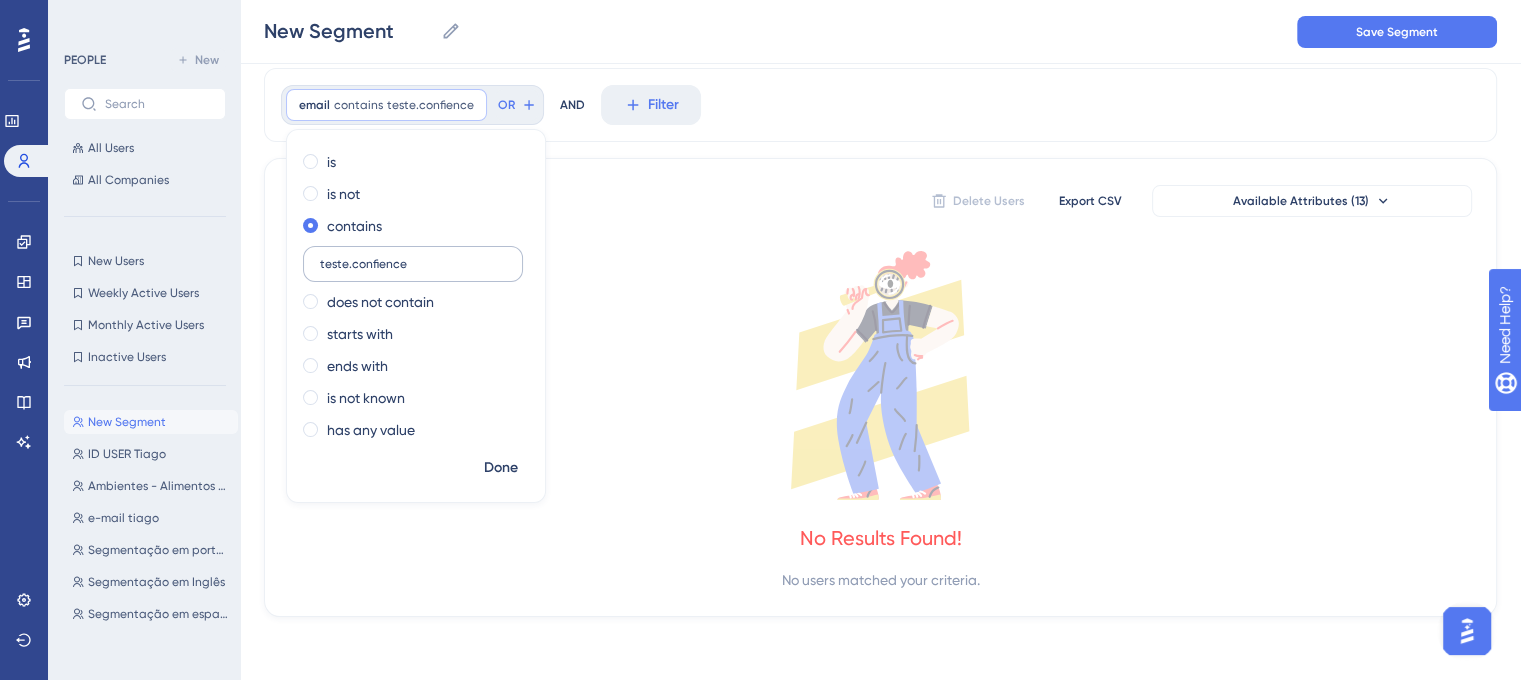 type on "teste.confience" 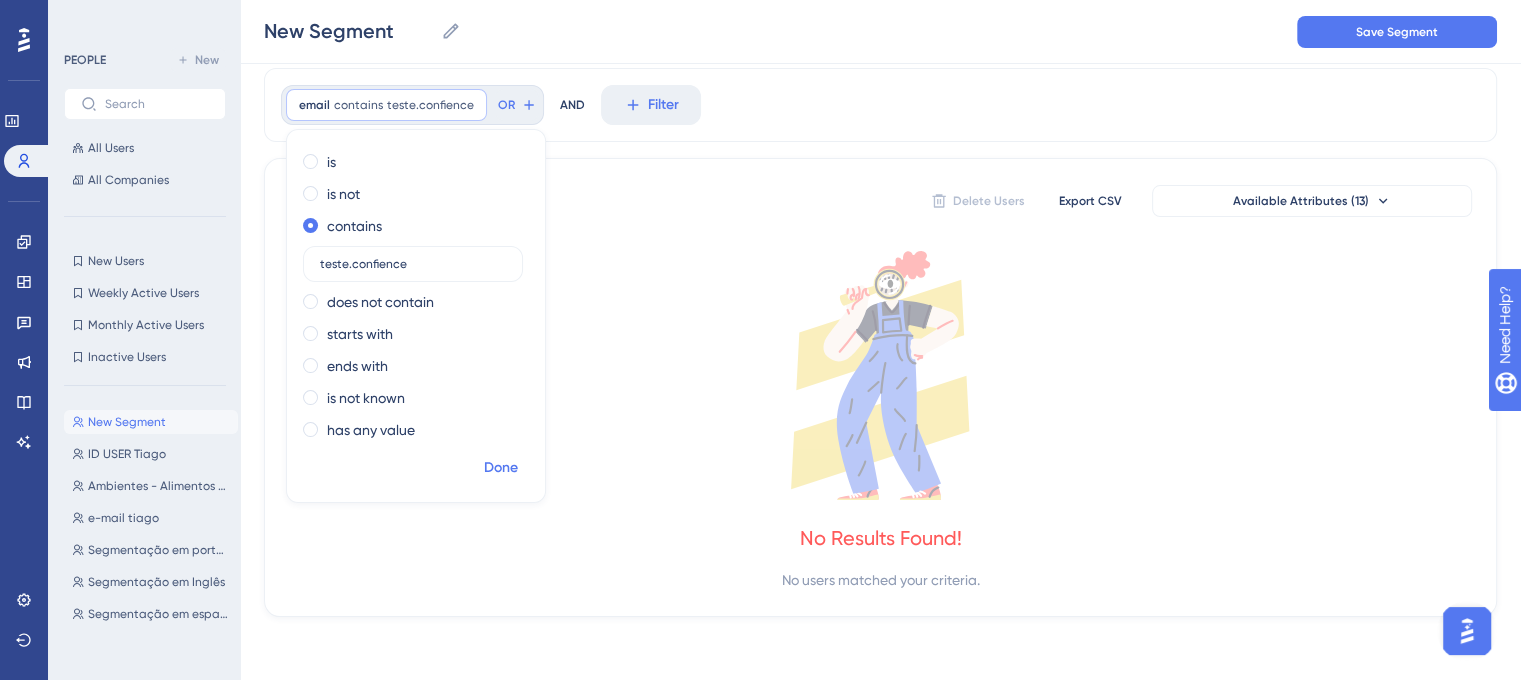 click on "Done" at bounding box center (501, 468) 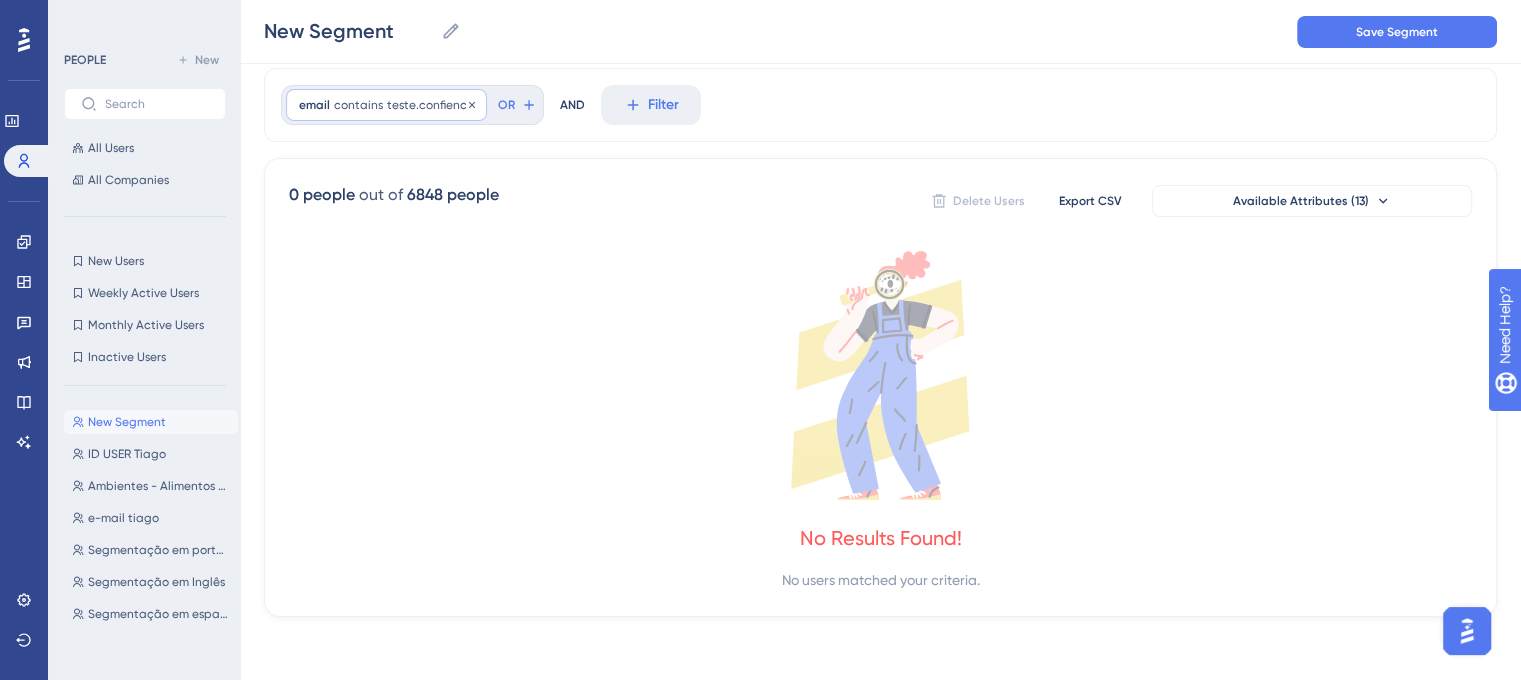 click on "teste.confience" at bounding box center [430, 105] 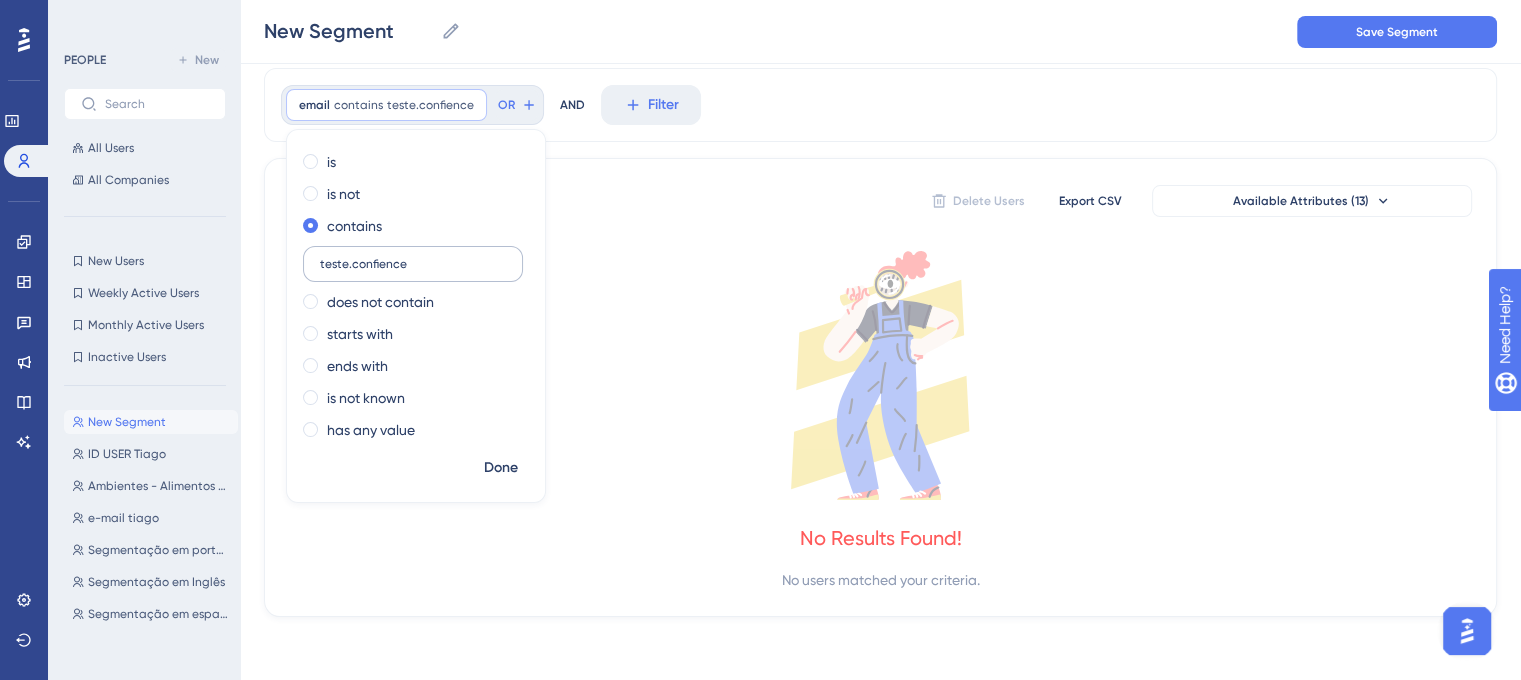 drag, startPoint x: 428, startPoint y: 261, endPoint x: 343, endPoint y: 261, distance: 85 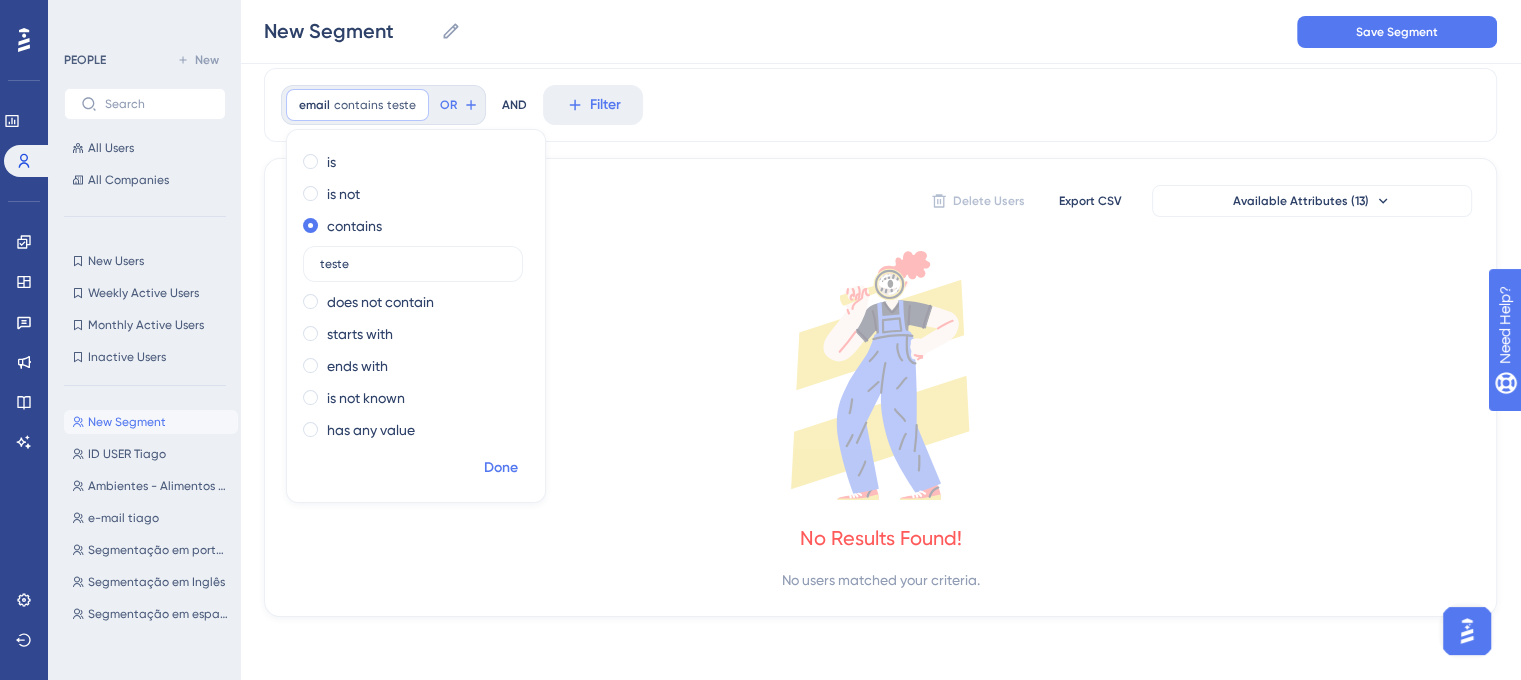 type on "teste" 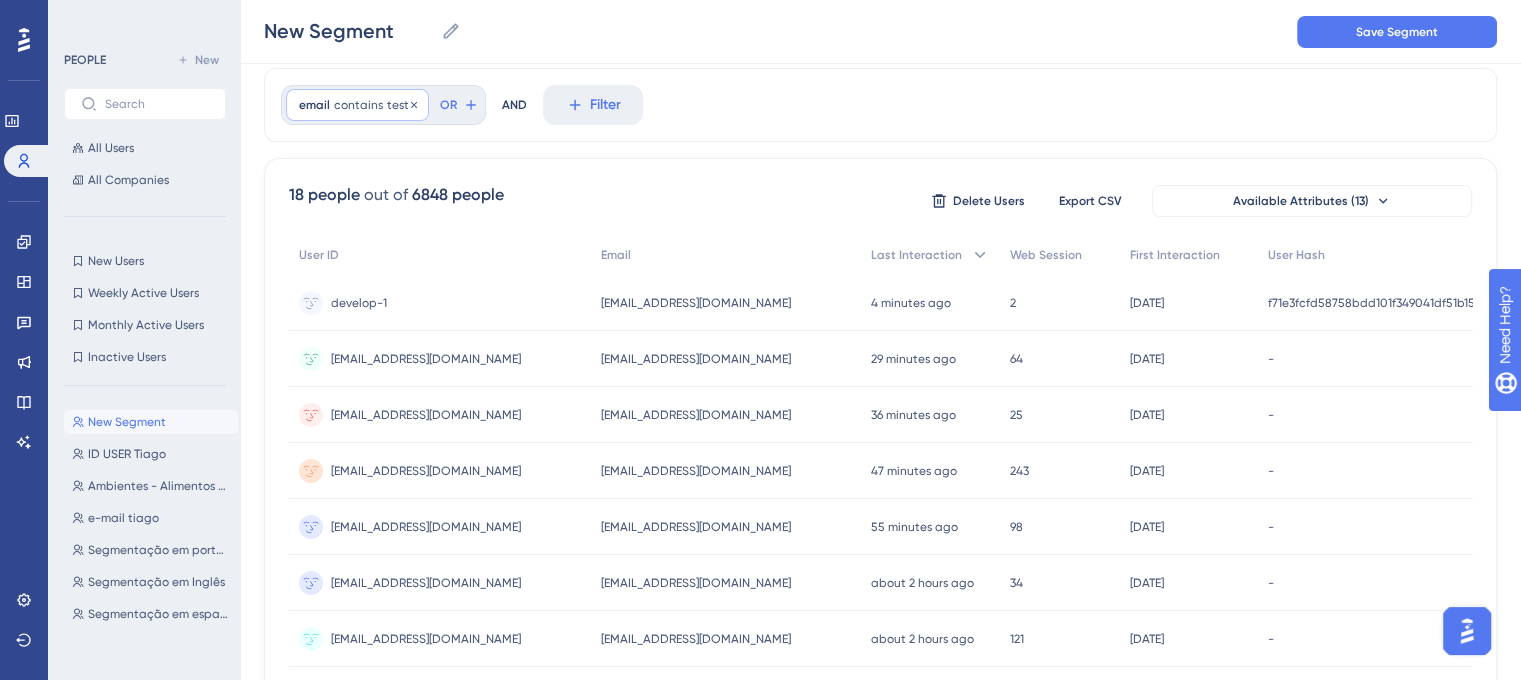 click on "contains" at bounding box center [358, 105] 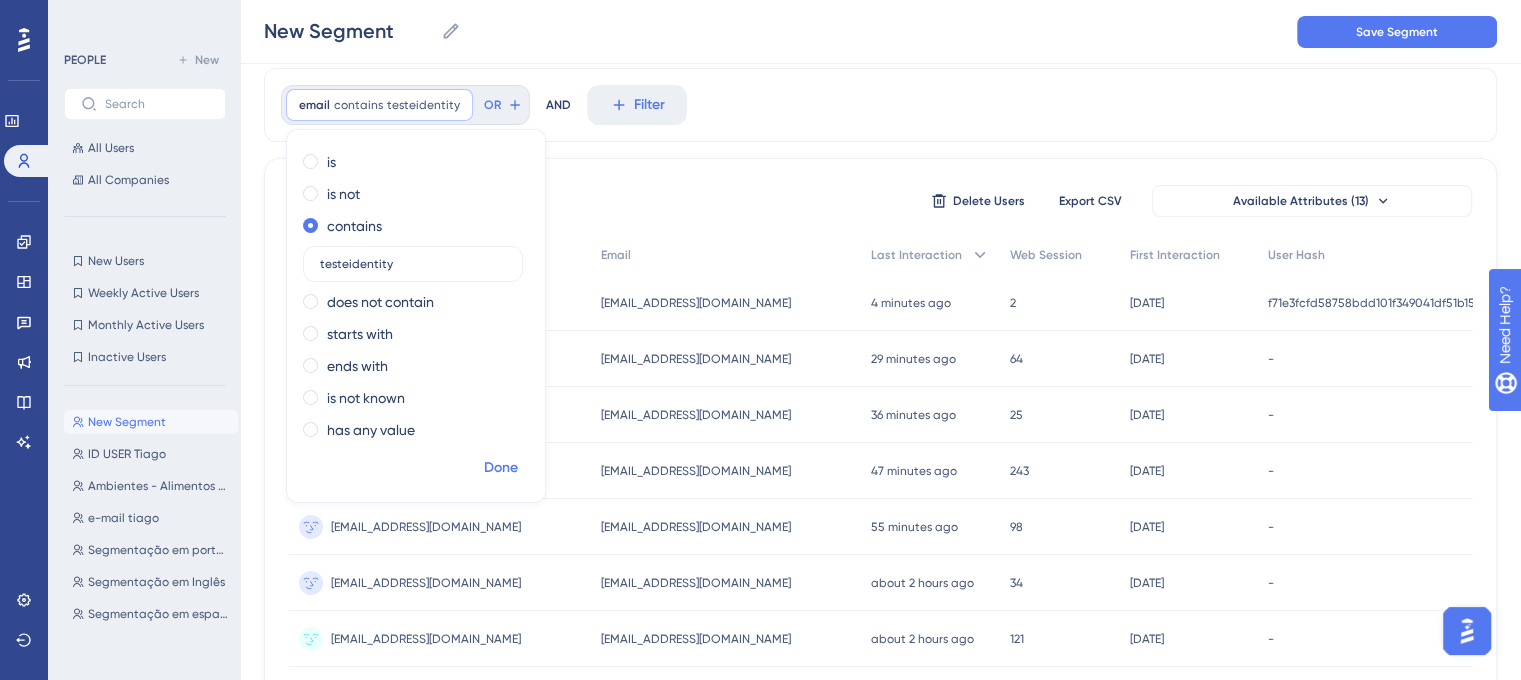 type on "testeidentity" 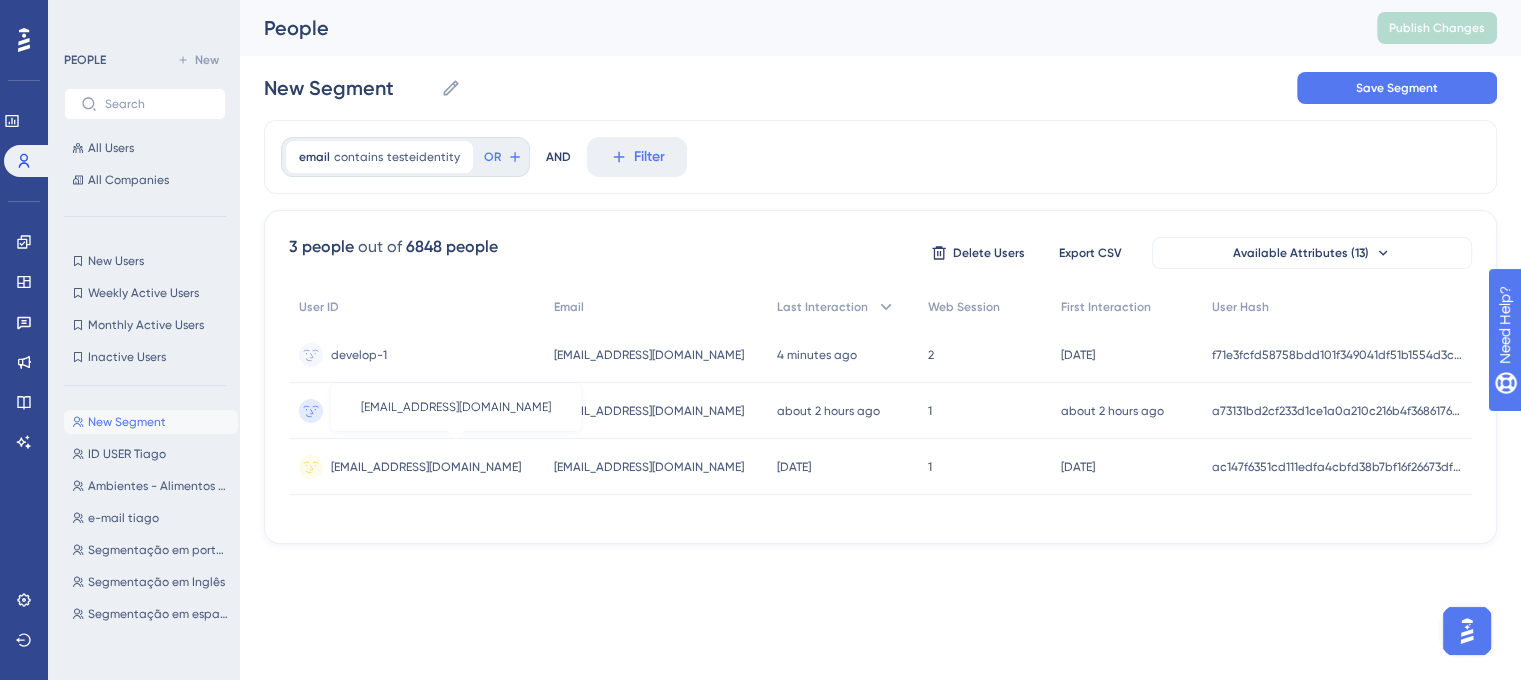 scroll, scrollTop: 0, scrollLeft: 0, axis: both 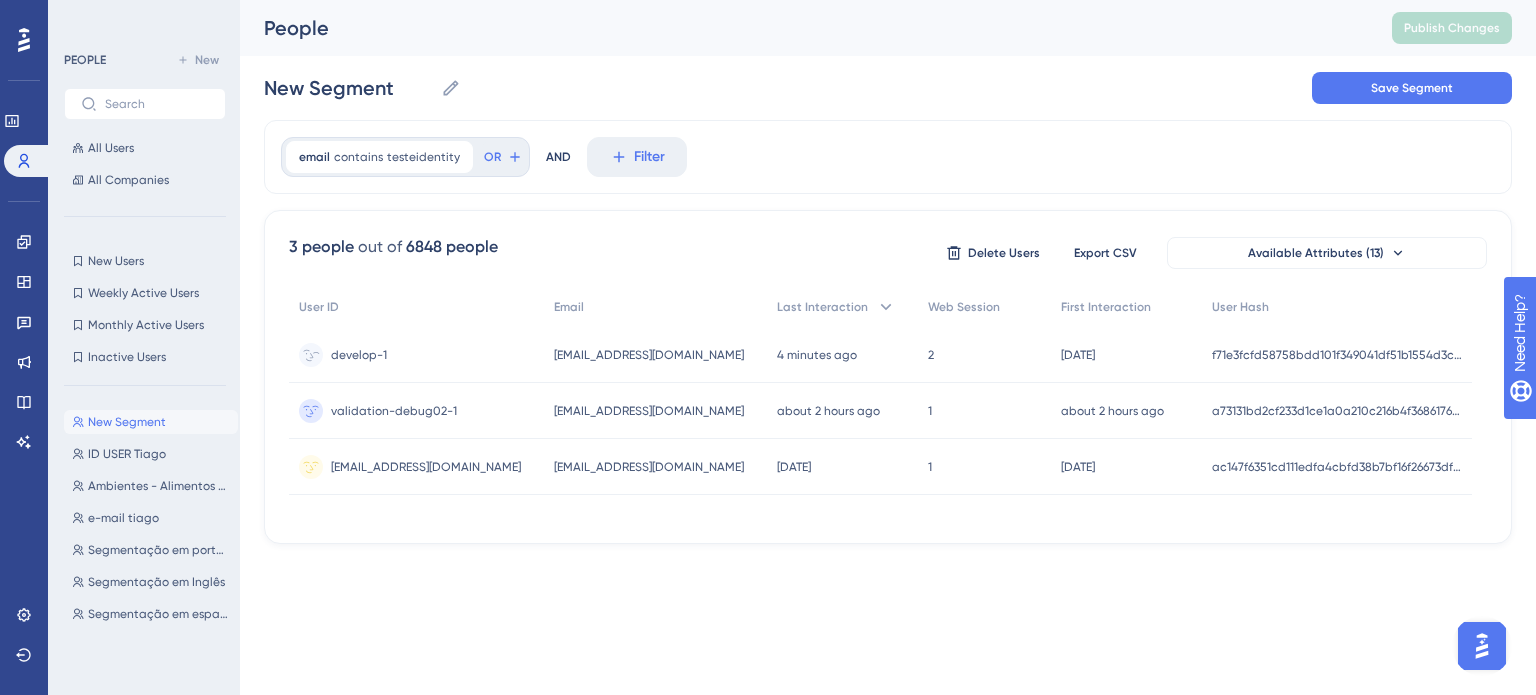 click on "develop-1" at bounding box center [359, 355] 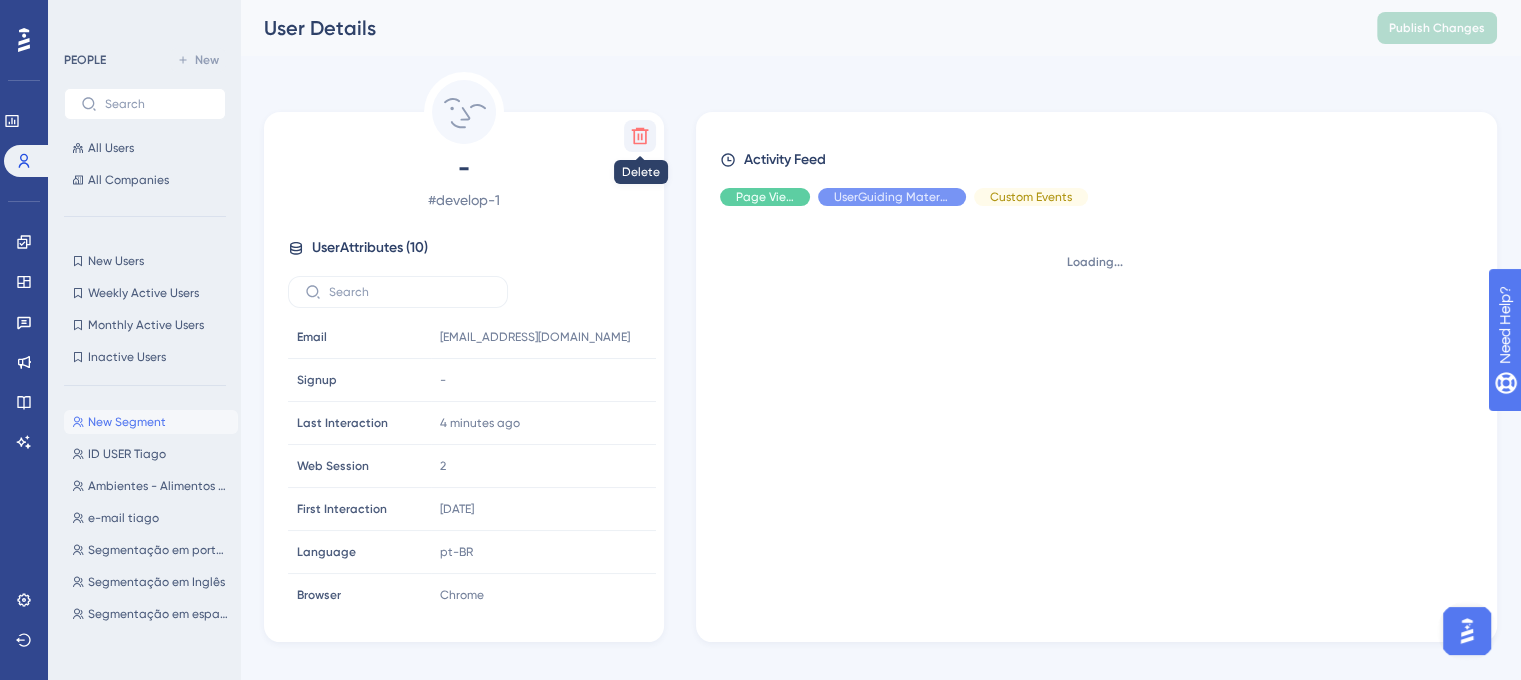 click 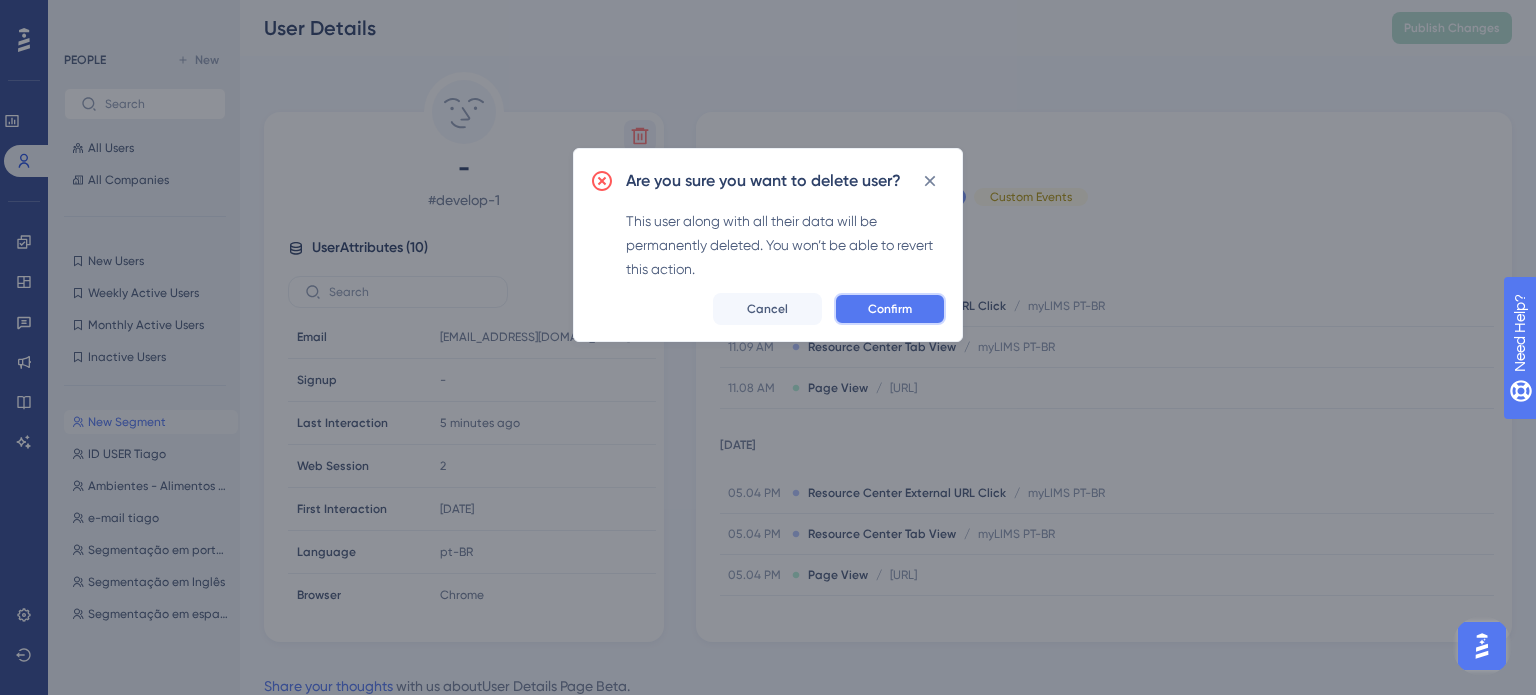 click on "Confirm" at bounding box center (890, 309) 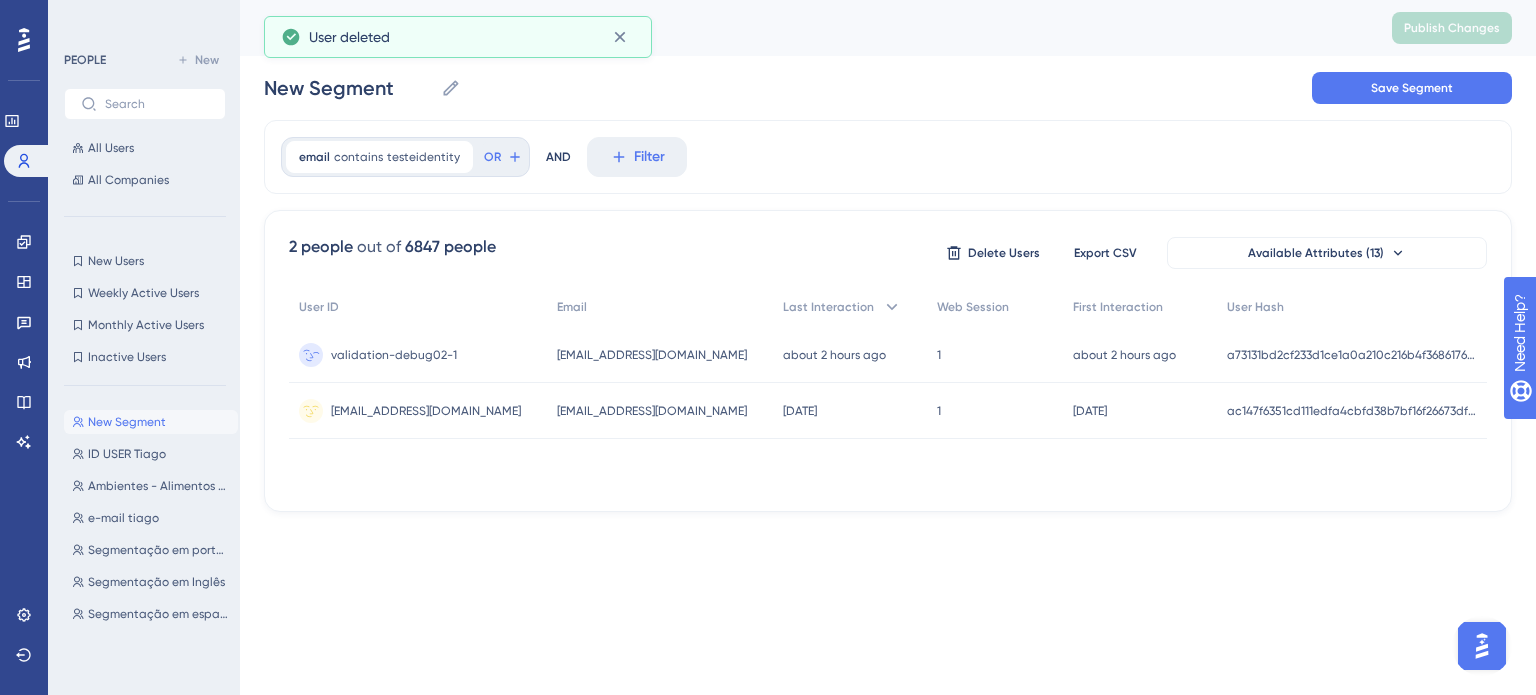 click on "validation-debug02-1" at bounding box center (394, 355) 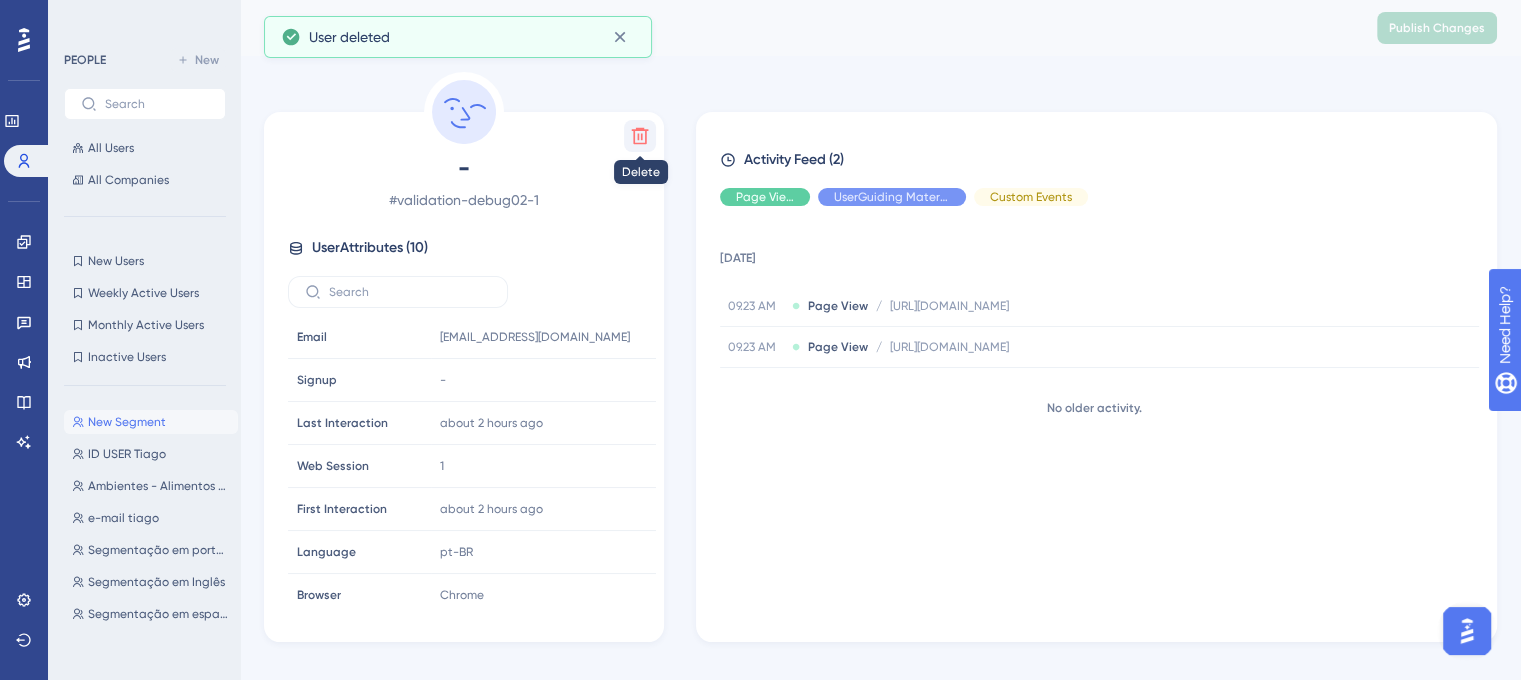click 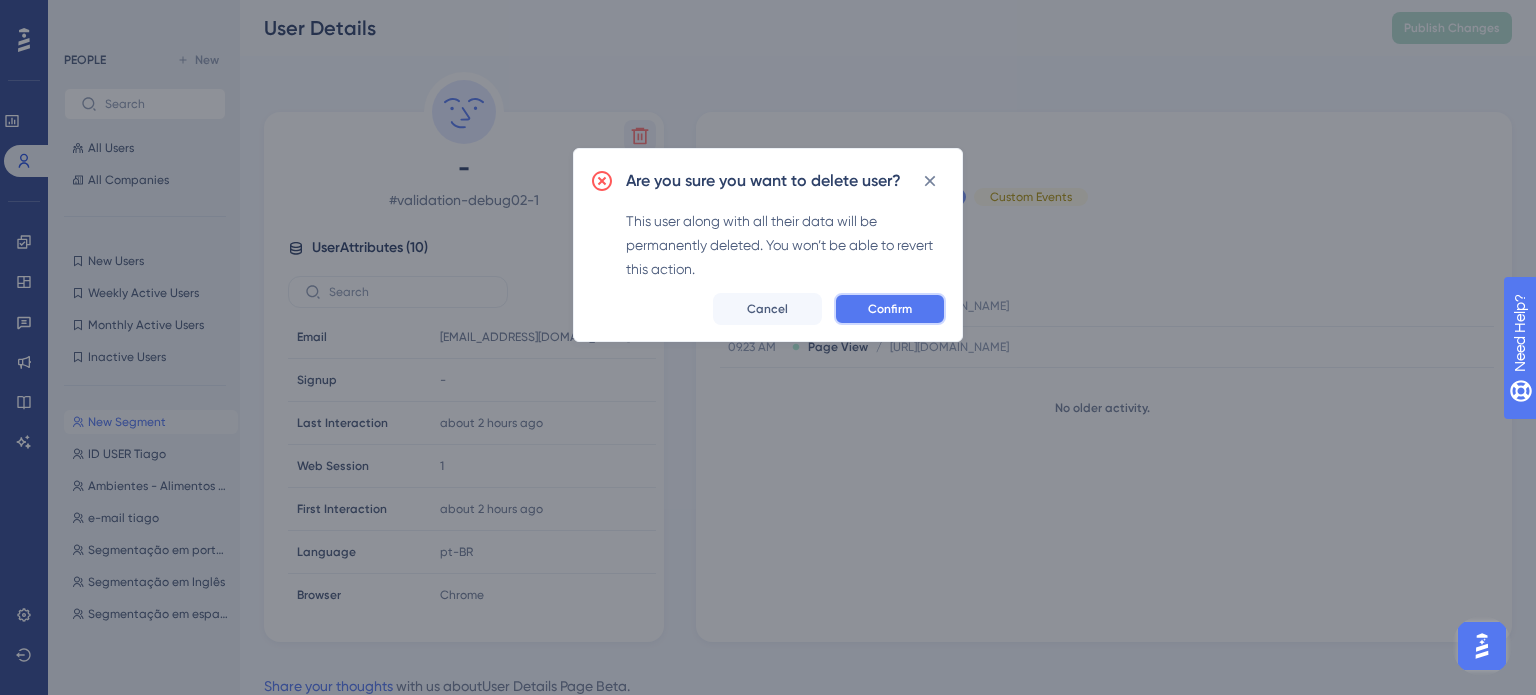 click on "Confirm" at bounding box center (890, 309) 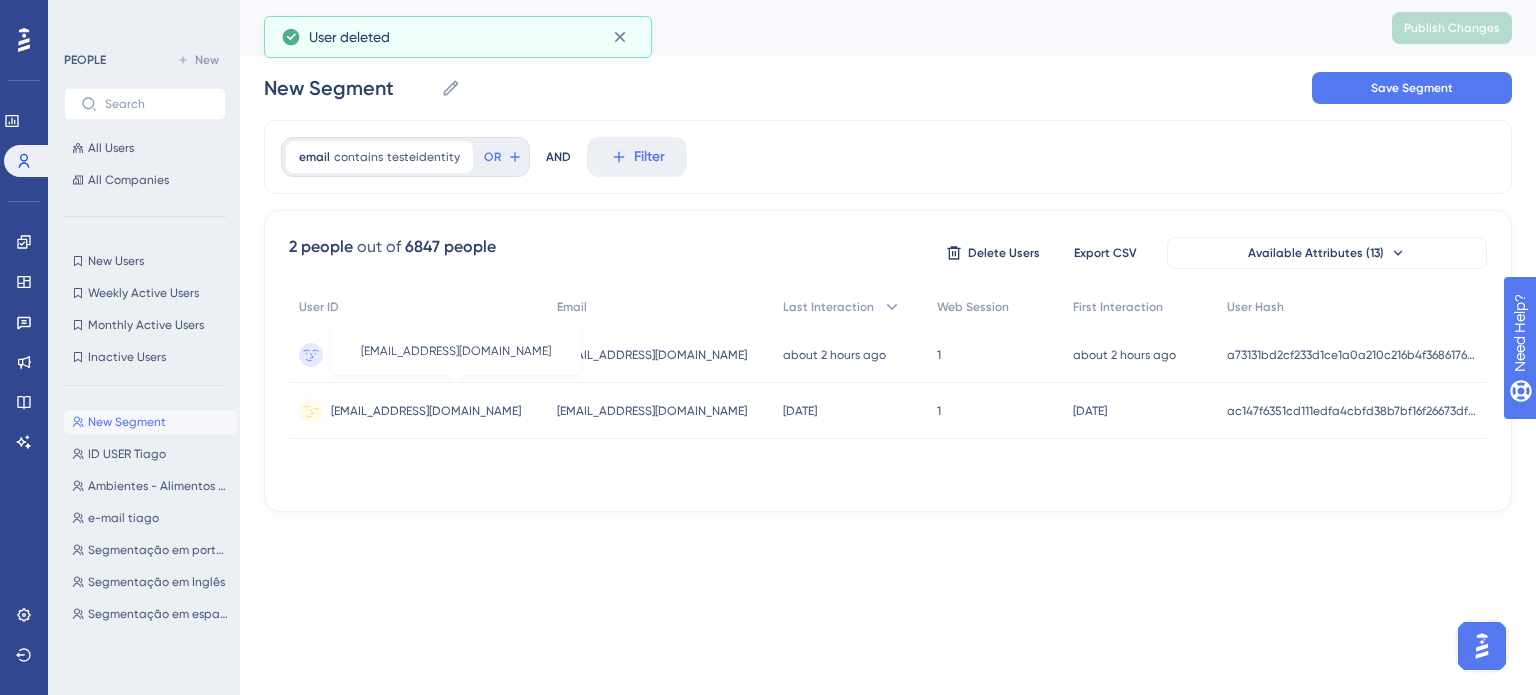 click on "validation-debug02-testeIdentity@confience.io" at bounding box center (426, 411) 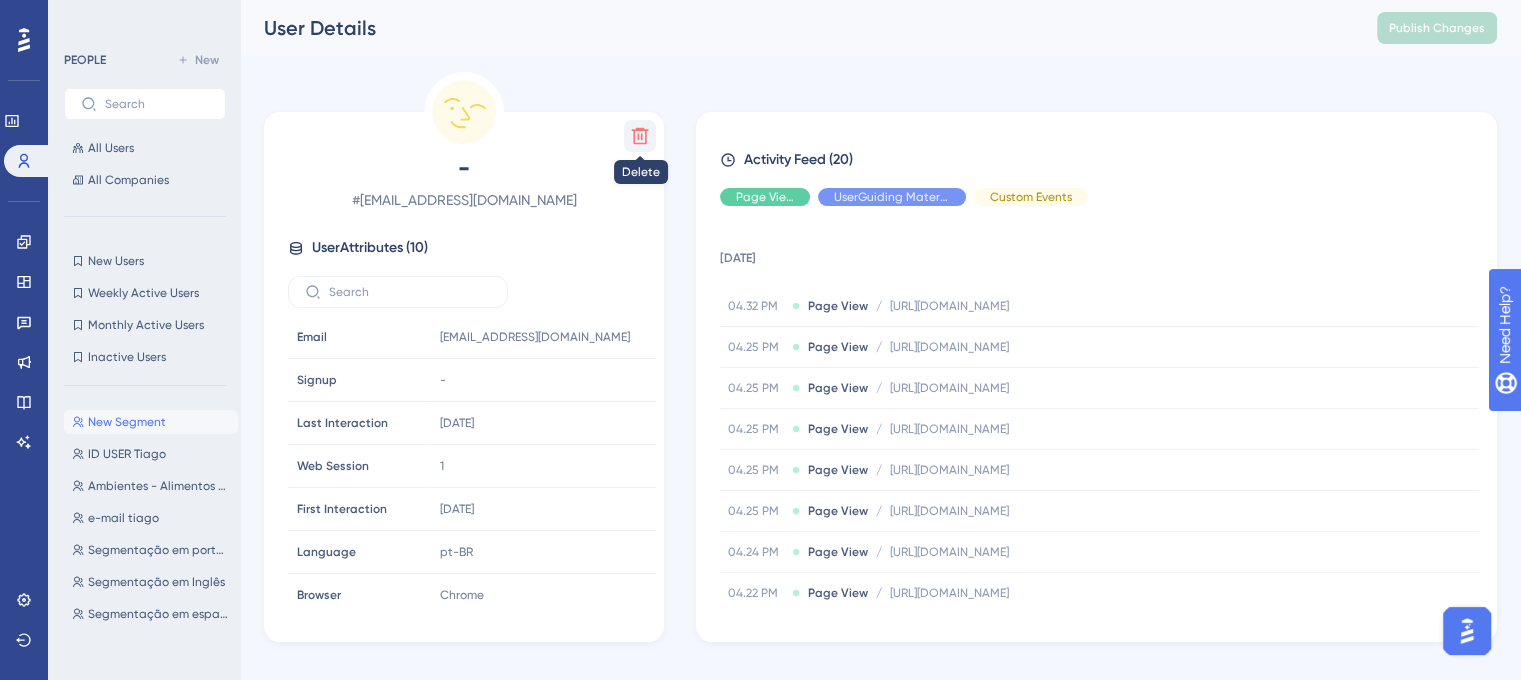 click 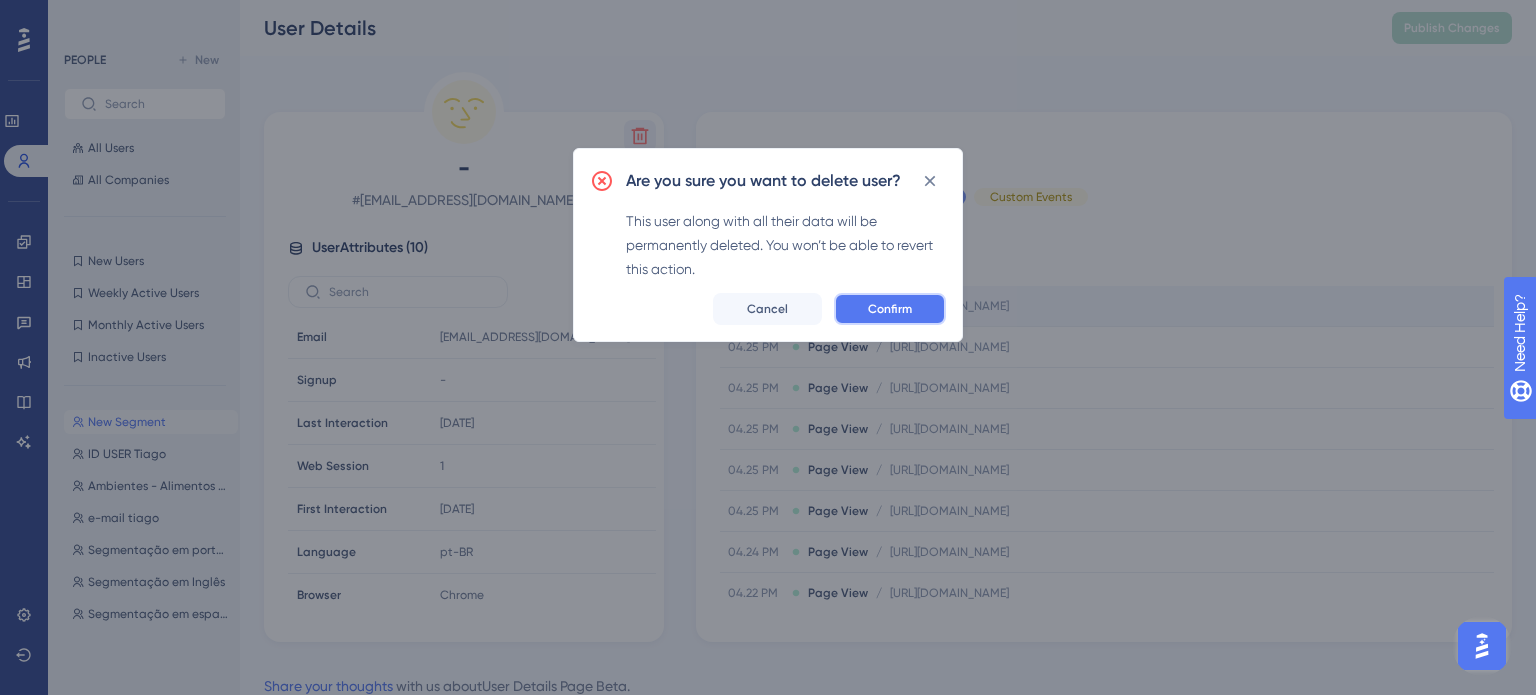 click on "Confirm" at bounding box center (890, 309) 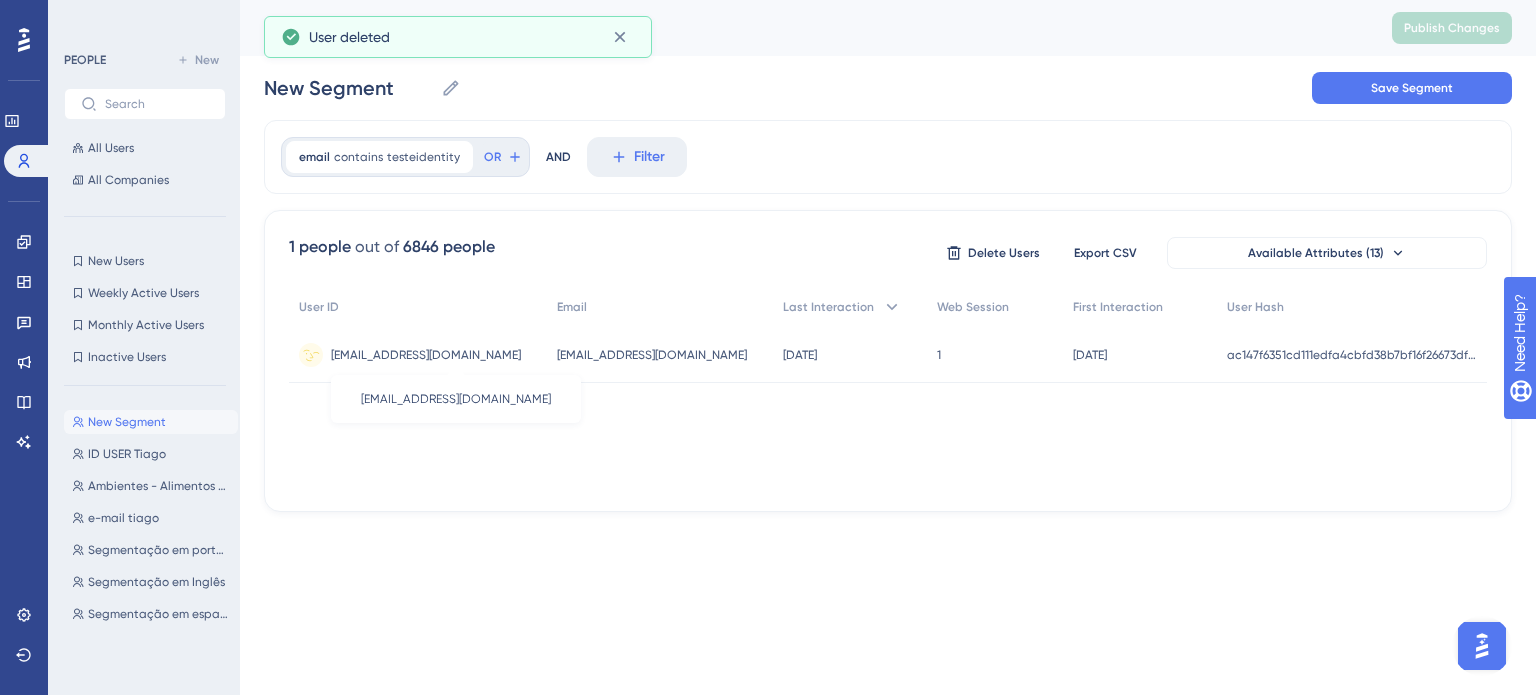 click on "validation-debug02-testeIdentity@confience.io" at bounding box center [426, 355] 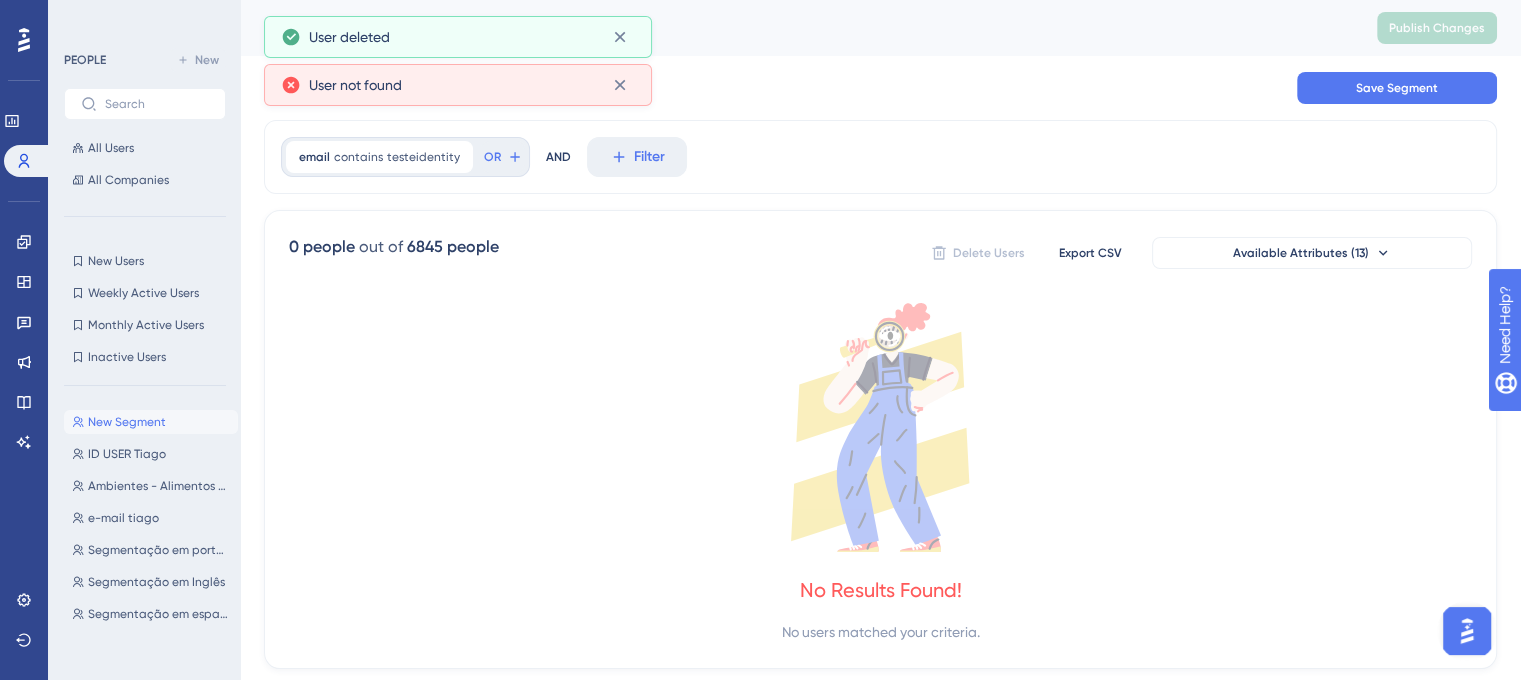 click on "email contains testeidentity testeidentity Remove OR AND Filter" at bounding box center [880, 157] 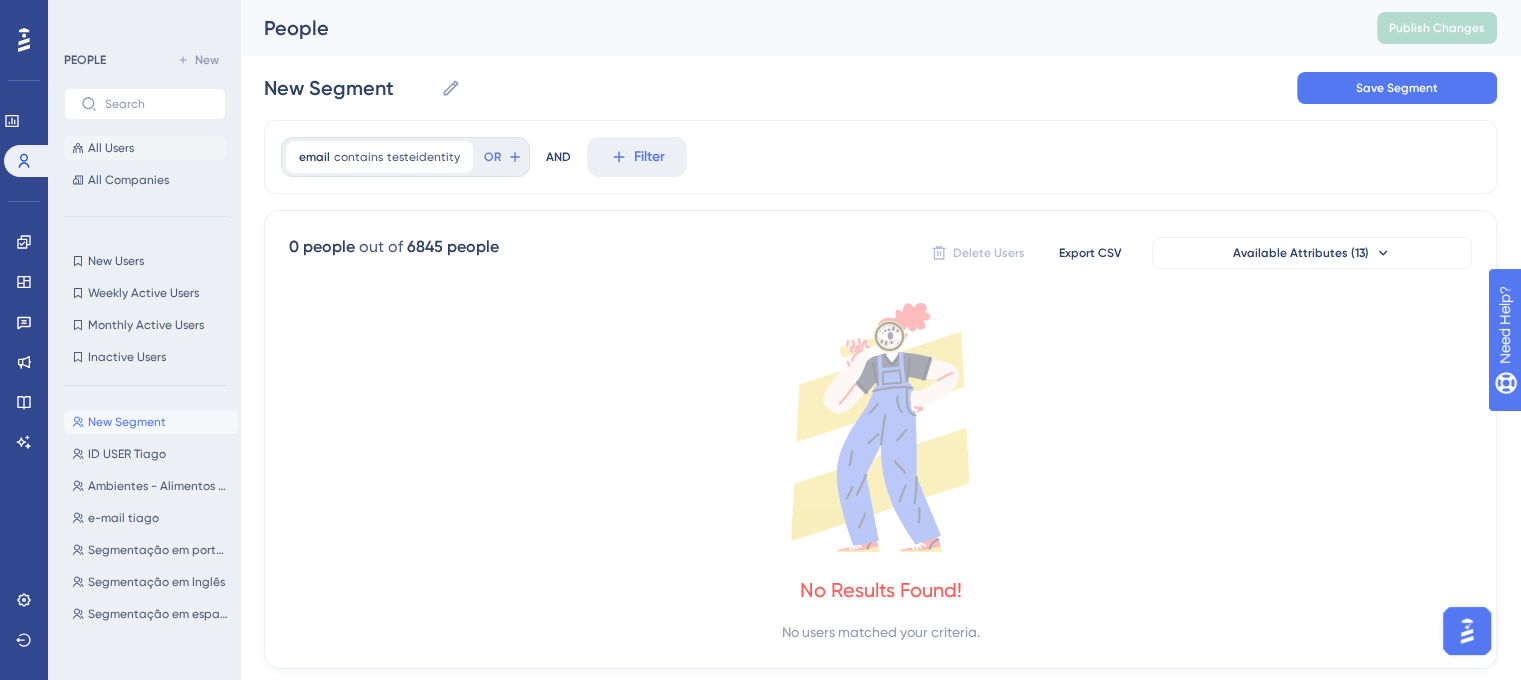 click on "All Users" at bounding box center [145, 148] 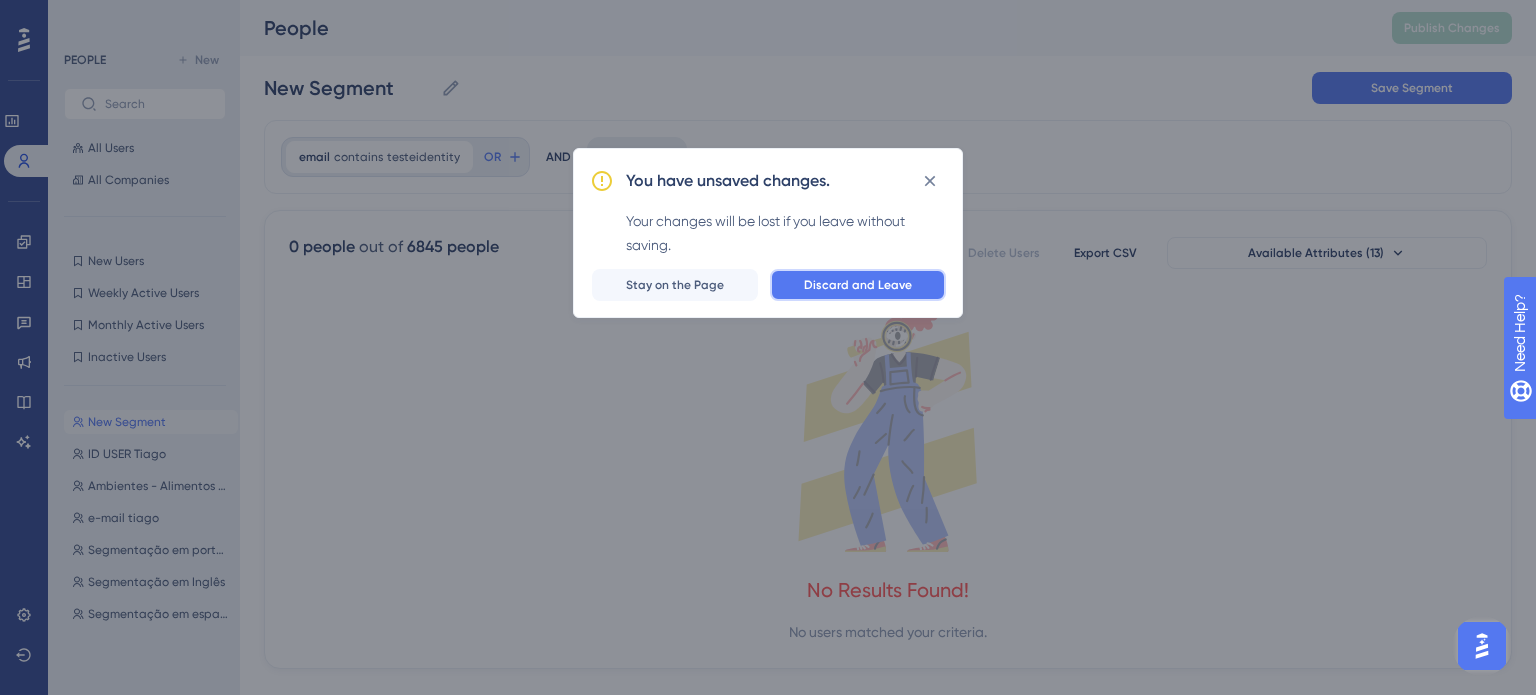 click on "Discard and Leave" at bounding box center (858, 285) 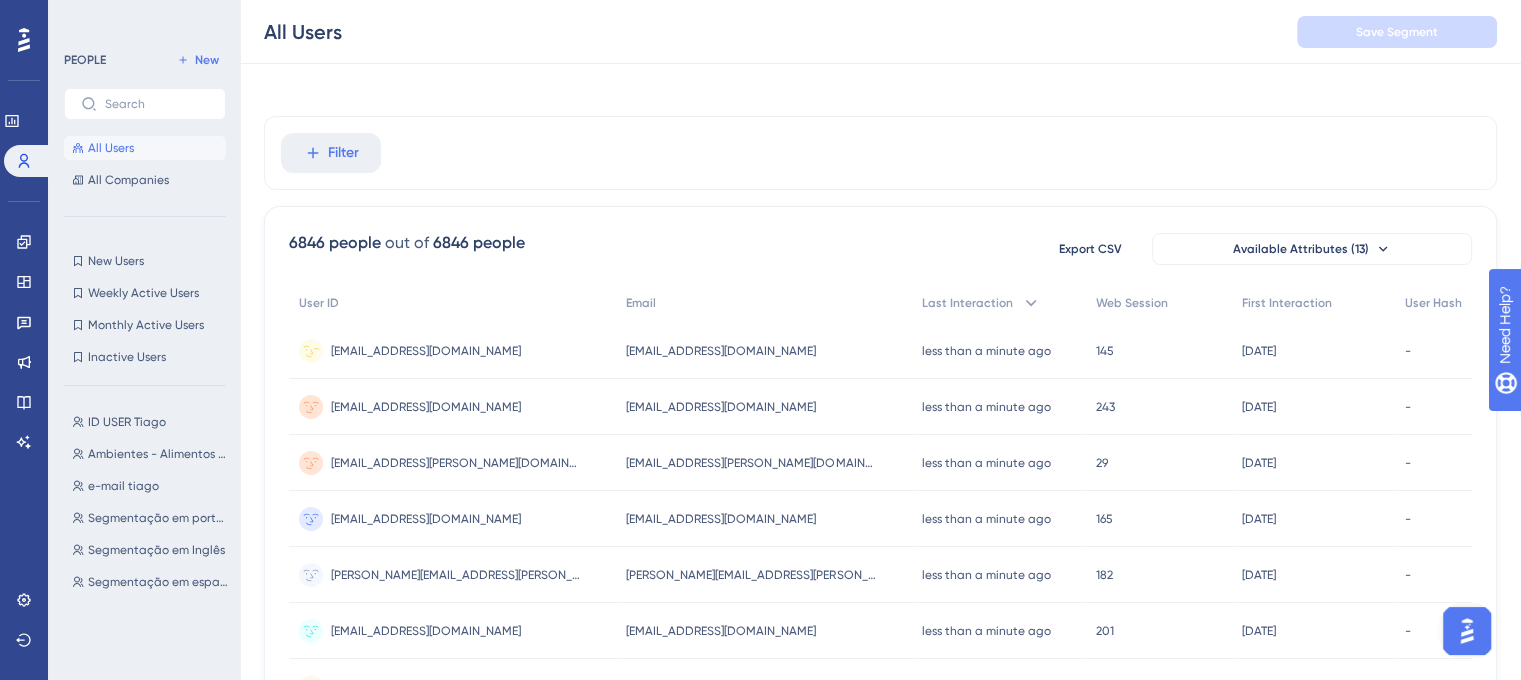 scroll, scrollTop: 0, scrollLeft: 0, axis: both 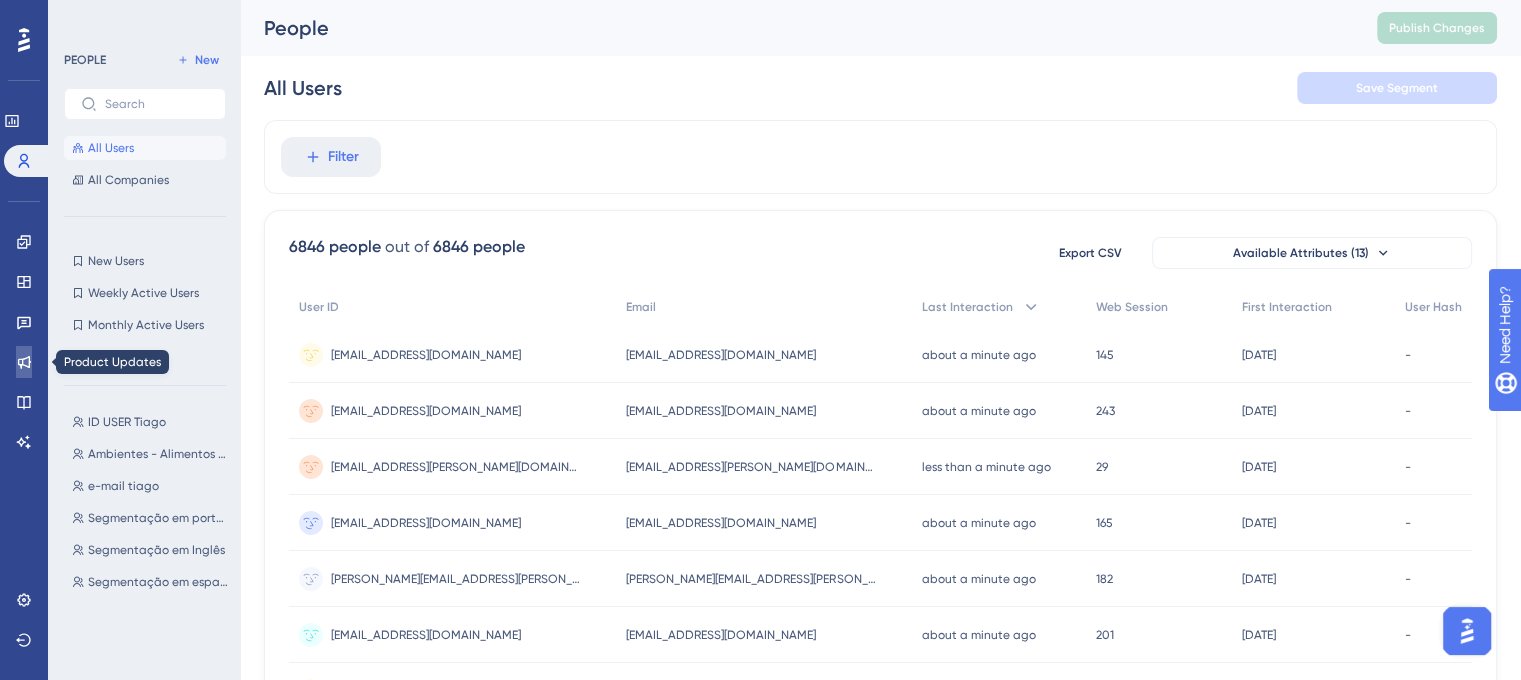 click at bounding box center (24, 362) 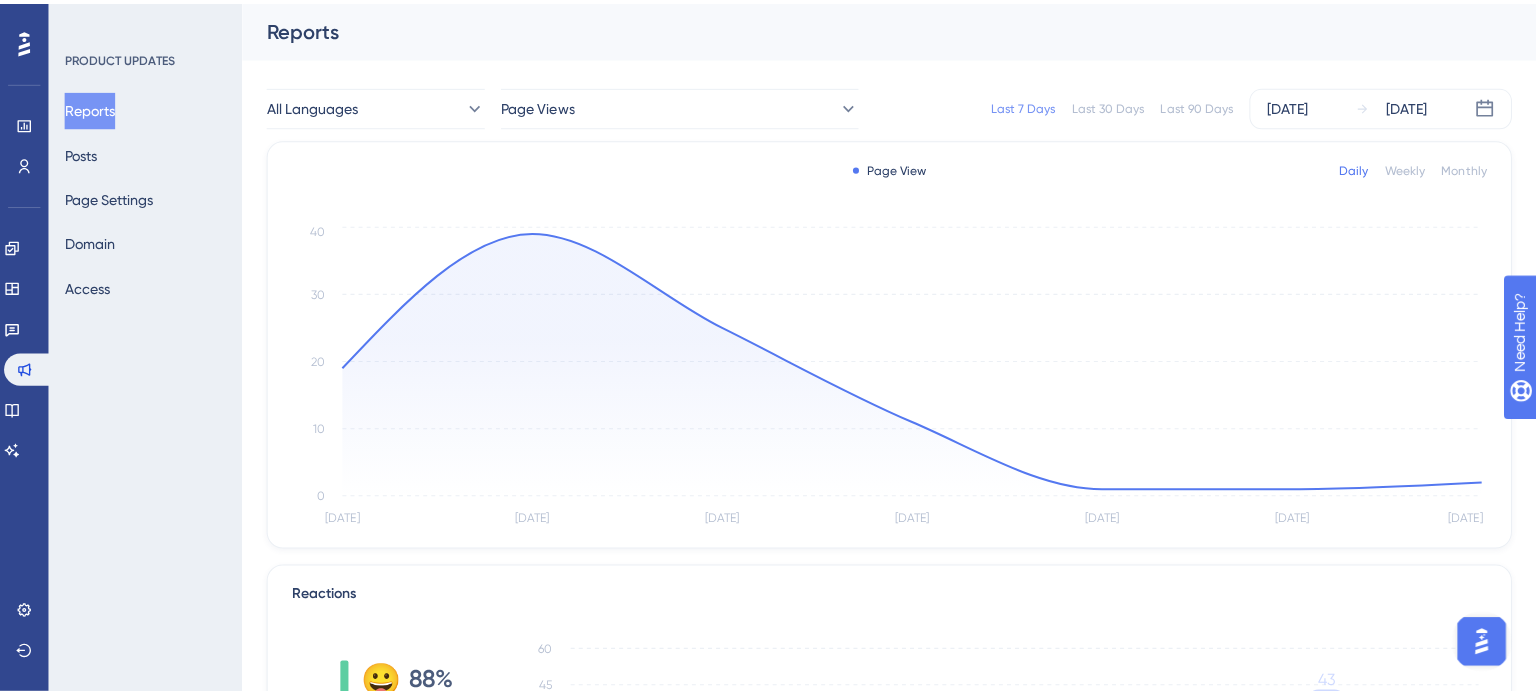 scroll, scrollTop: 700, scrollLeft: 0, axis: vertical 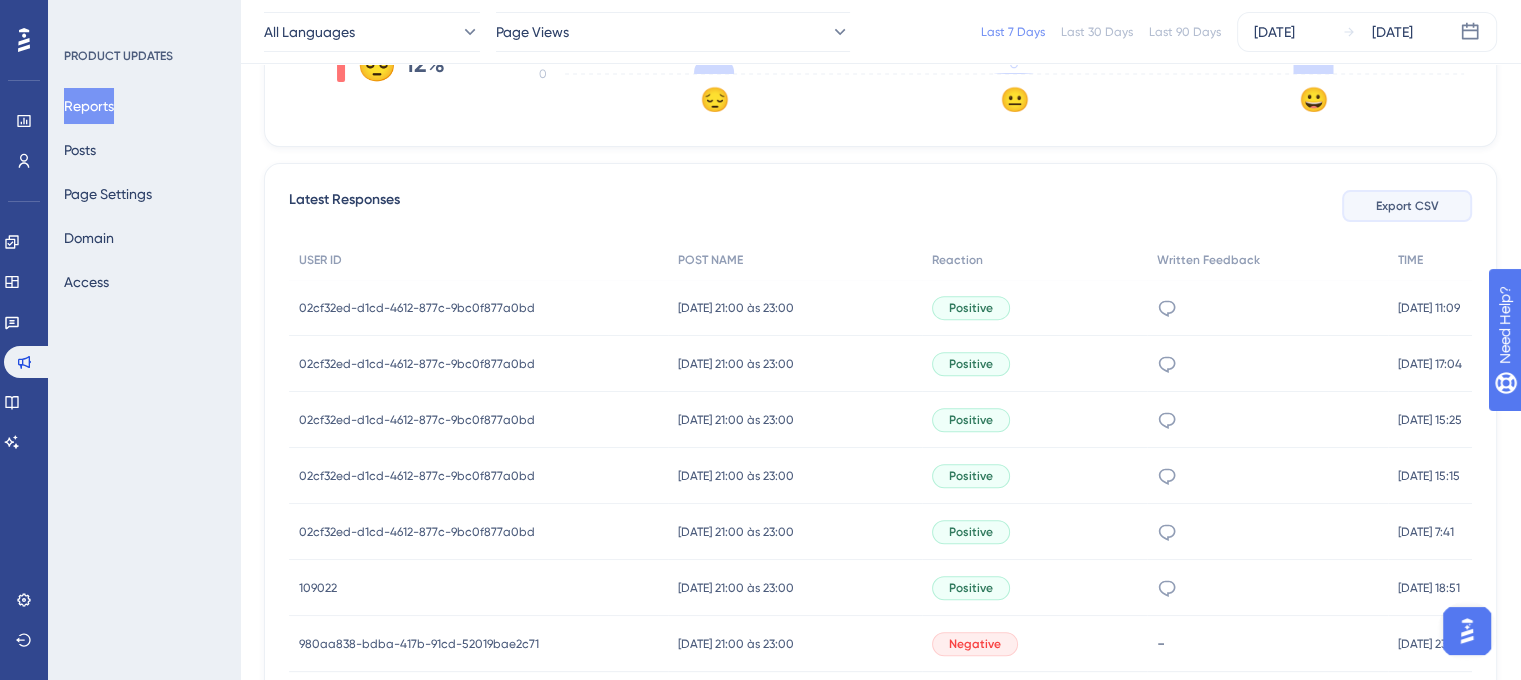 click on "Export CSV" at bounding box center [1407, 206] 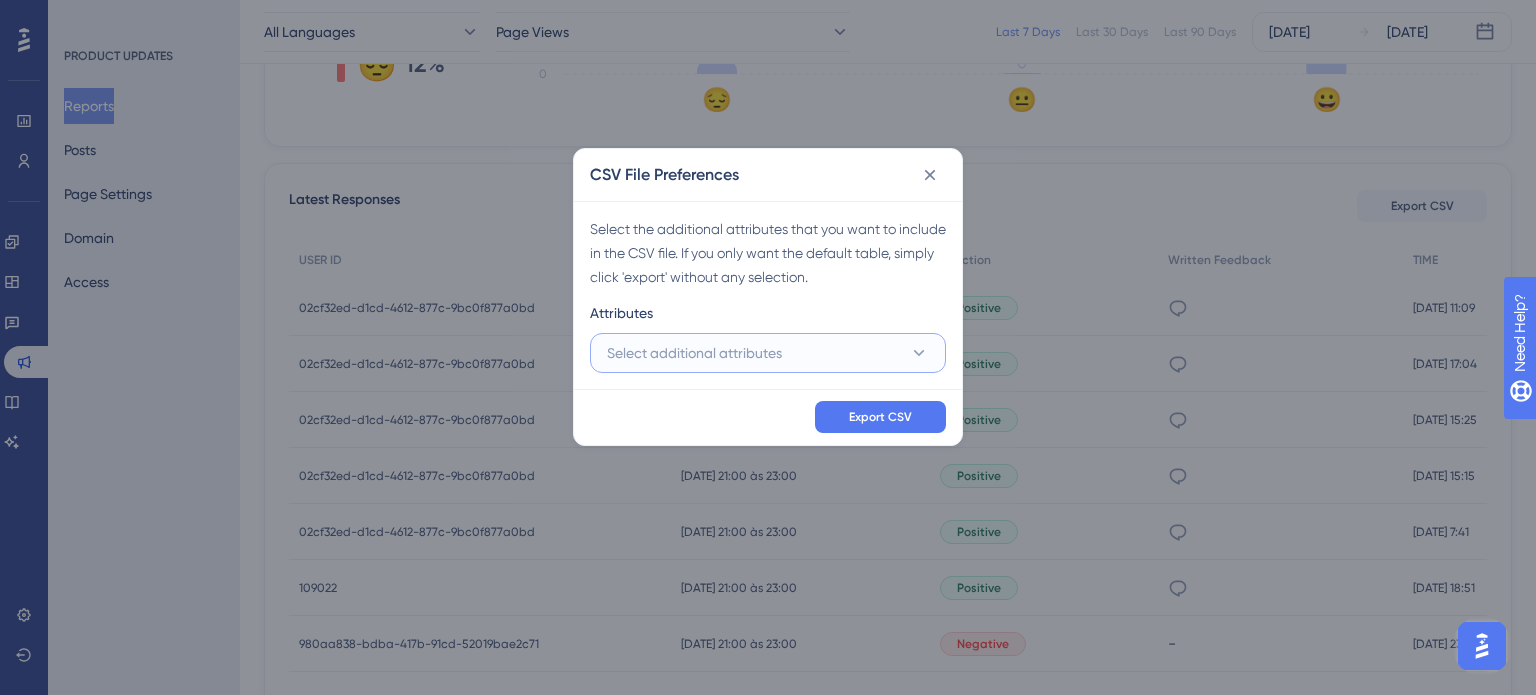 click on "Select additional attributes" at bounding box center (768, 353) 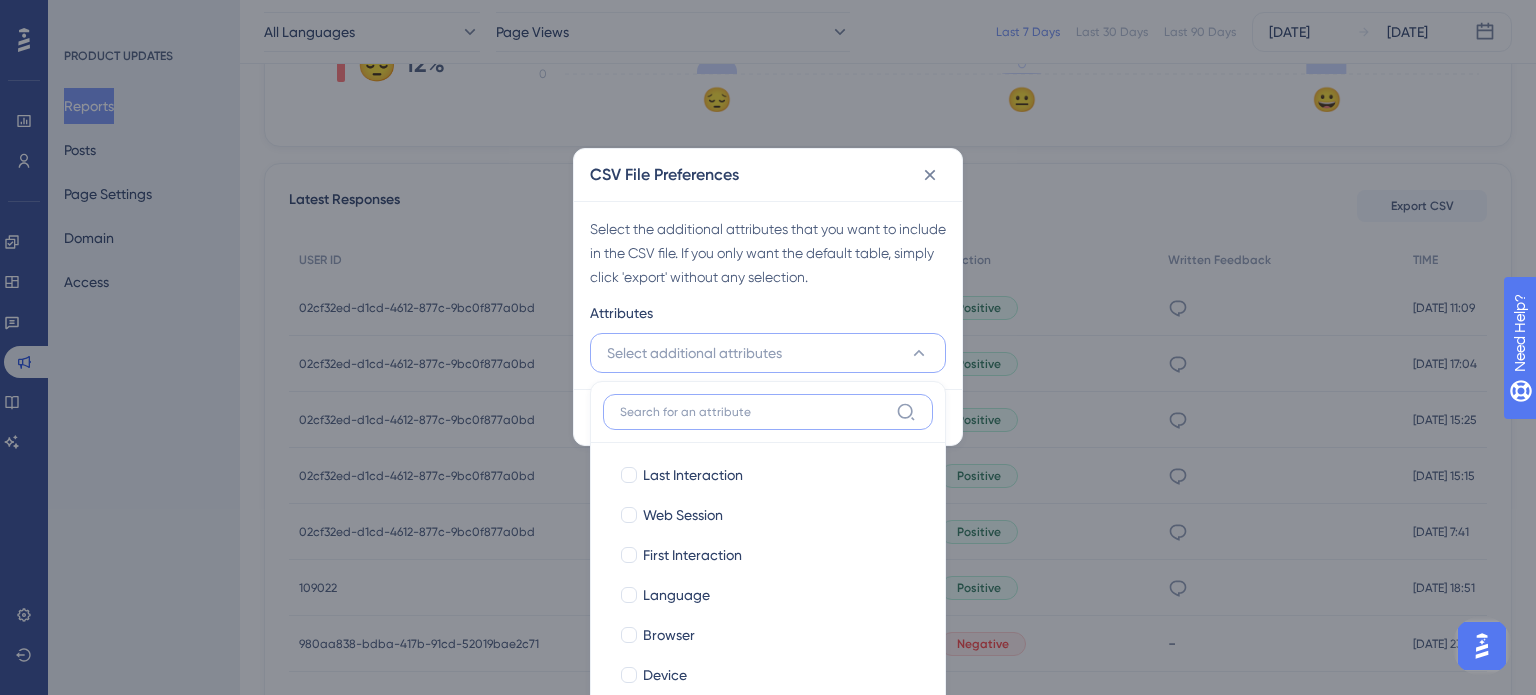 scroll, scrollTop: 789, scrollLeft: 0, axis: vertical 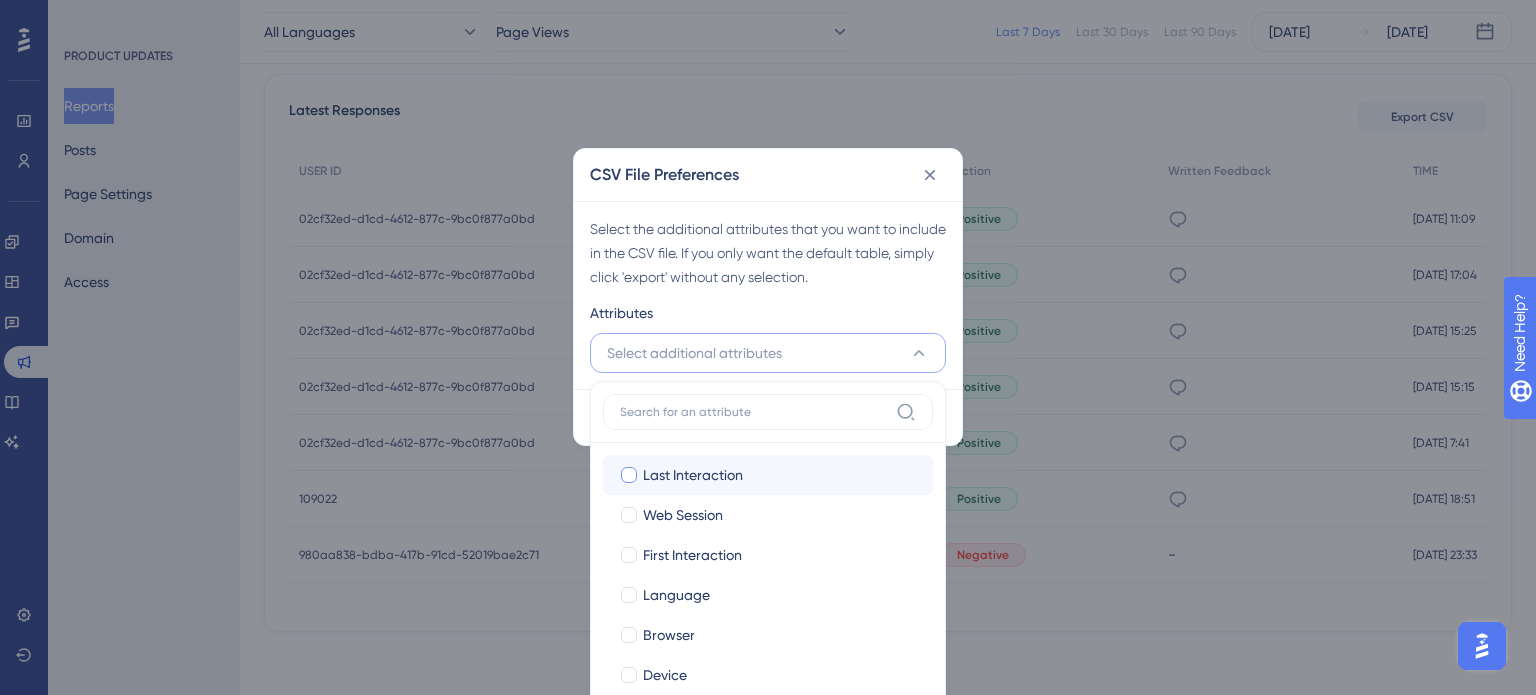 click at bounding box center (629, 475) 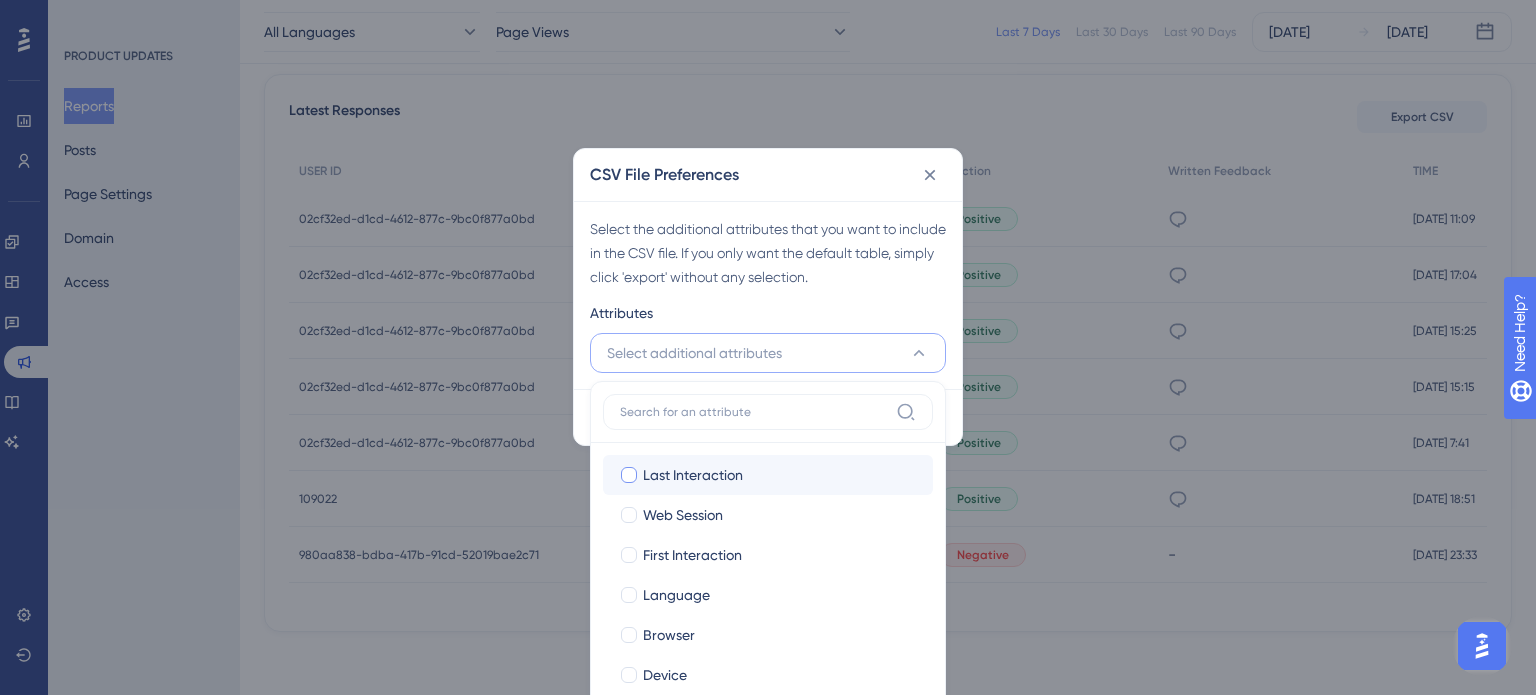 checkbox on "true" 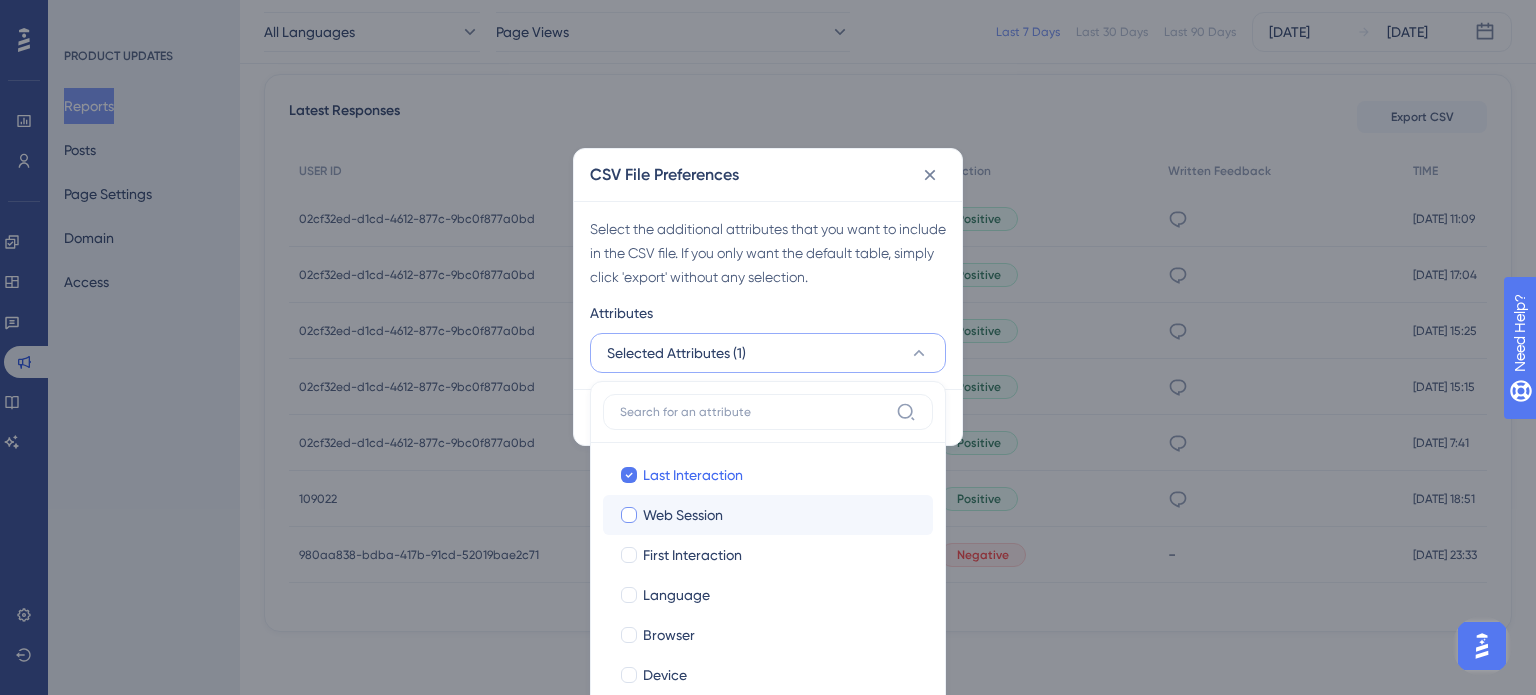 click at bounding box center [629, 515] 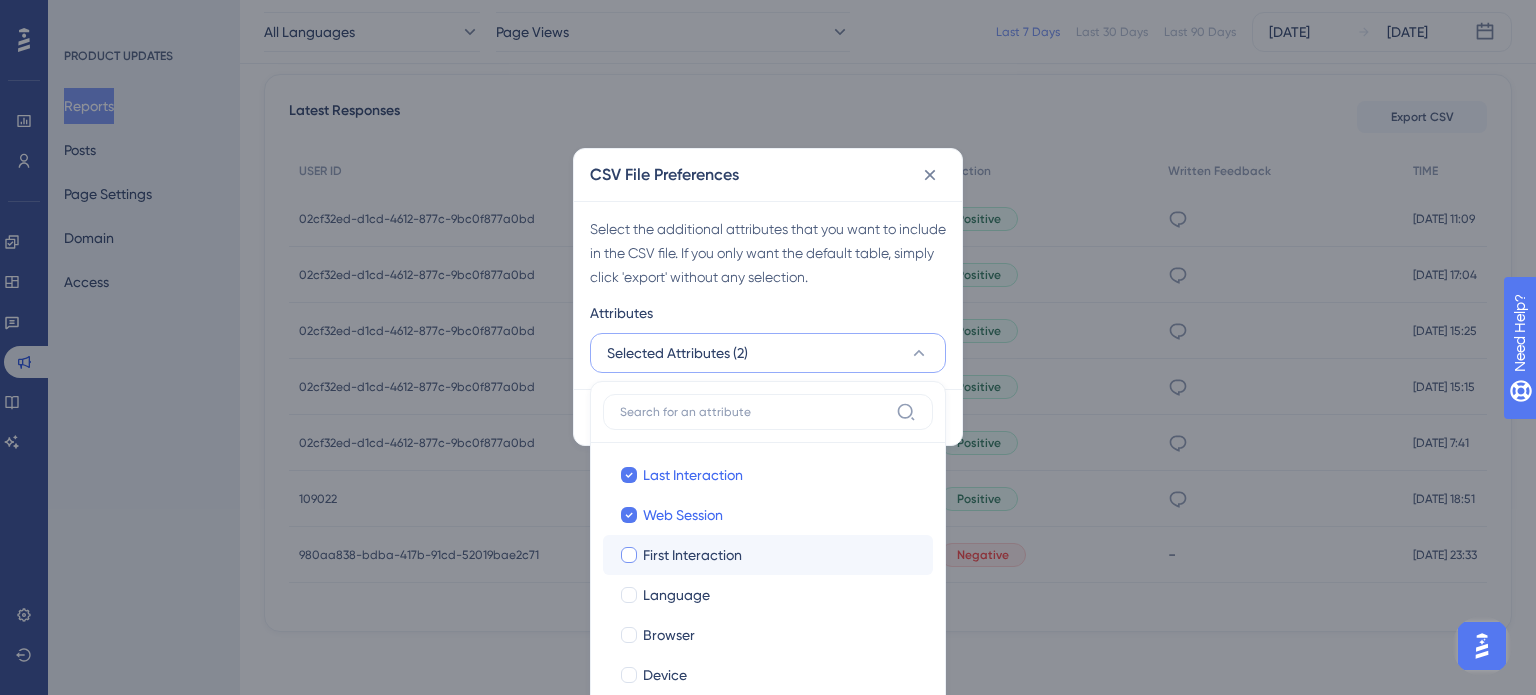 click at bounding box center (629, 555) 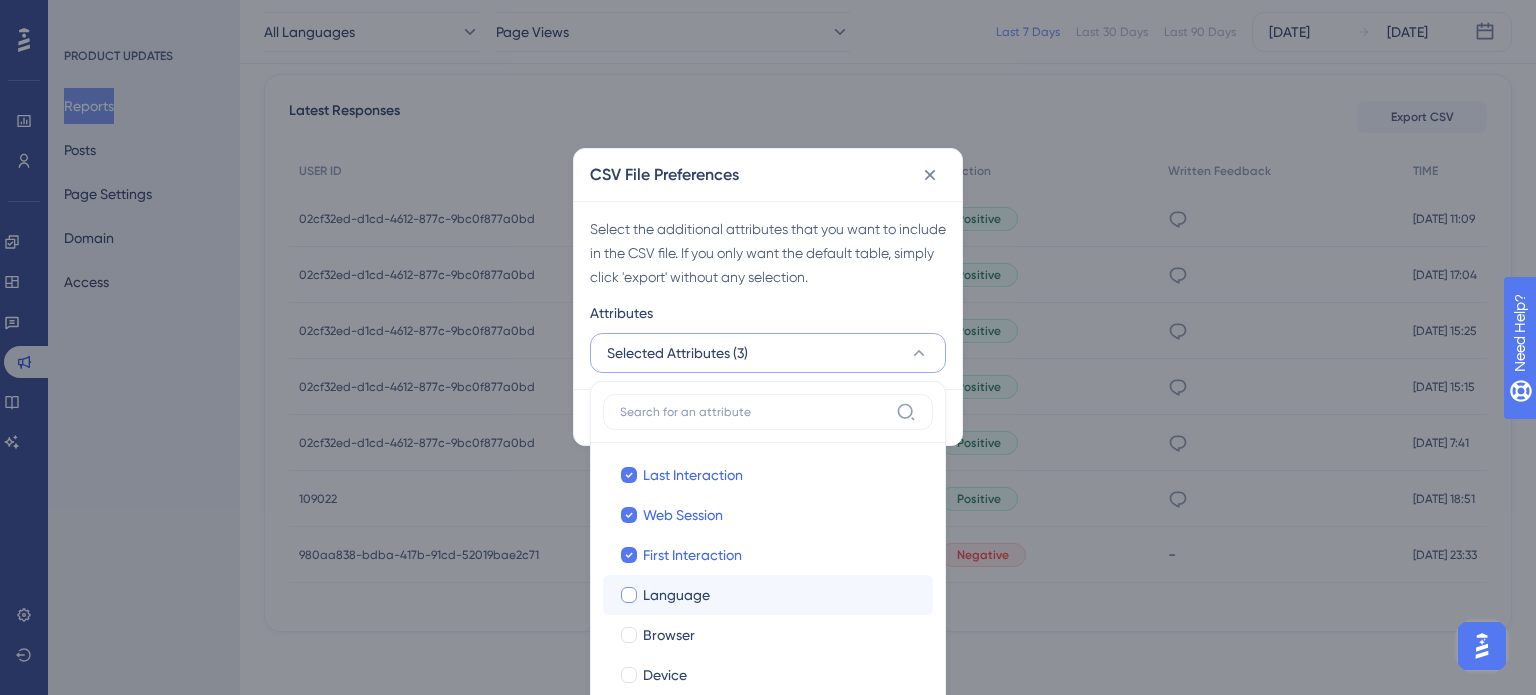 click at bounding box center [629, 595] 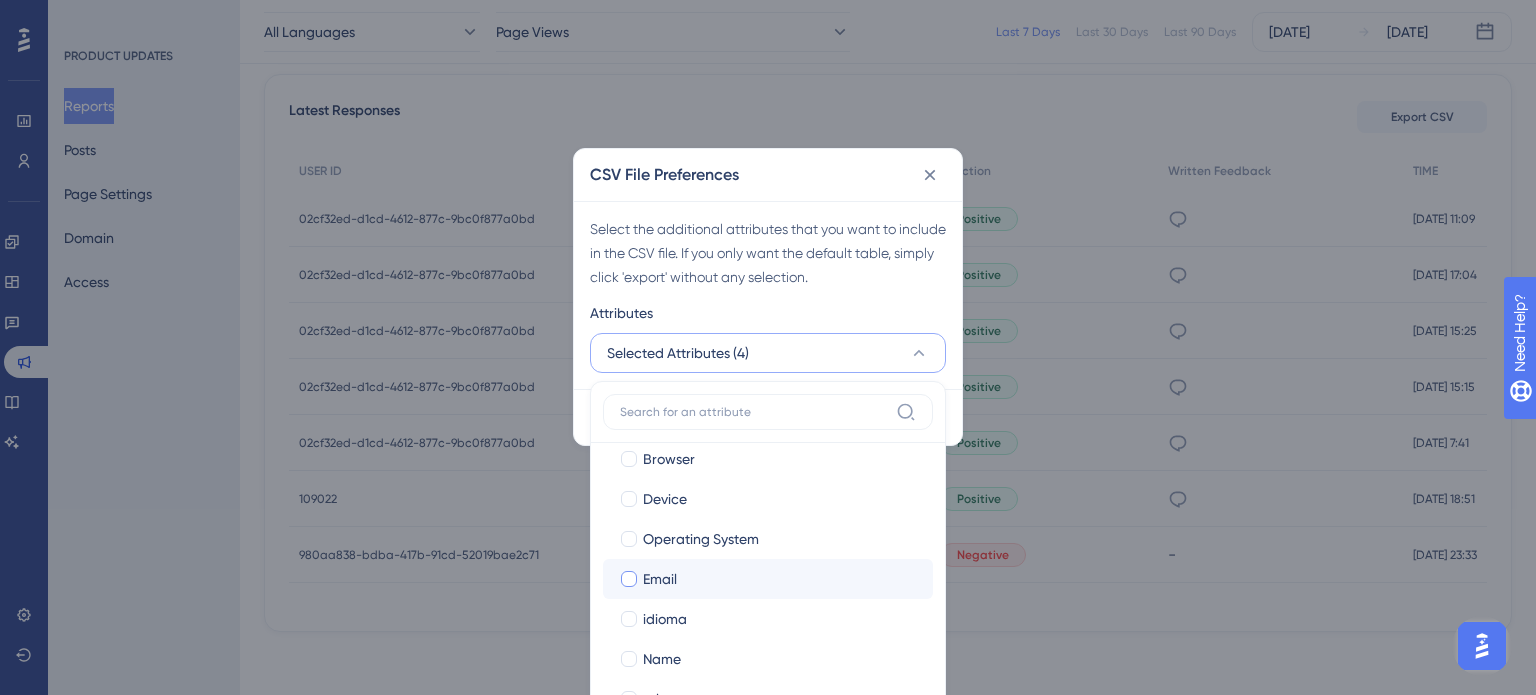 scroll, scrollTop: 76, scrollLeft: 0, axis: vertical 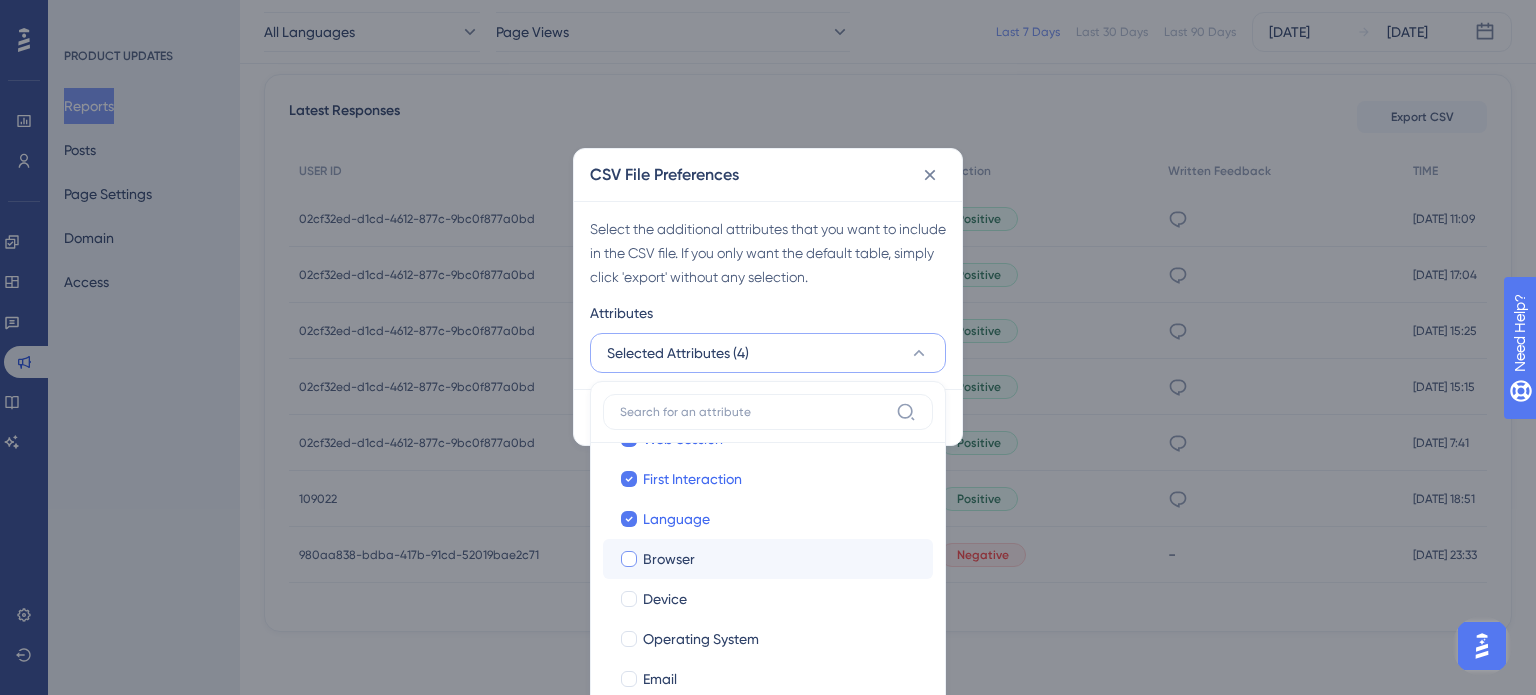 click at bounding box center (629, 559) 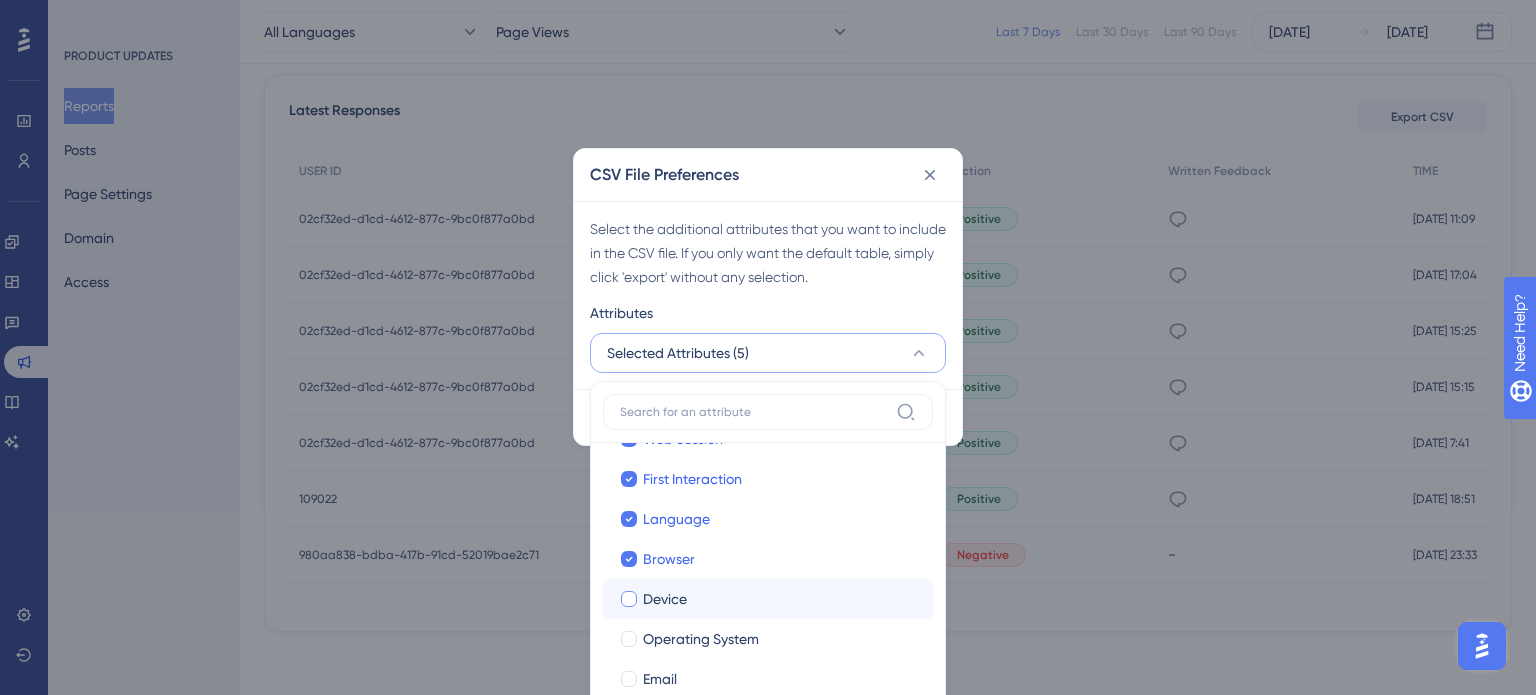click at bounding box center [629, 599] 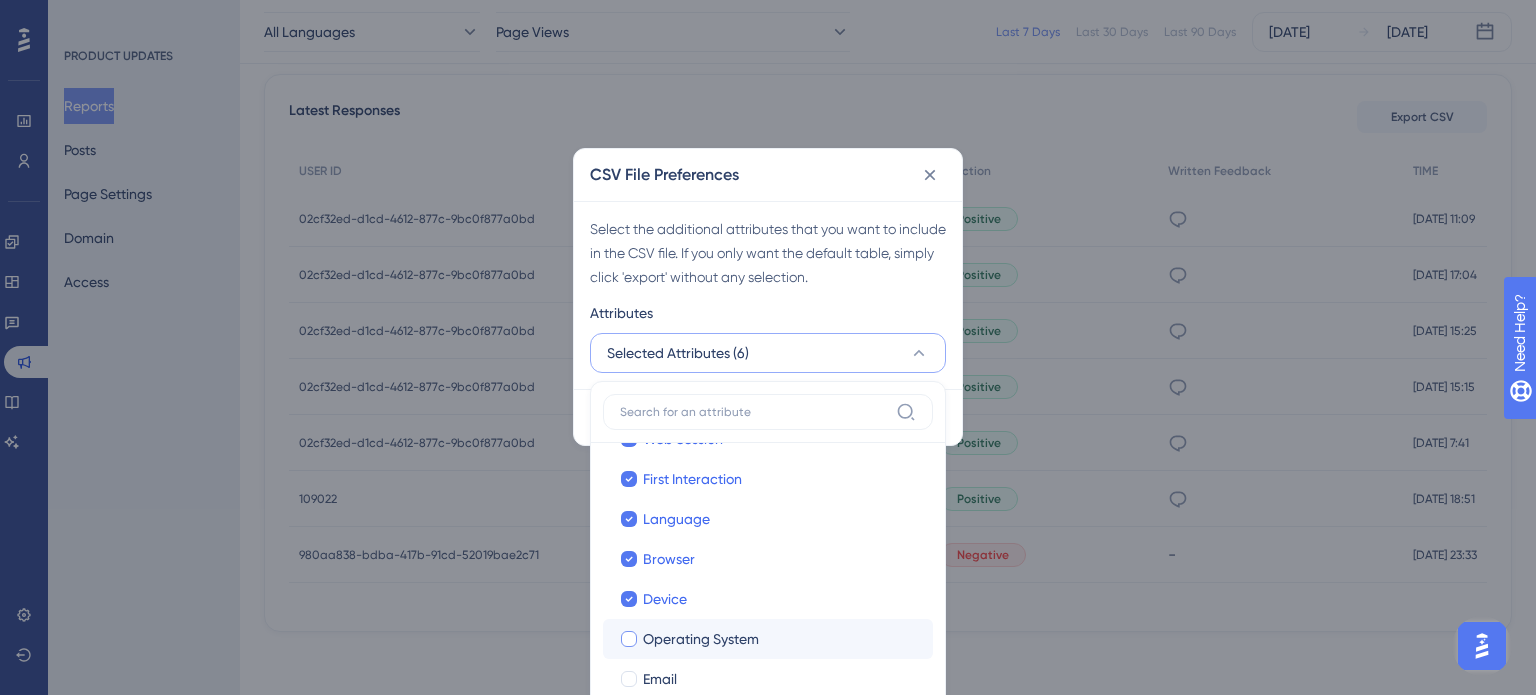 click at bounding box center (629, 639) 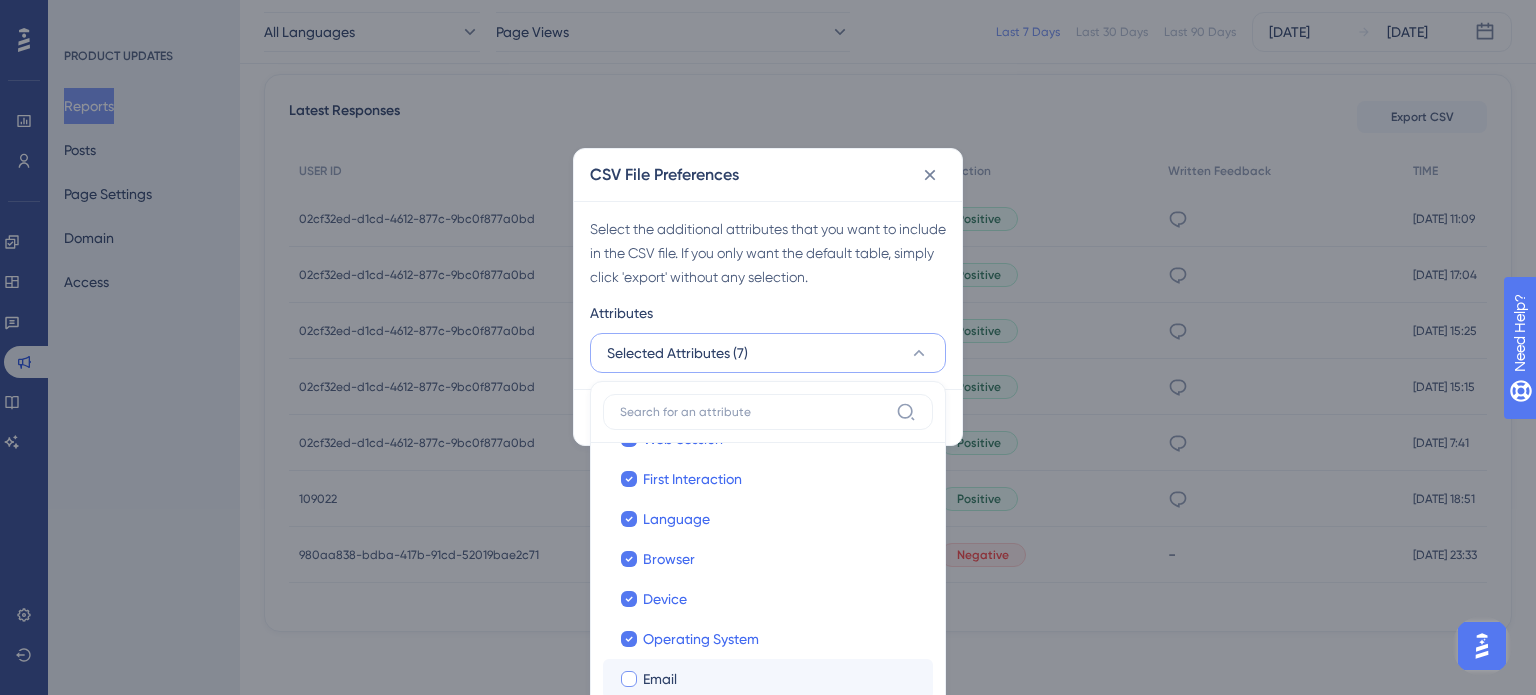 click at bounding box center [629, 679] 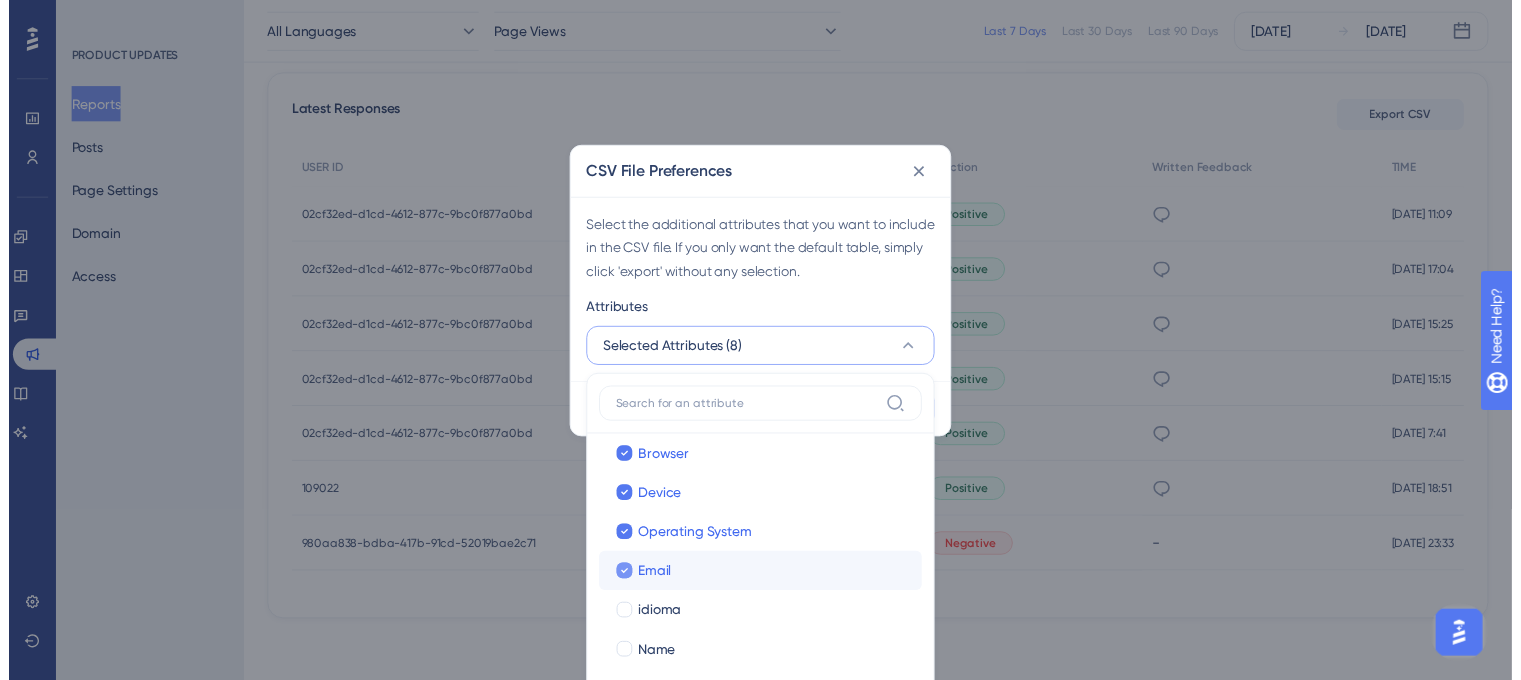 scroll, scrollTop: 176, scrollLeft: 0, axis: vertical 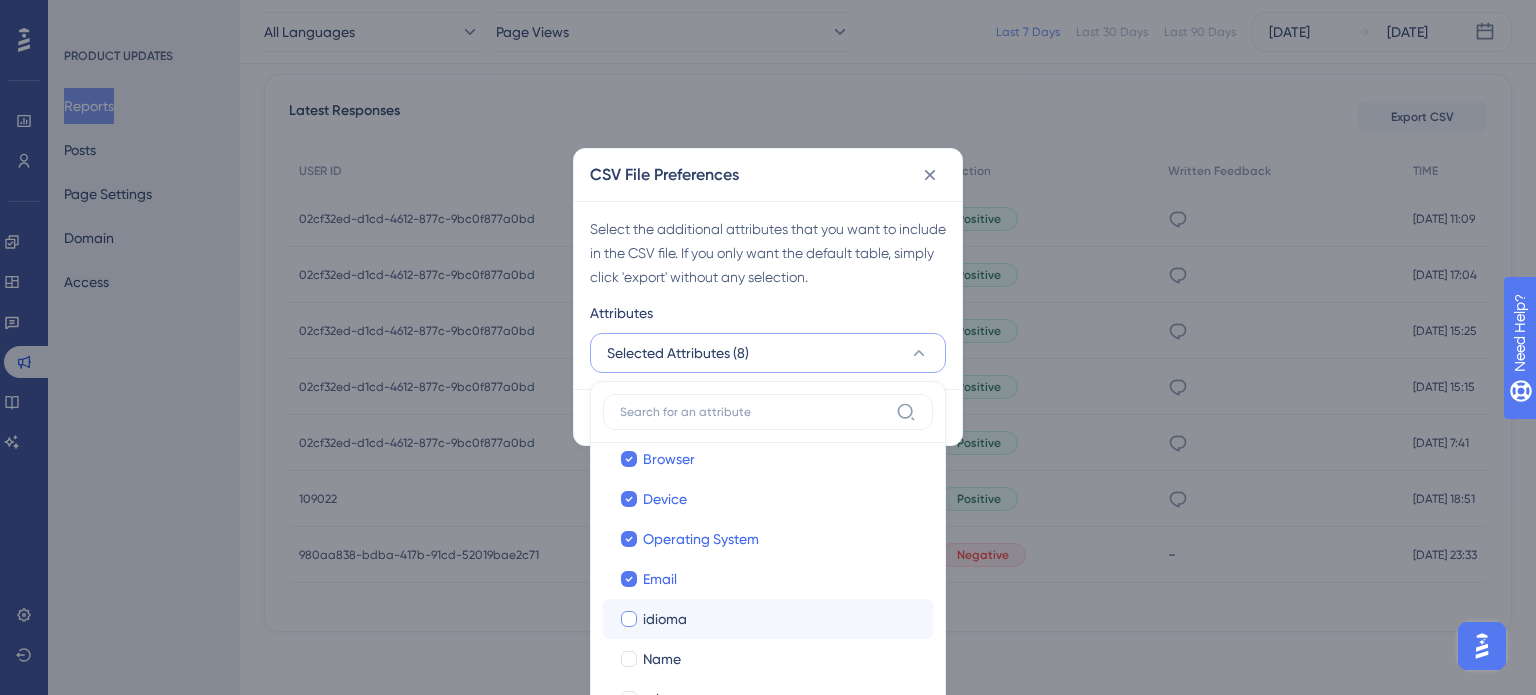click at bounding box center [629, 619] 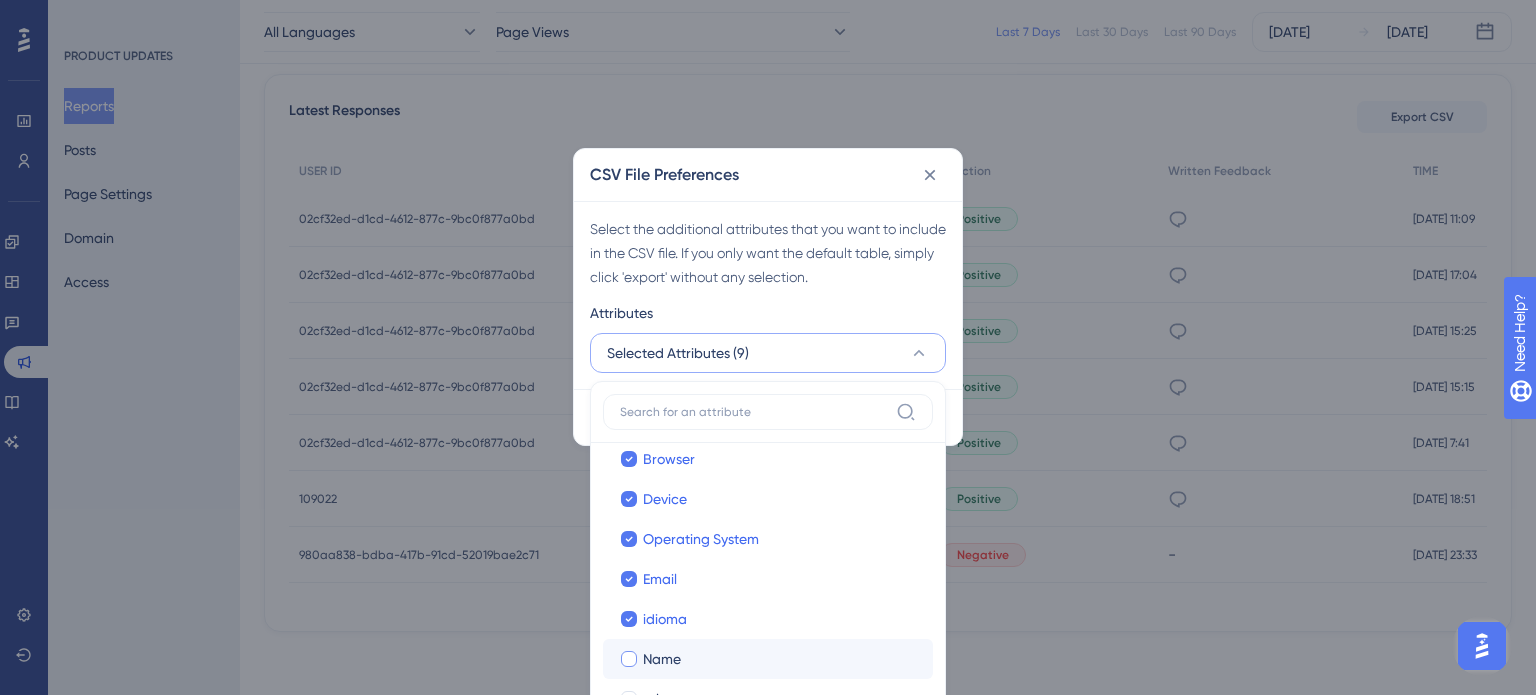 click at bounding box center [629, 659] 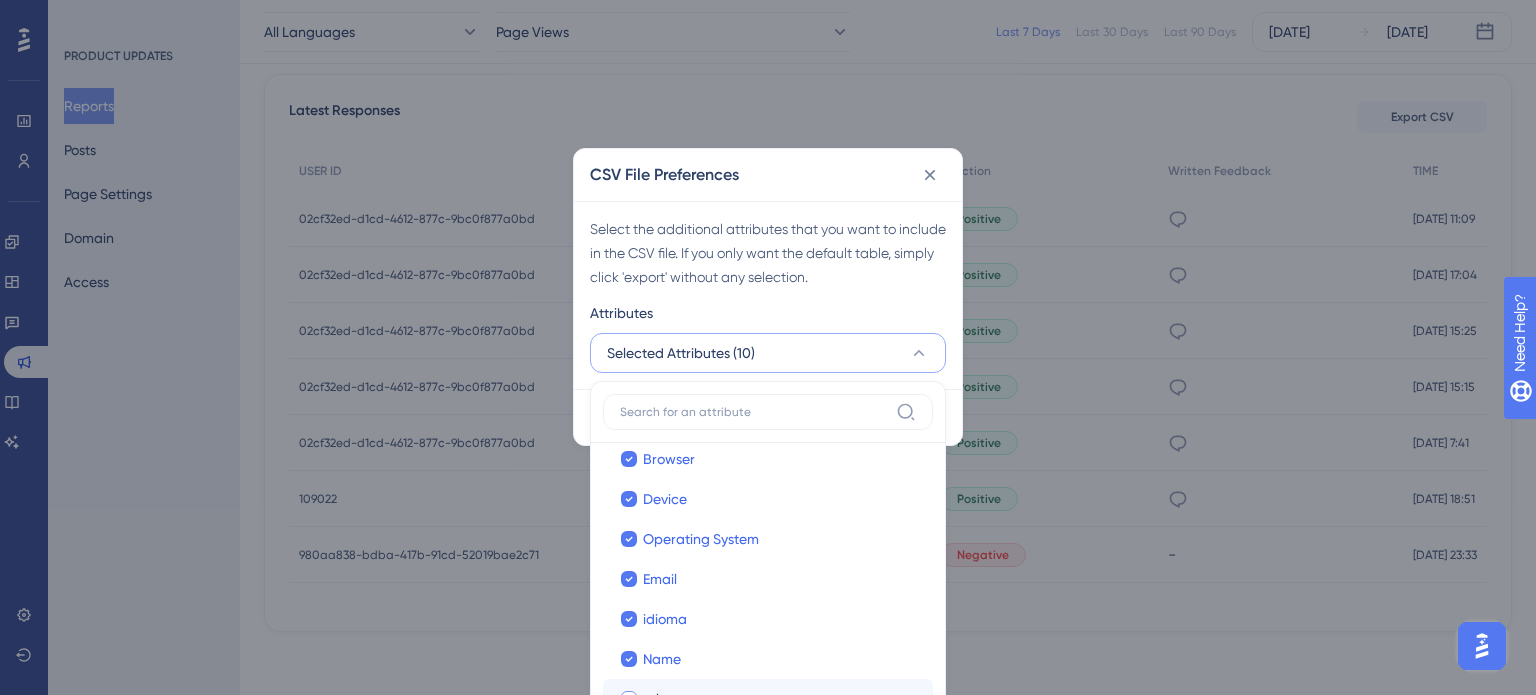 click at bounding box center (629, 699) 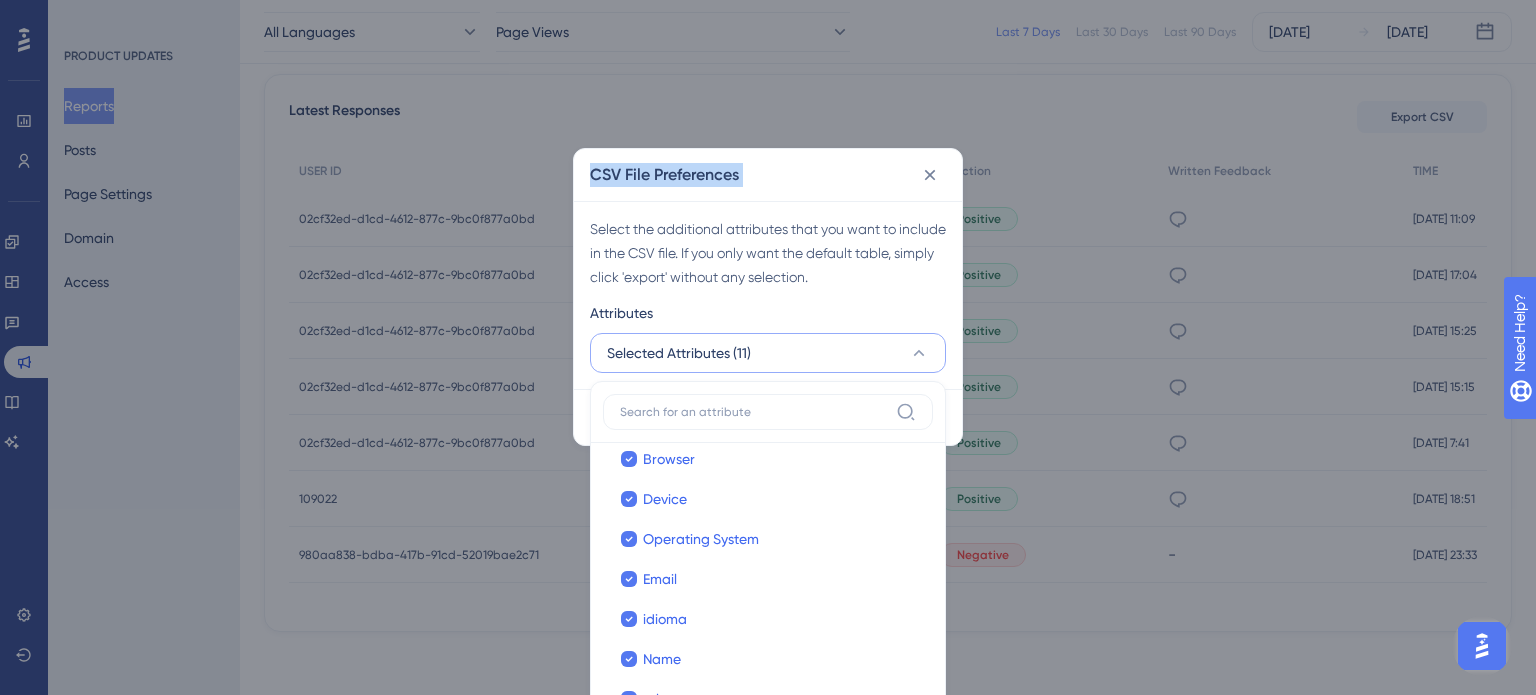 drag, startPoint x: 849, startPoint y: 163, endPoint x: 821, endPoint y: 32, distance: 133.95895 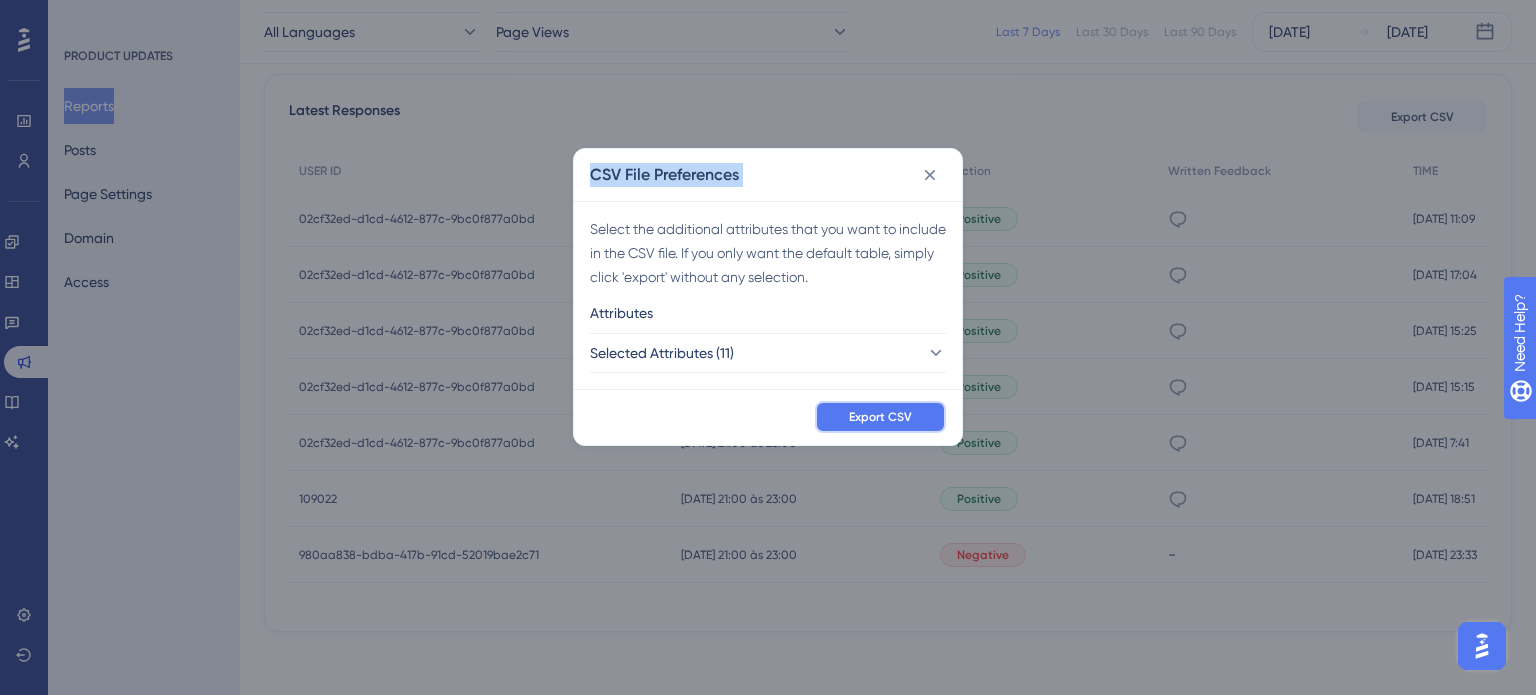 click on "Export CSV" at bounding box center (880, 417) 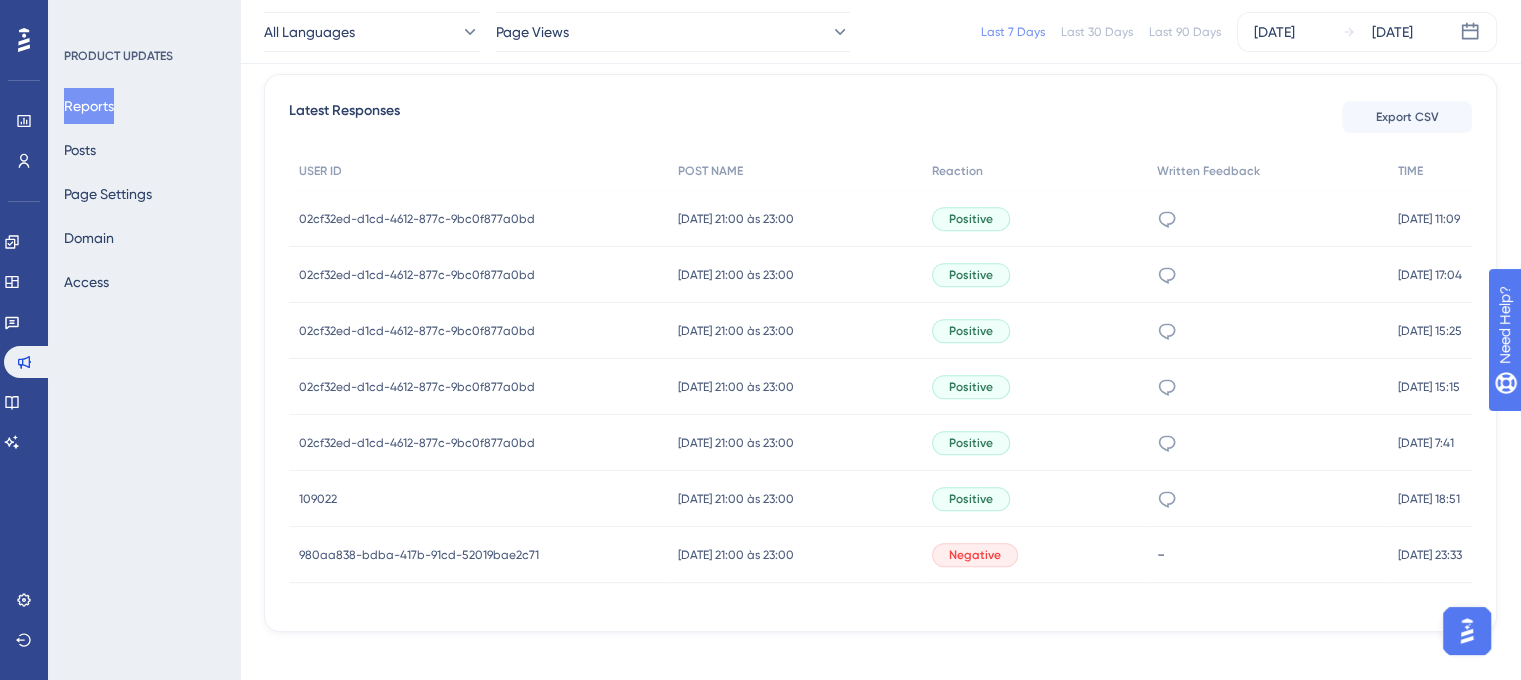 drag, startPoint x: 670, startPoint y: 242, endPoint x: 879, endPoint y: 227, distance: 209.53758 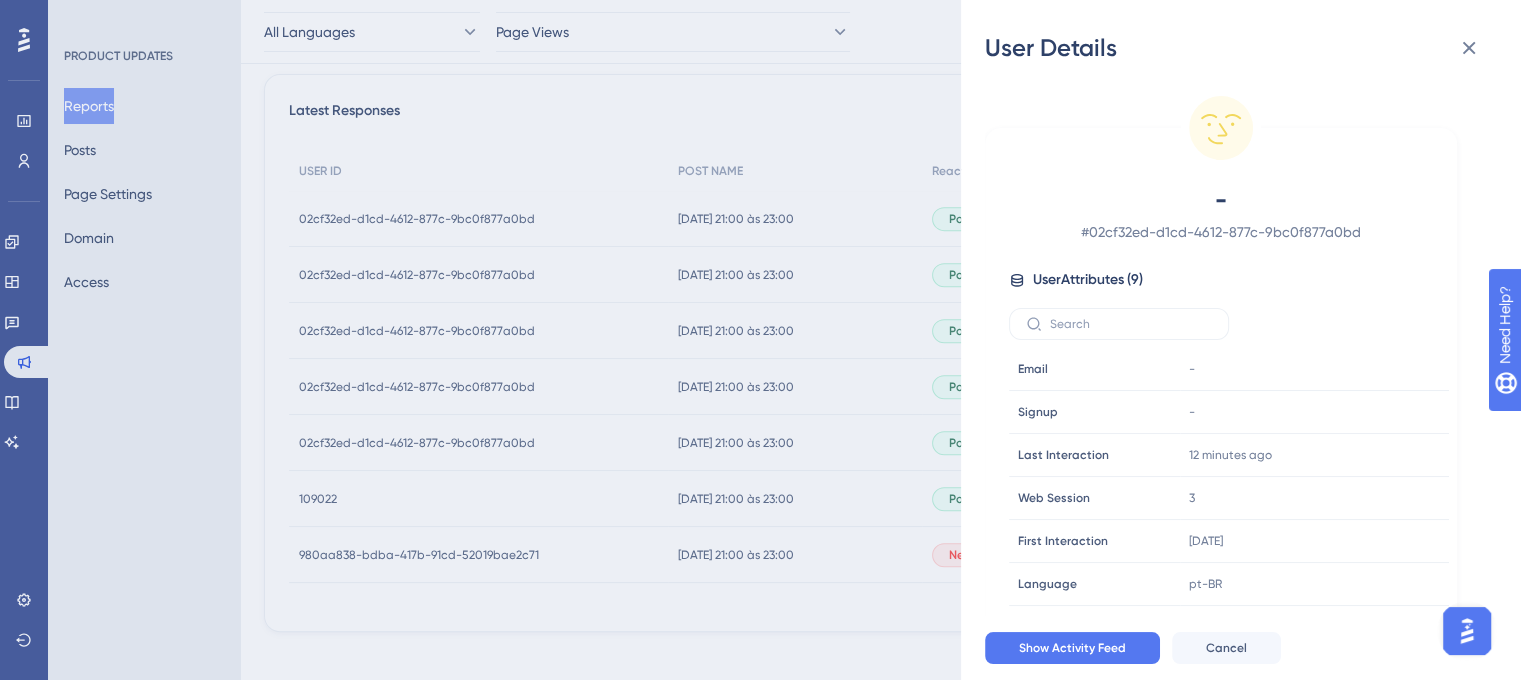 click on "User Details - #  02cf32ed-d1cd-4612-877c-9bc0f877a0bd User  Attributes ( 9 ) Email Email - Signup Signup - Last Interaction Last Interaction 12 minutes ago 28 Jul 2025, 11:09 Web Session Web Session 3 First Interaction First Interaction 3 days ago 25 Jul 2025, 07:41 Language Language pt-BR Browser Browser Chrome Device Device computer Operating System Operating System Windows Show Activity Feed Cancel" at bounding box center (760, 340) 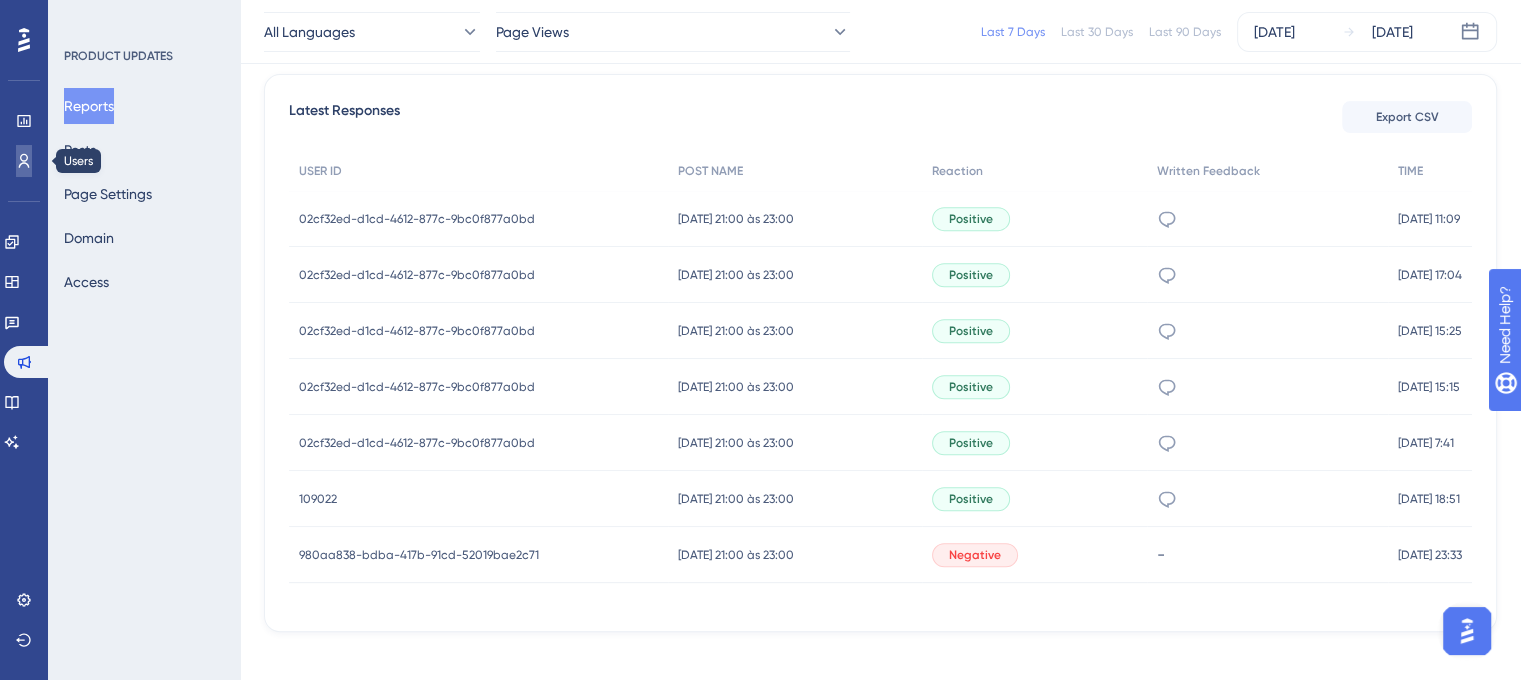 click 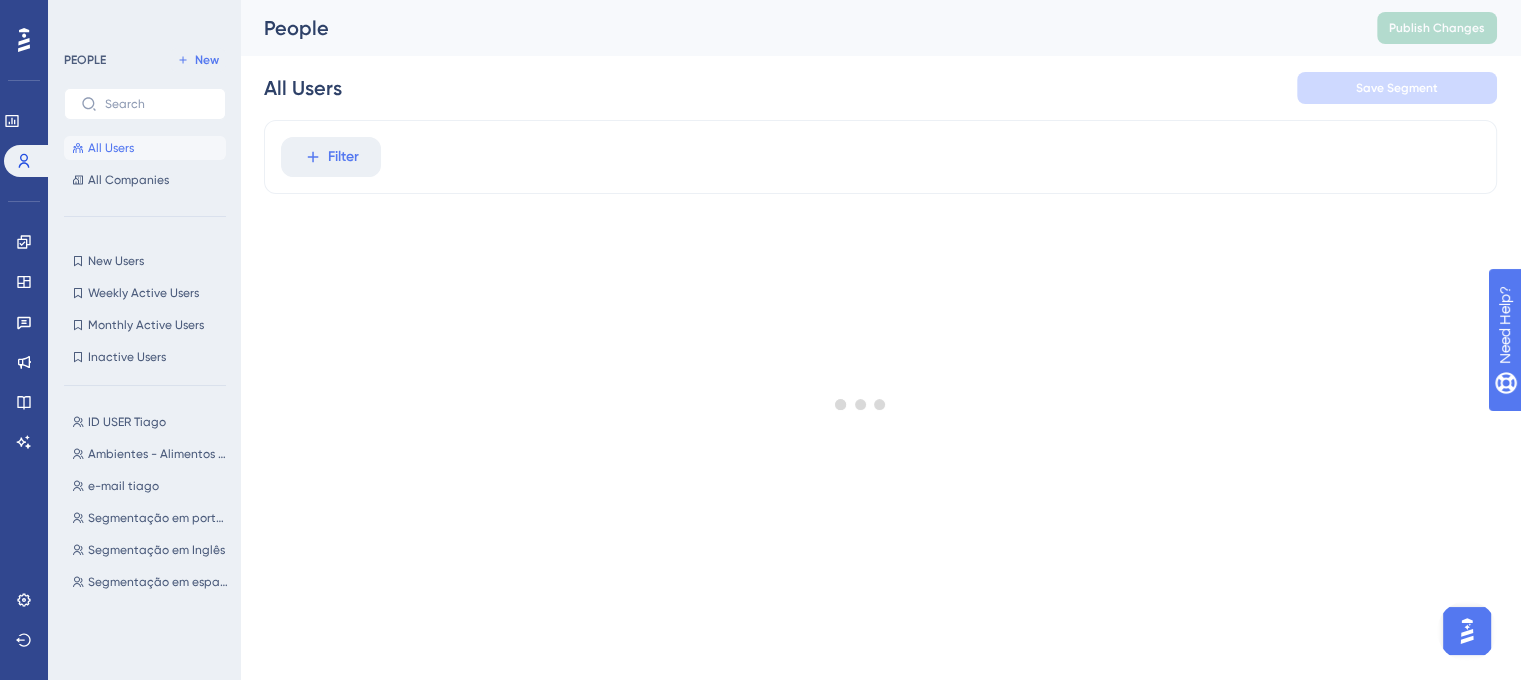 scroll, scrollTop: 0, scrollLeft: 0, axis: both 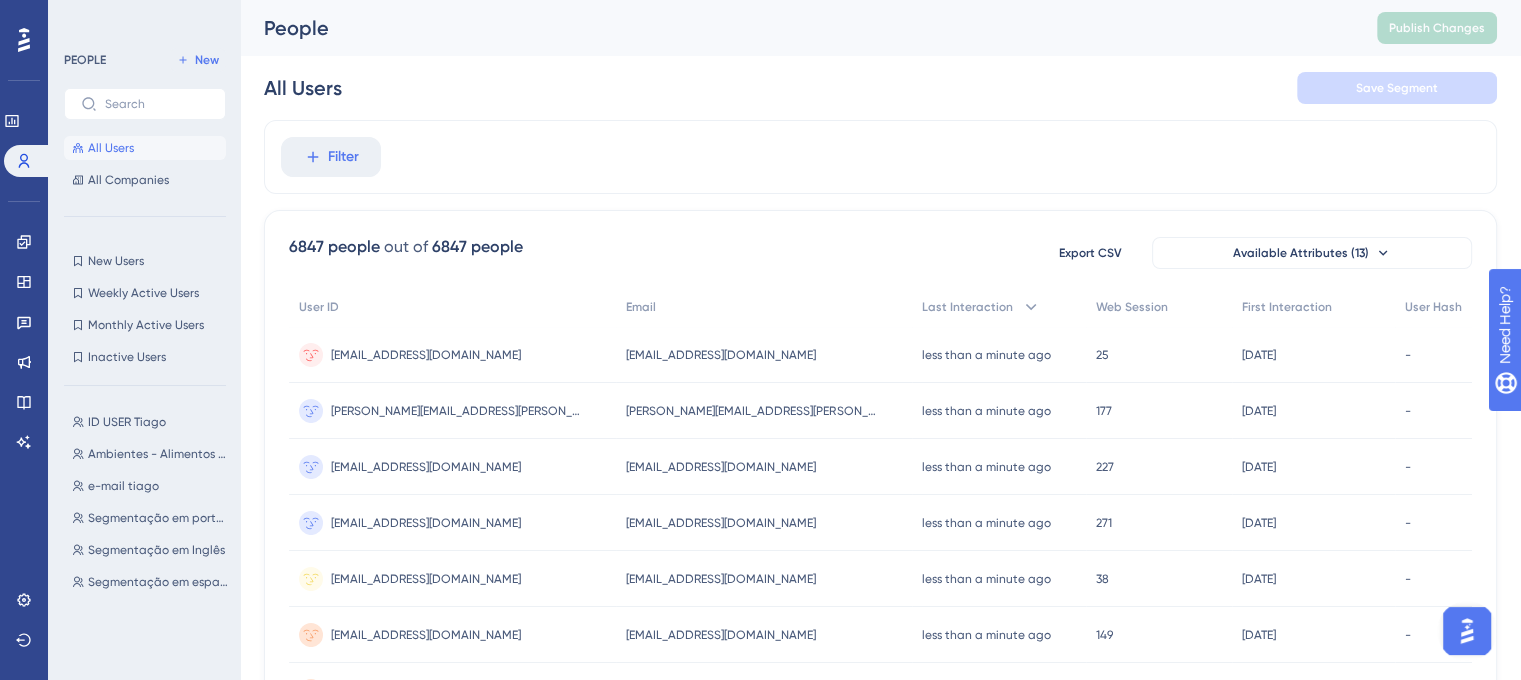 click on "All Users" at bounding box center (111, 148) 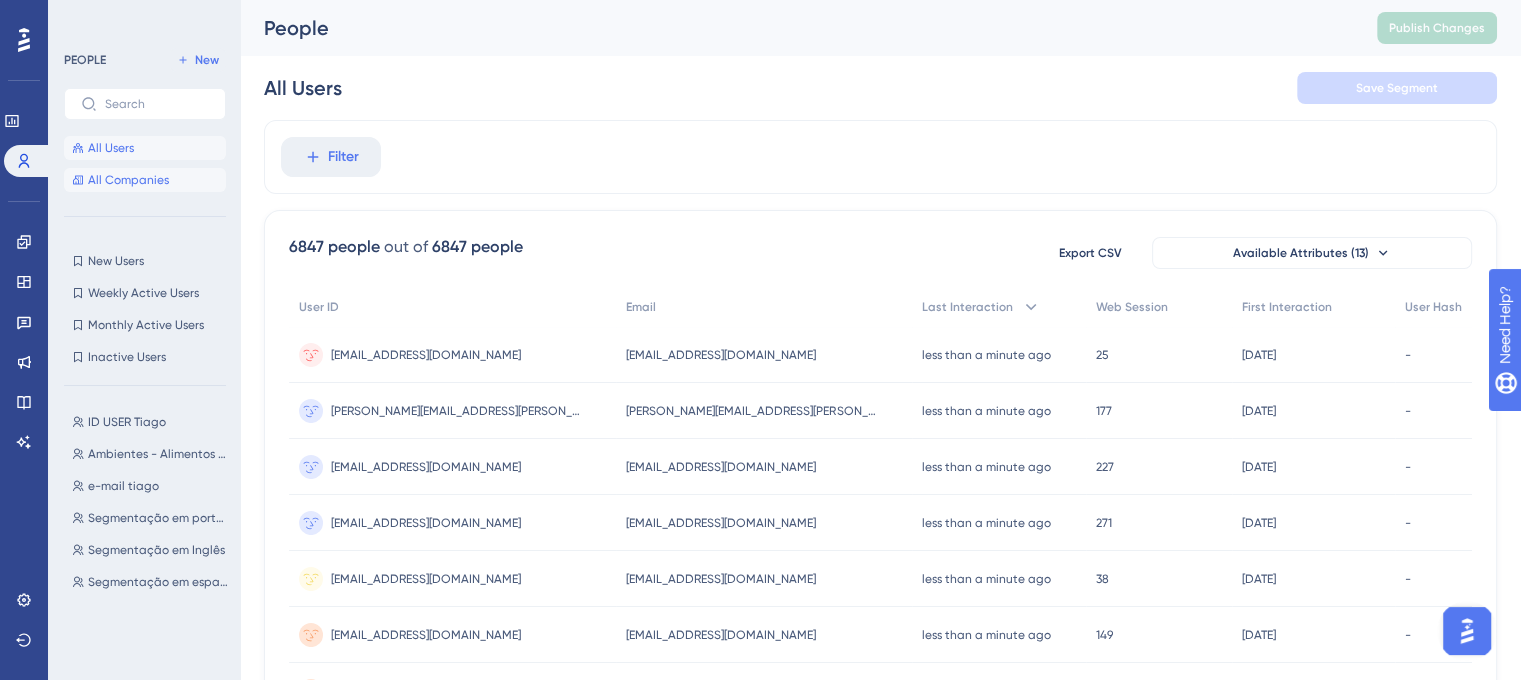 click on "All Companies" at bounding box center (128, 180) 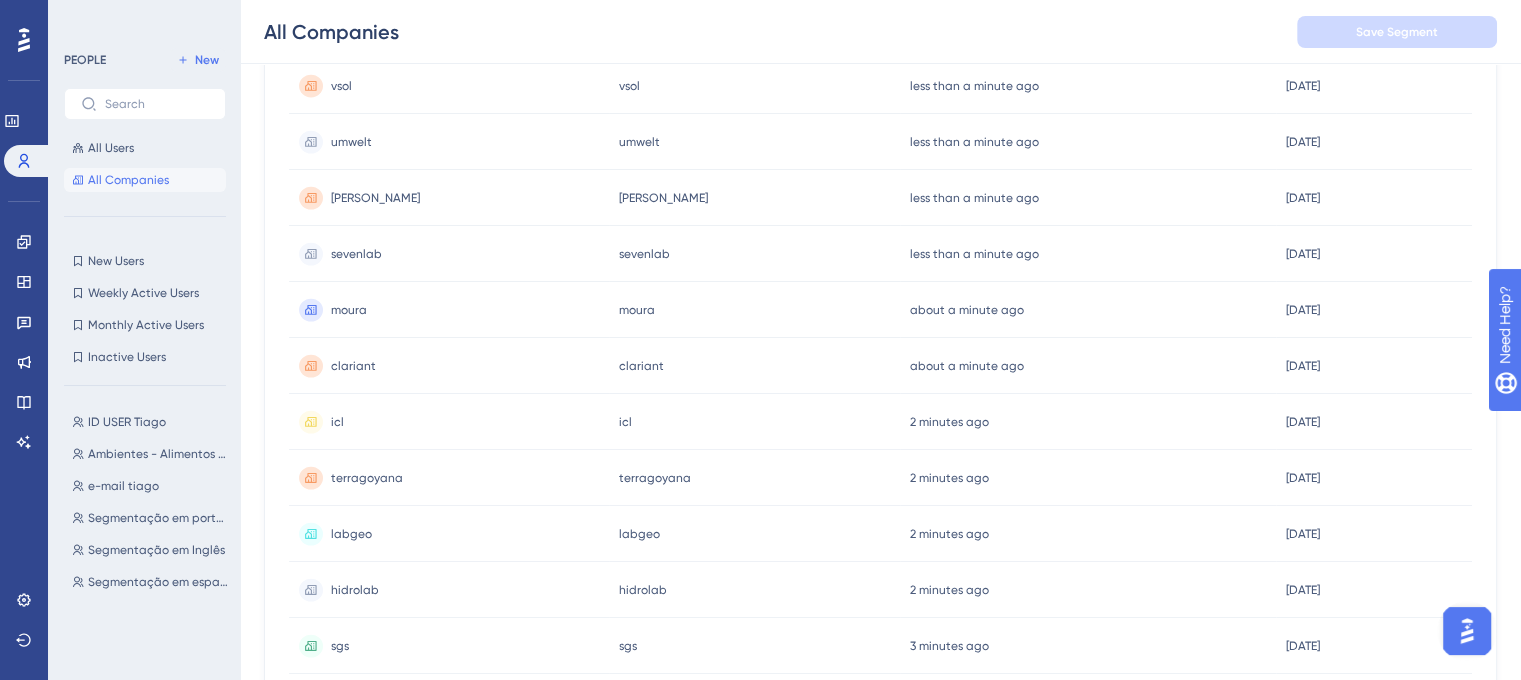 scroll, scrollTop: 400, scrollLeft: 0, axis: vertical 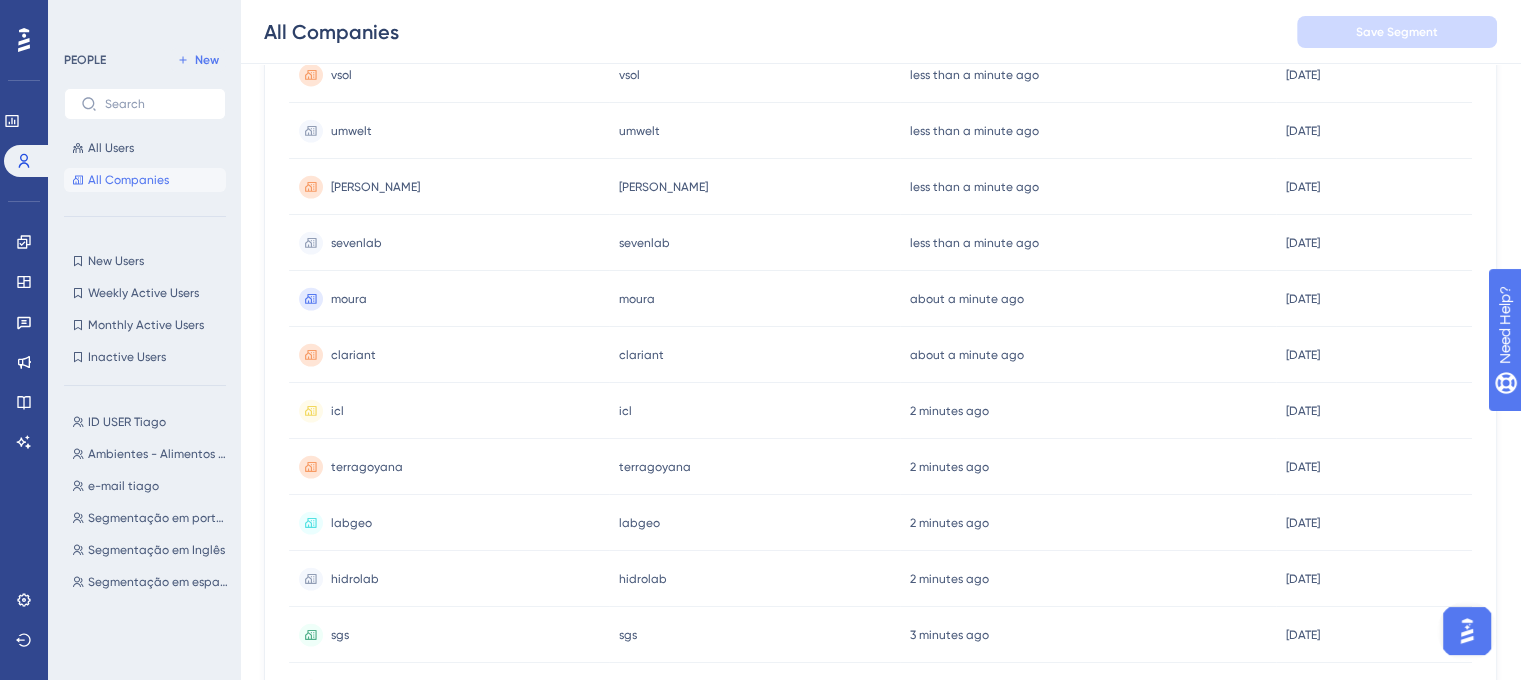 click on "sevenlab sevenlab" at bounding box center [449, 243] 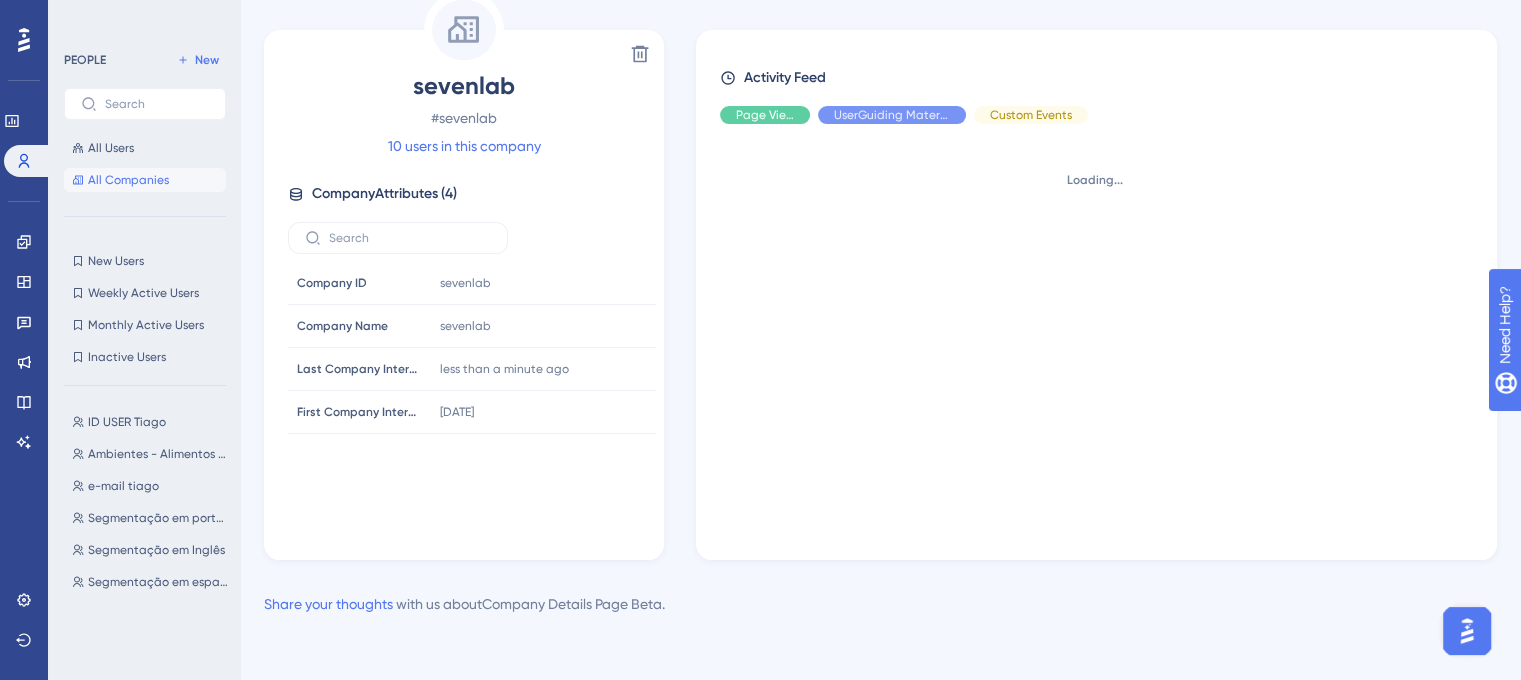scroll, scrollTop: 0, scrollLeft: 0, axis: both 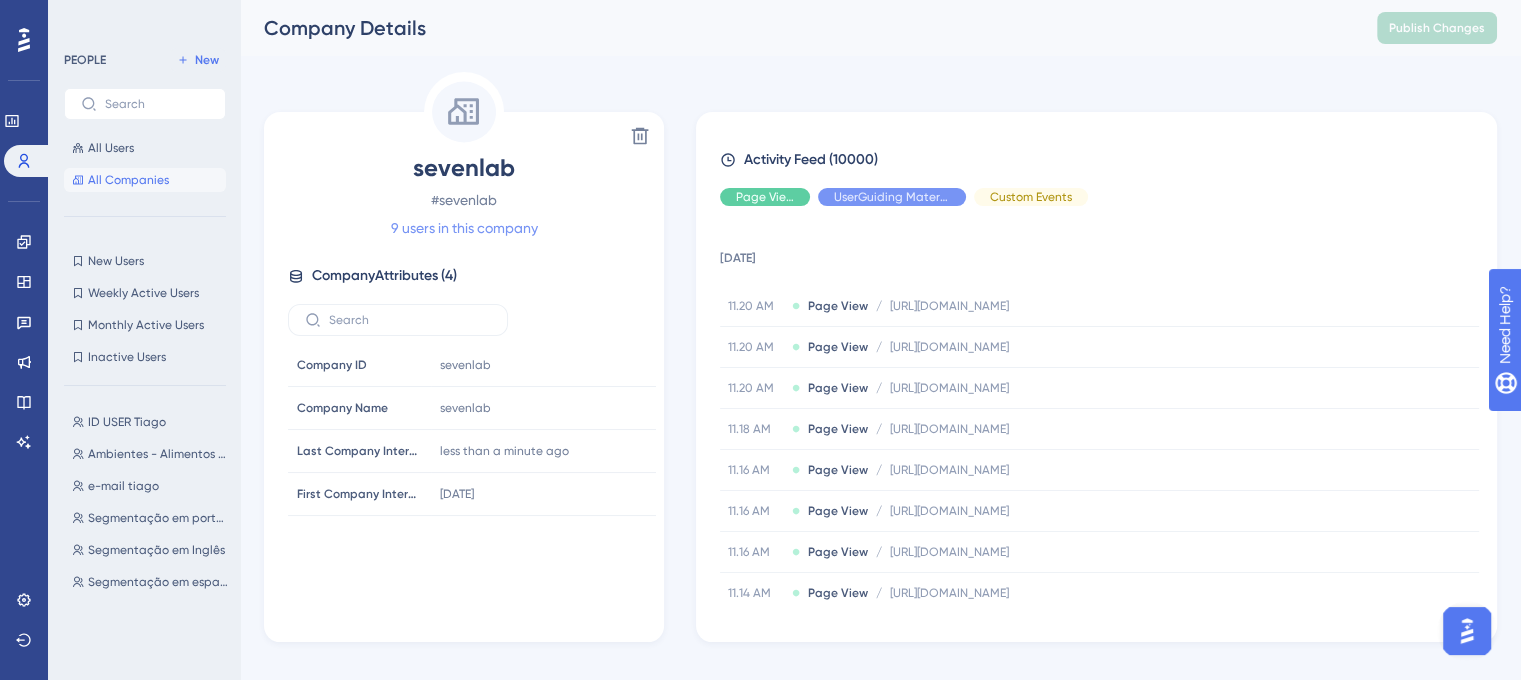 click on "9 users in this company" at bounding box center (464, 228) 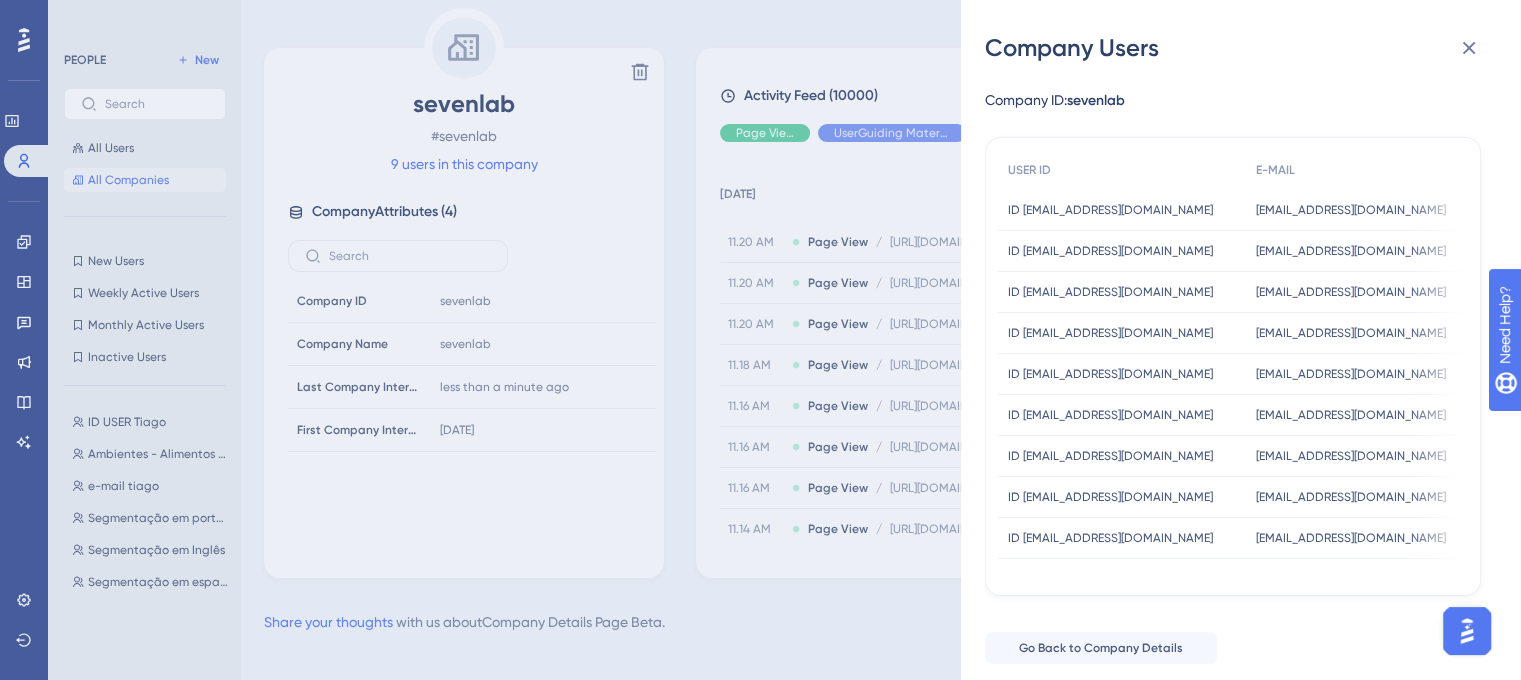 scroll, scrollTop: 138, scrollLeft: 0, axis: vertical 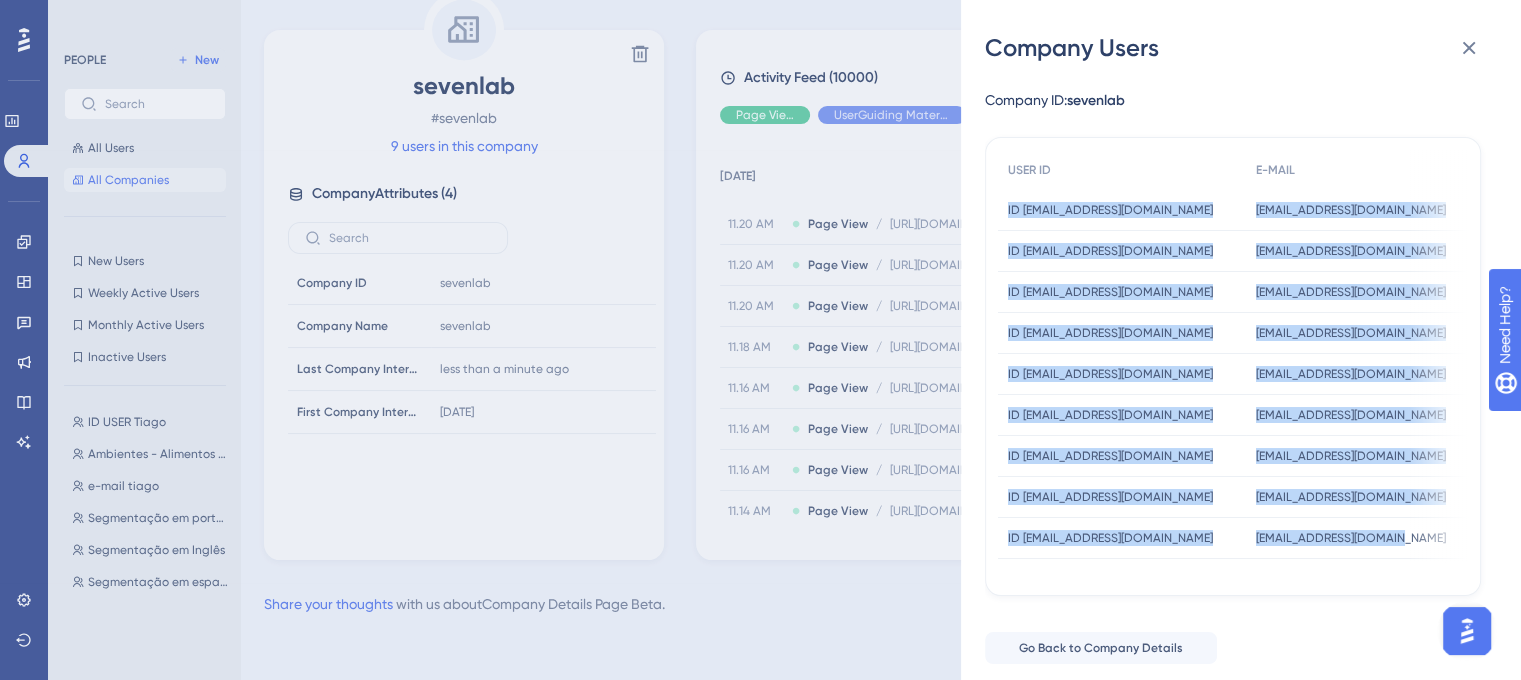 drag, startPoint x: 999, startPoint y: 212, endPoint x: 1398, endPoint y: 523, distance: 505.88733 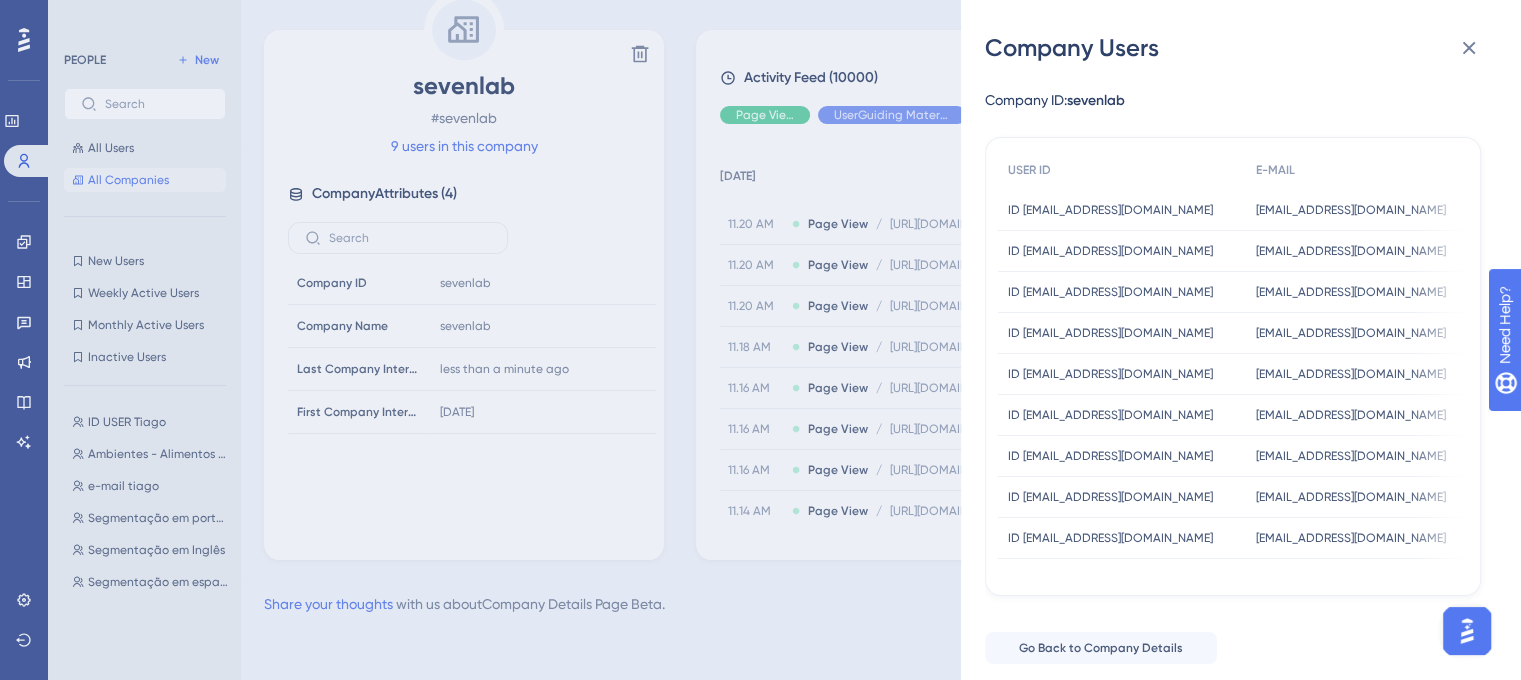 click on "Company Users Company ID:  sevenlab USER ID E-MAIL ID qualidade@sevenlab.com.br ID qualidade@sevenlab.com.br qualidade@sevenlab.com.br qualidade@sevenlab.com.br ID gerencia@sevenlab.com.br ID gerencia@sevenlab.com.br gerencia@sevenlab.com.br gerencia@sevenlab.com.br ID compras@sevenlab.com.br ID compras@sevenlab.com.br compras@sevenlab.com.br compras@sevenlab.com.br ID assessoria@sevenlab.com.br ID assessoria@sevenlab.com.br assessoria@sevenlab.com.br assessoria@sevenlab.com.br ID ambiental@sevenlab.com.br ID ambiental@sevenlab.com.br ambiental@sevenlab.com.br ambiental@sevenlab.com.br ID laboratorio2@sevenlab.com.br ID laboratorio2@sevenlab.com.br laboratorio2@sevenlab.com.br laboratorio2@sevenlab.com.br ID logistica@sevenlab.com.br ID logistica@sevenlab.com.br logistica@sevenlab.com.br logistica@sevenlab.com.br ID sac@sevenlab.com.br ID sac@sevenlab.com.br sac@sevenlab.com.br sac@sevenlab.com.br ID vendas@sevenlab.com.br ID vendas@sevenlab.com.br vendas@sevenlab.com.br vendas@sevenlab.com.br" at bounding box center [760, 340] 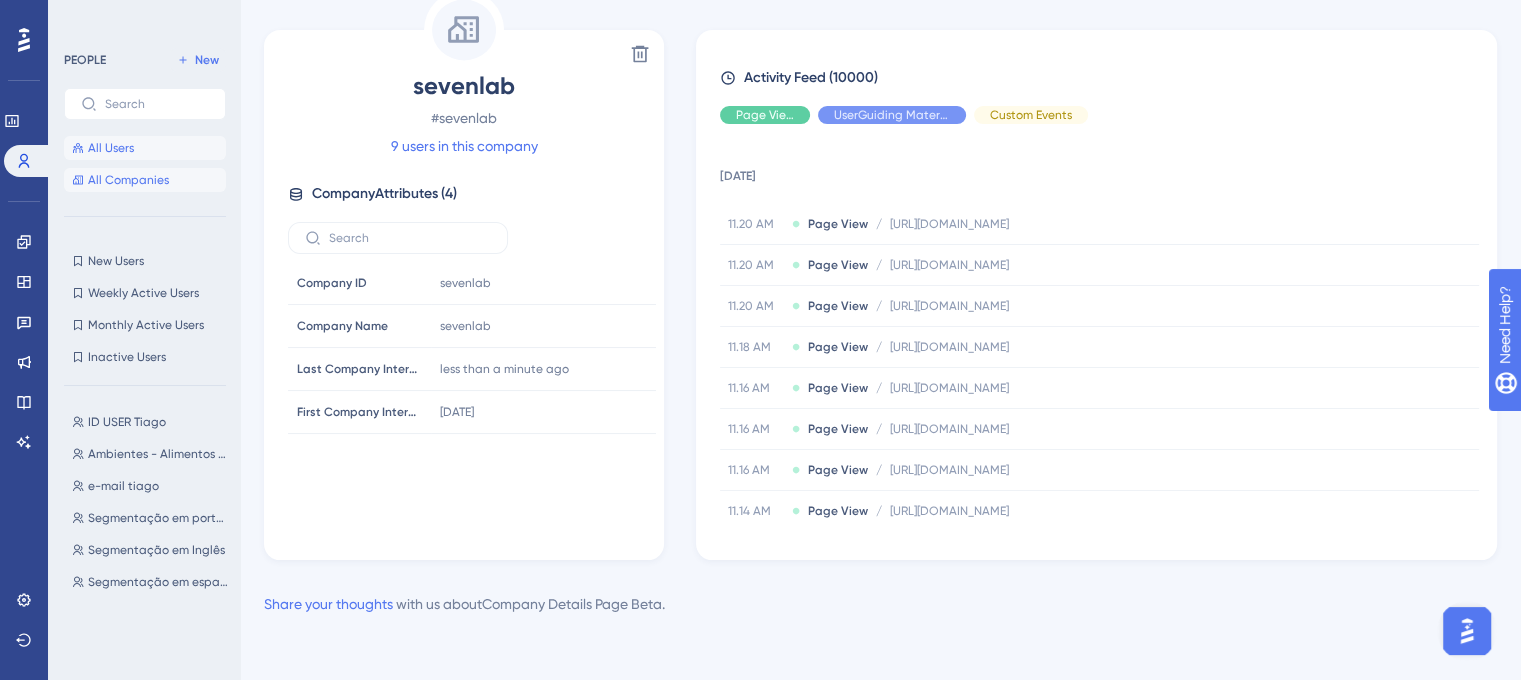 click on "All Users" at bounding box center [111, 148] 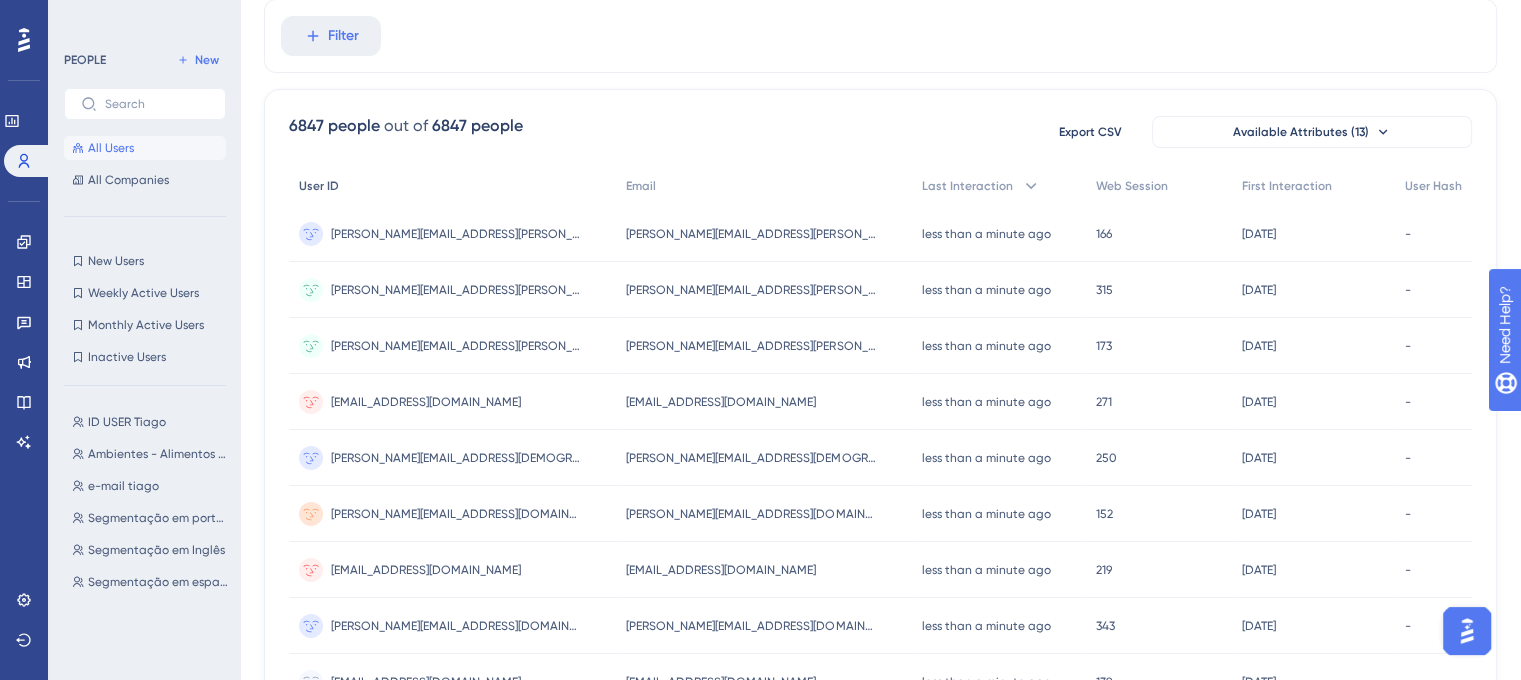 scroll, scrollTop: 0, scrollLeft: 0, axis: both 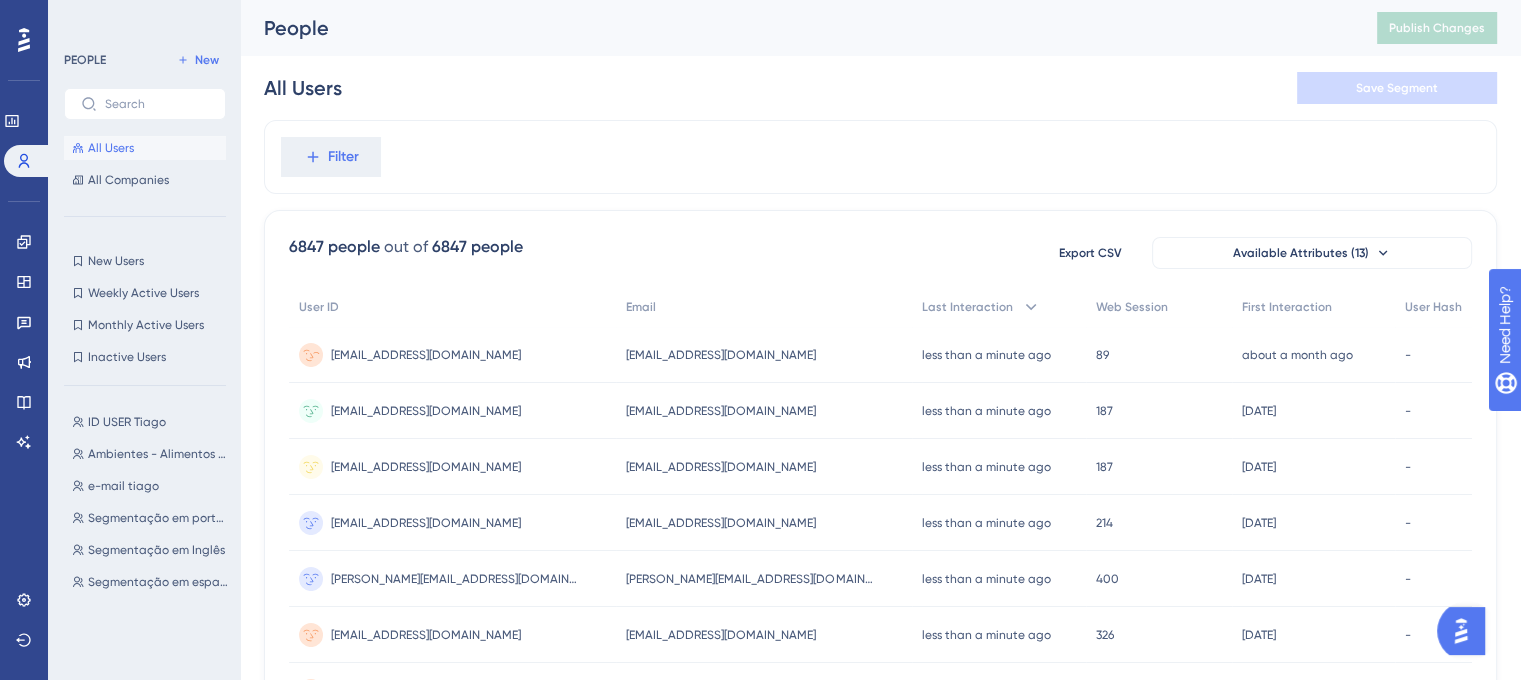 click on "[EMAIL_ADDRESS][DOMAIN_NAME]" at bounding box center (721, 355) 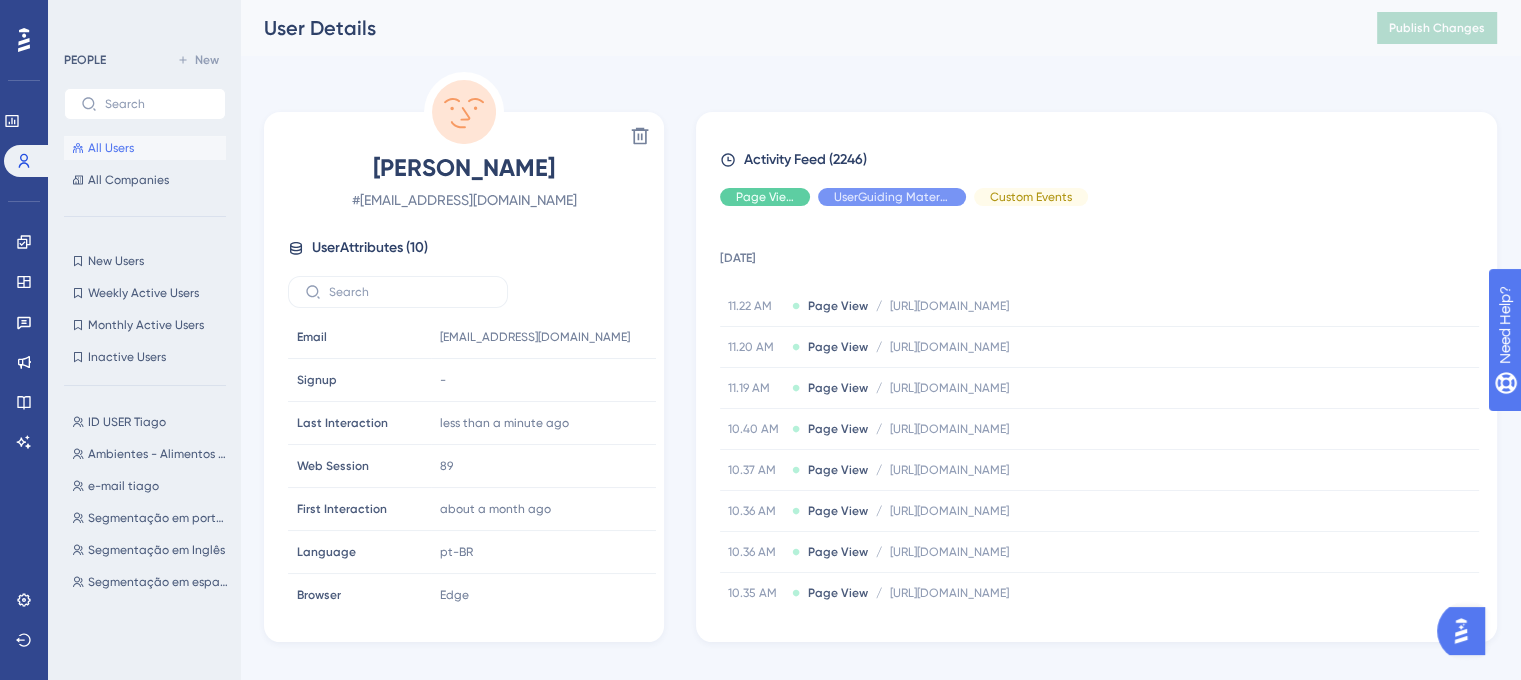 click on "All Users" at bounding box center [145, 148] 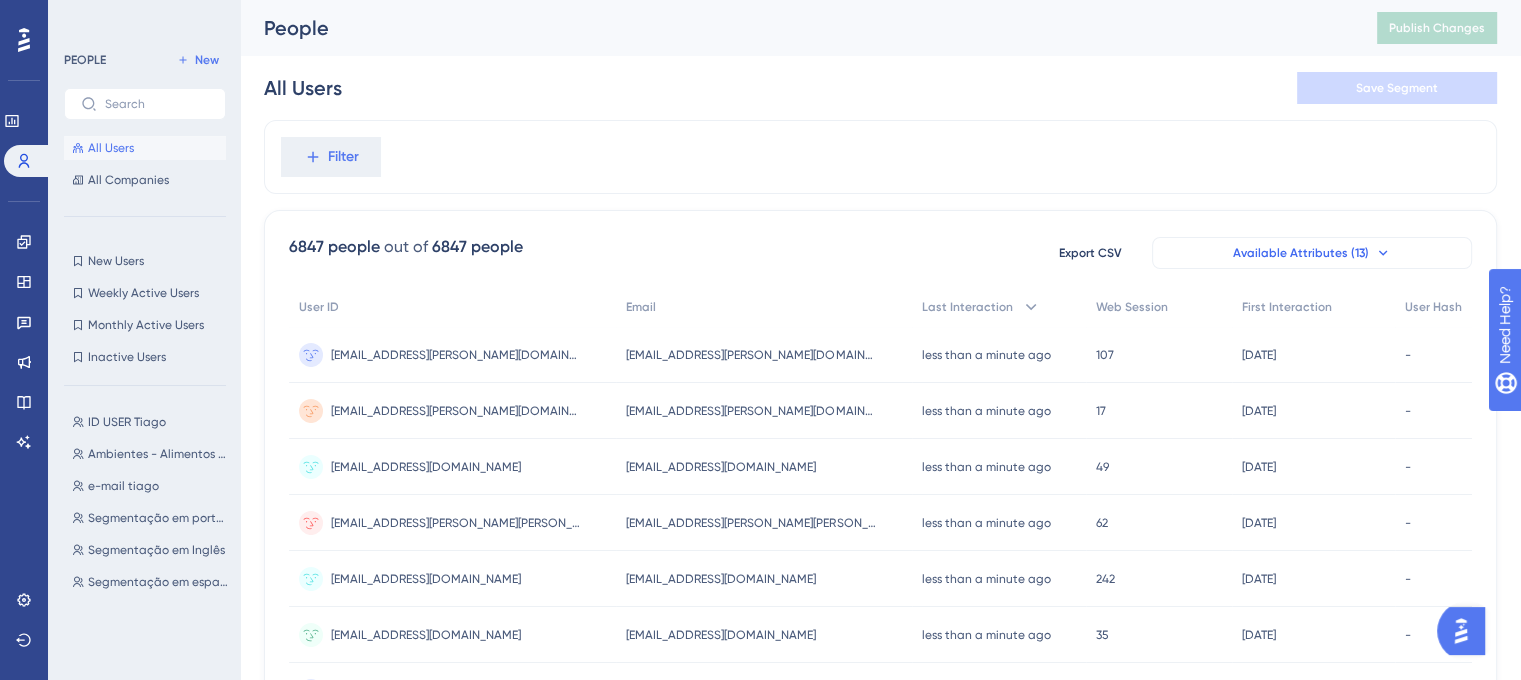click on "Available Attributes (13)" at bounding box center [1301, 253] 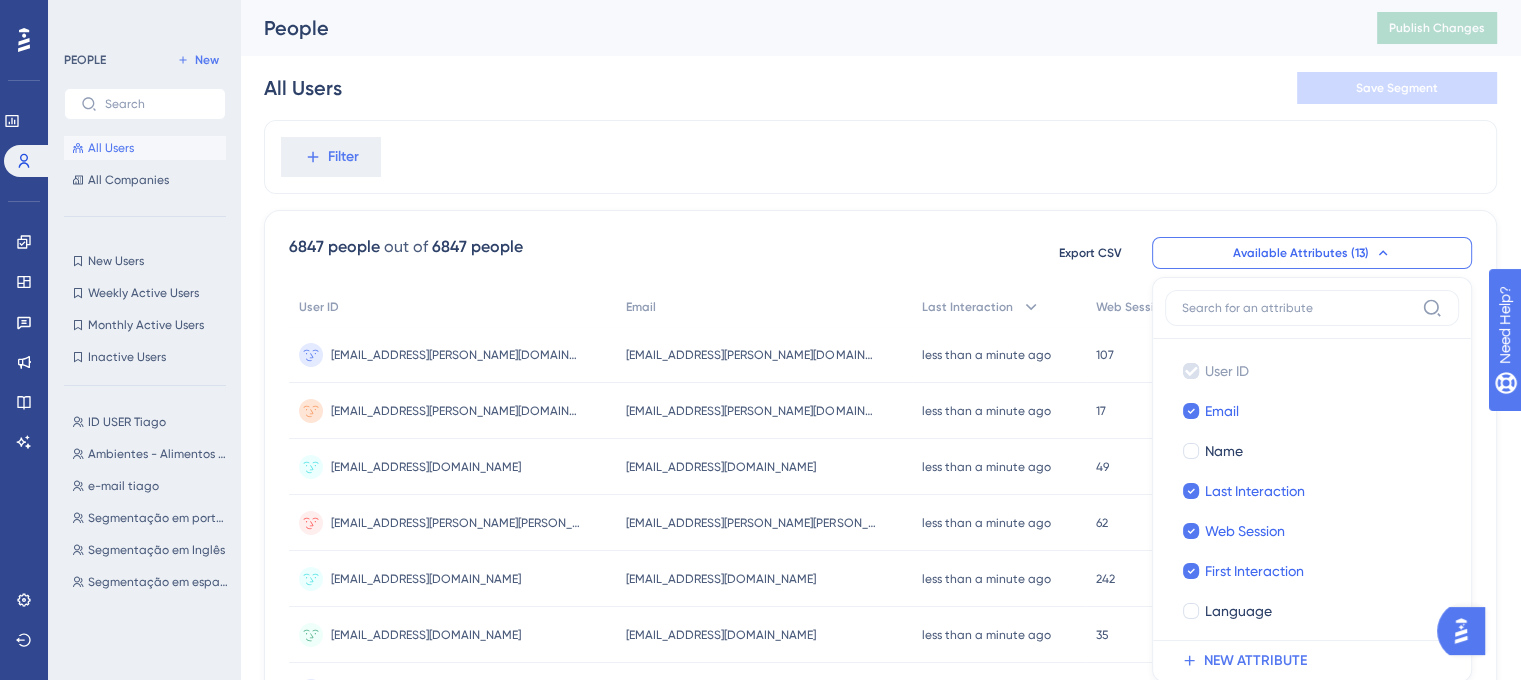 scroll, scrollTop: 138, scrollLeft: 0, axis: vertical 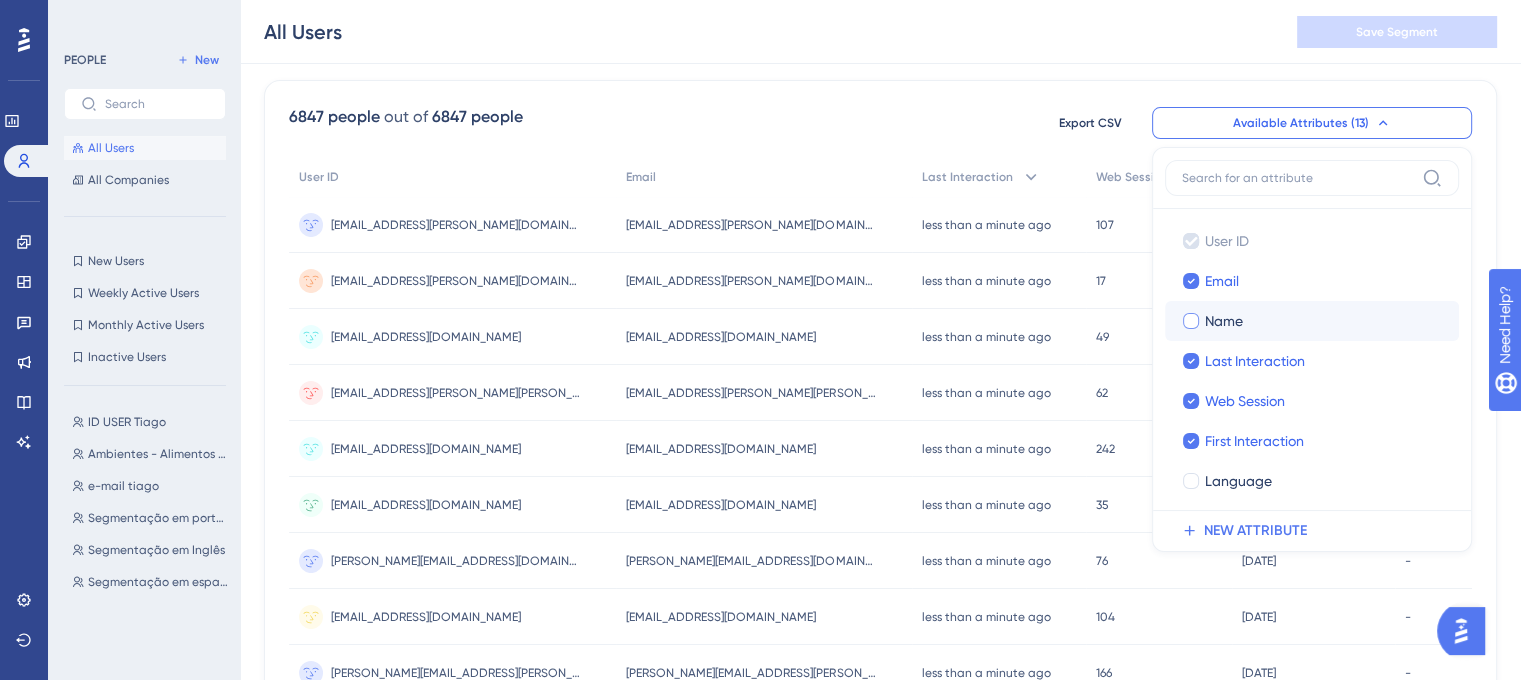 click at bounding box center [1191, 321] 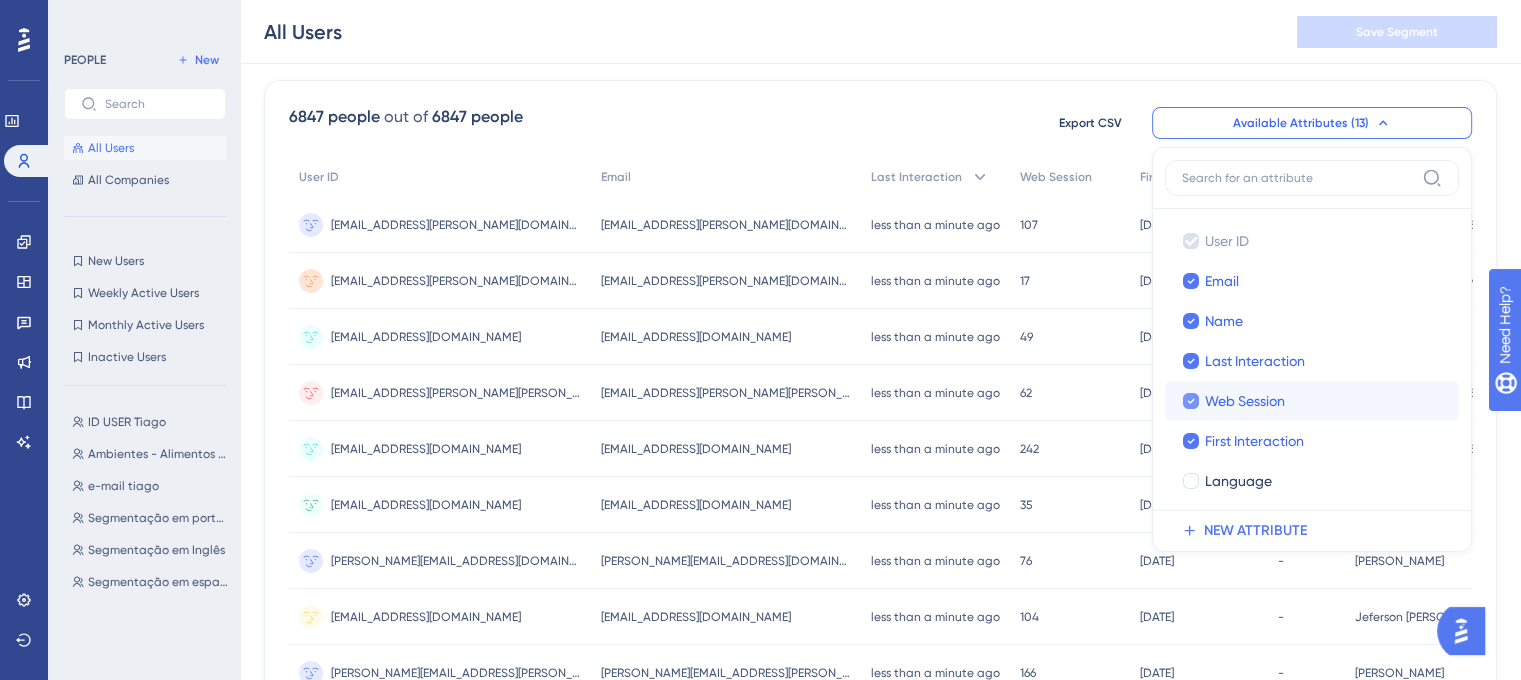 click 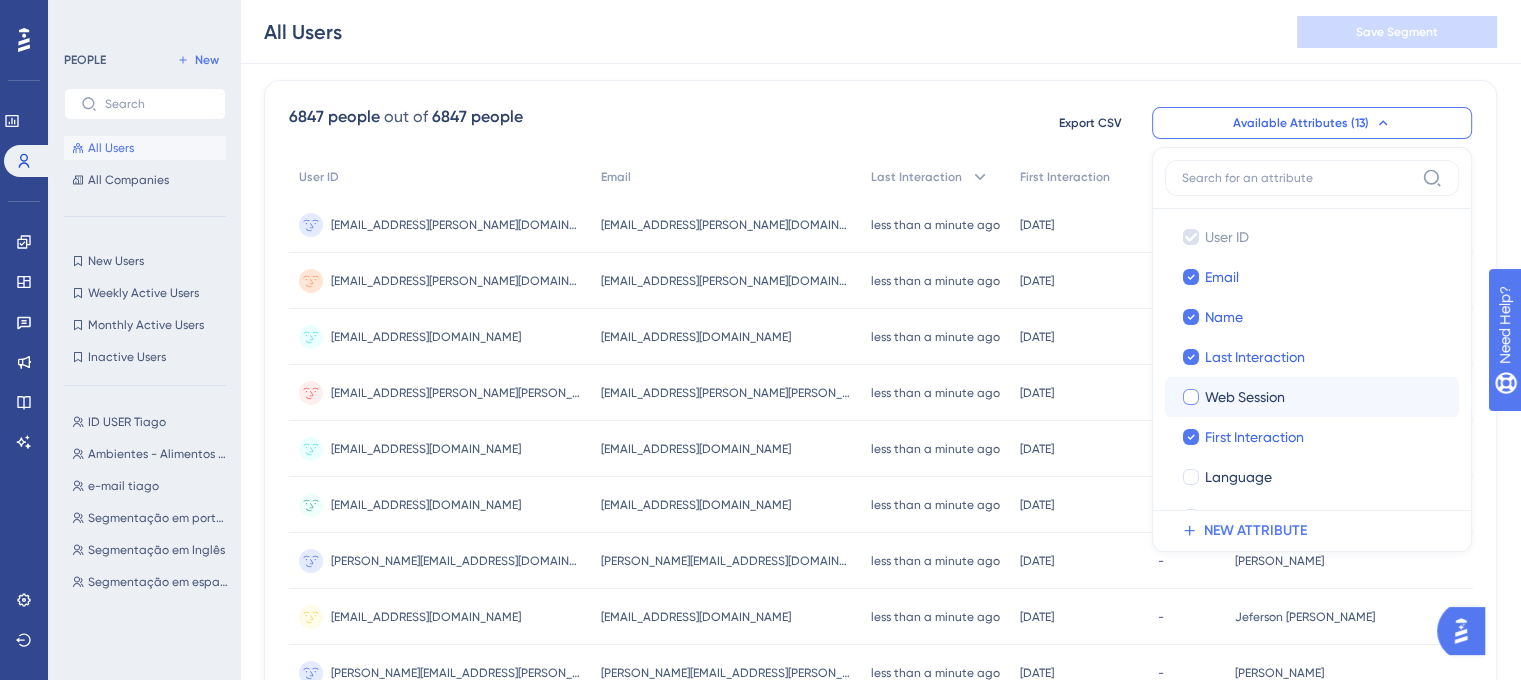 scroll, scrollTop: 0, scrollLeft: 0, axis: both 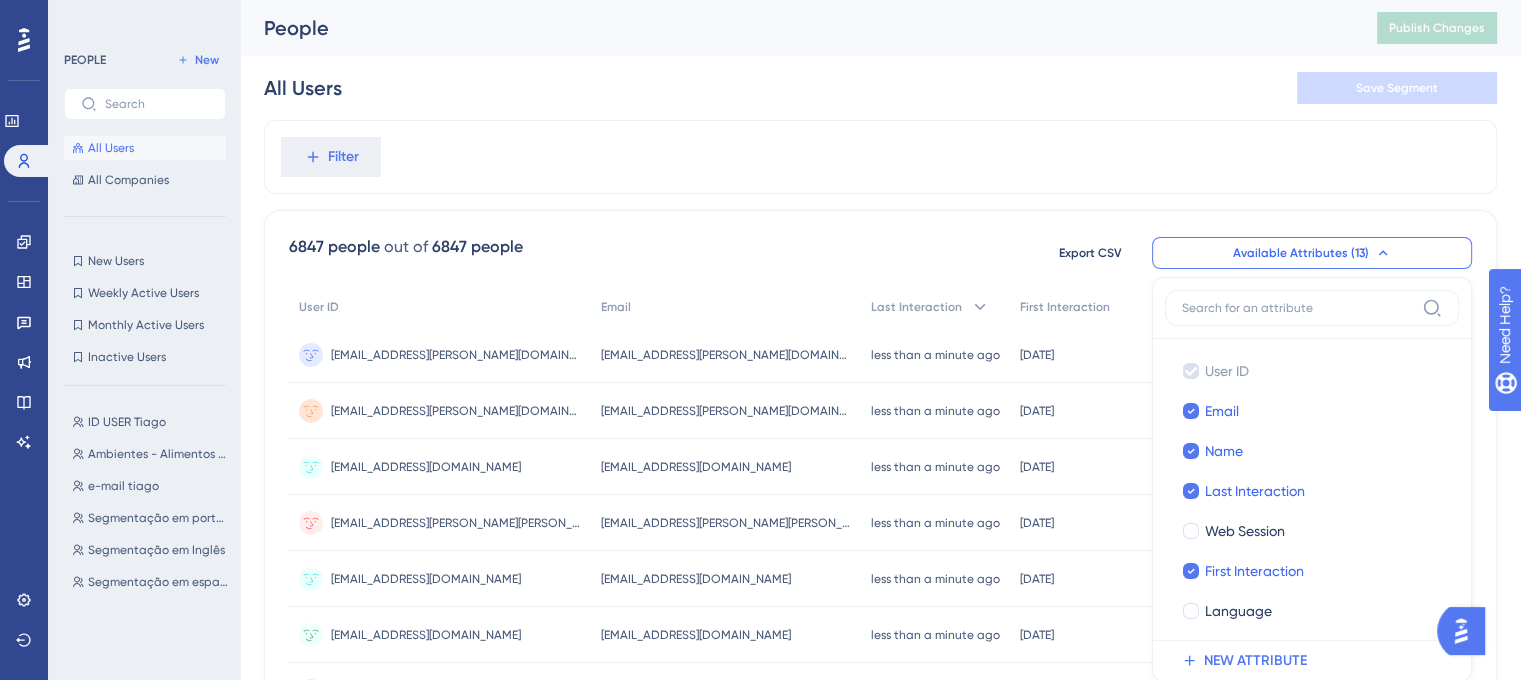 click on "Filter" at bounding box center (880, 157) 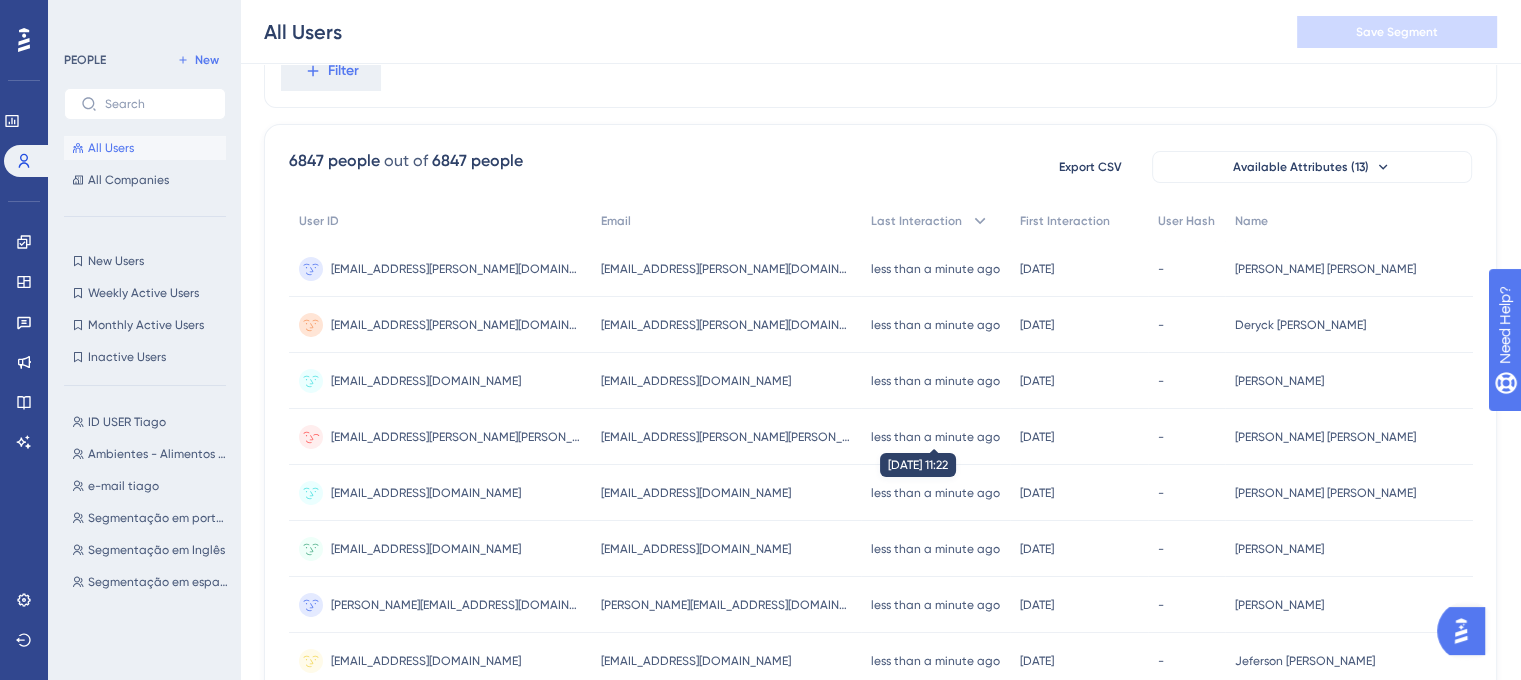 scroll, scrollTop: 0, scrollLeft: 0, axis: both 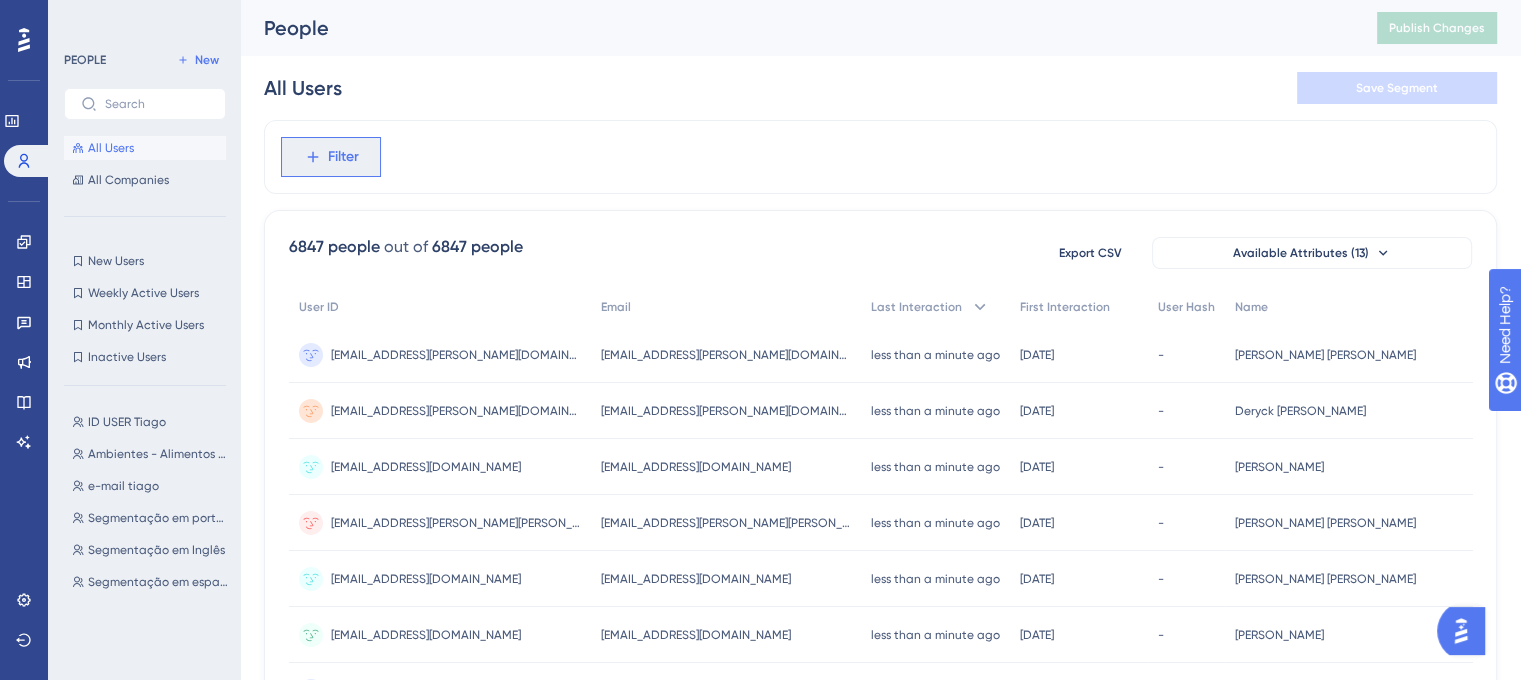 click 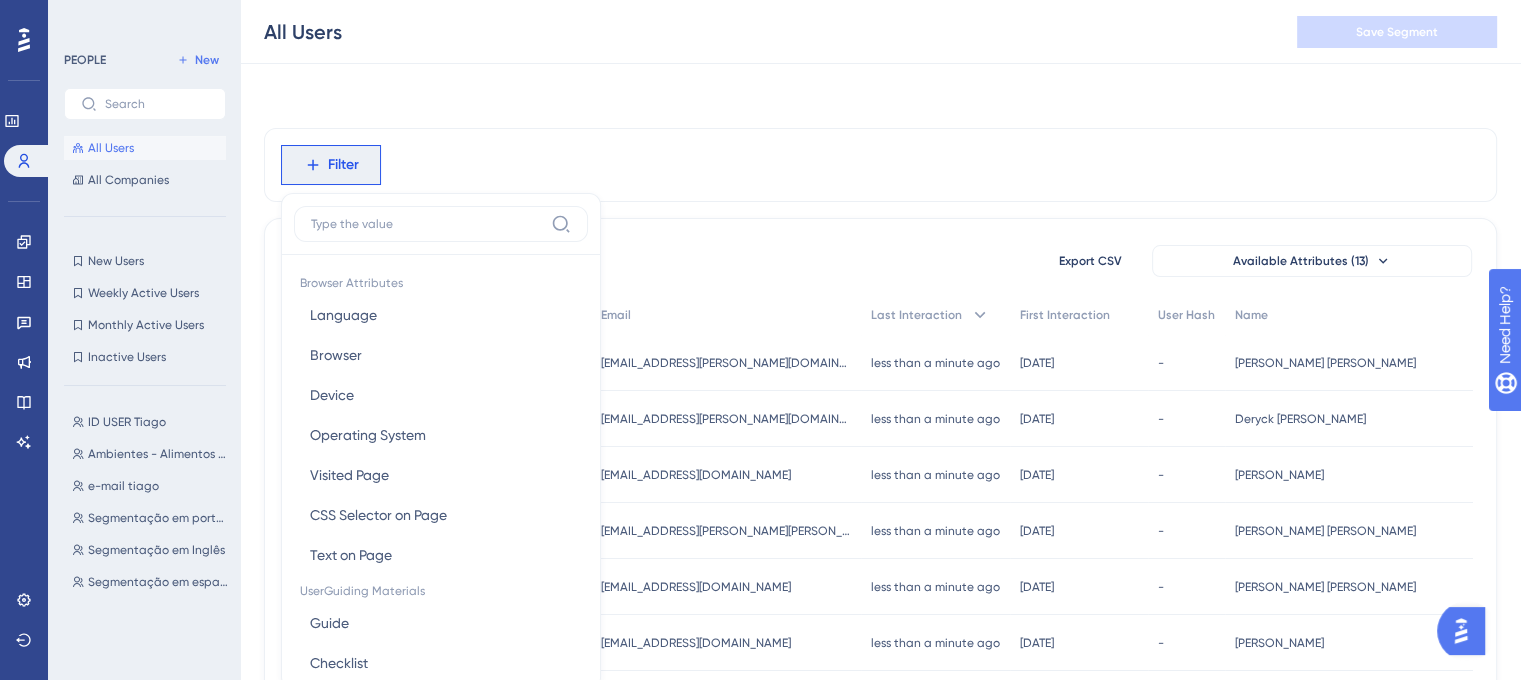 scroll, scrollTop: 88, scrollLeft: 0, axis: vertical 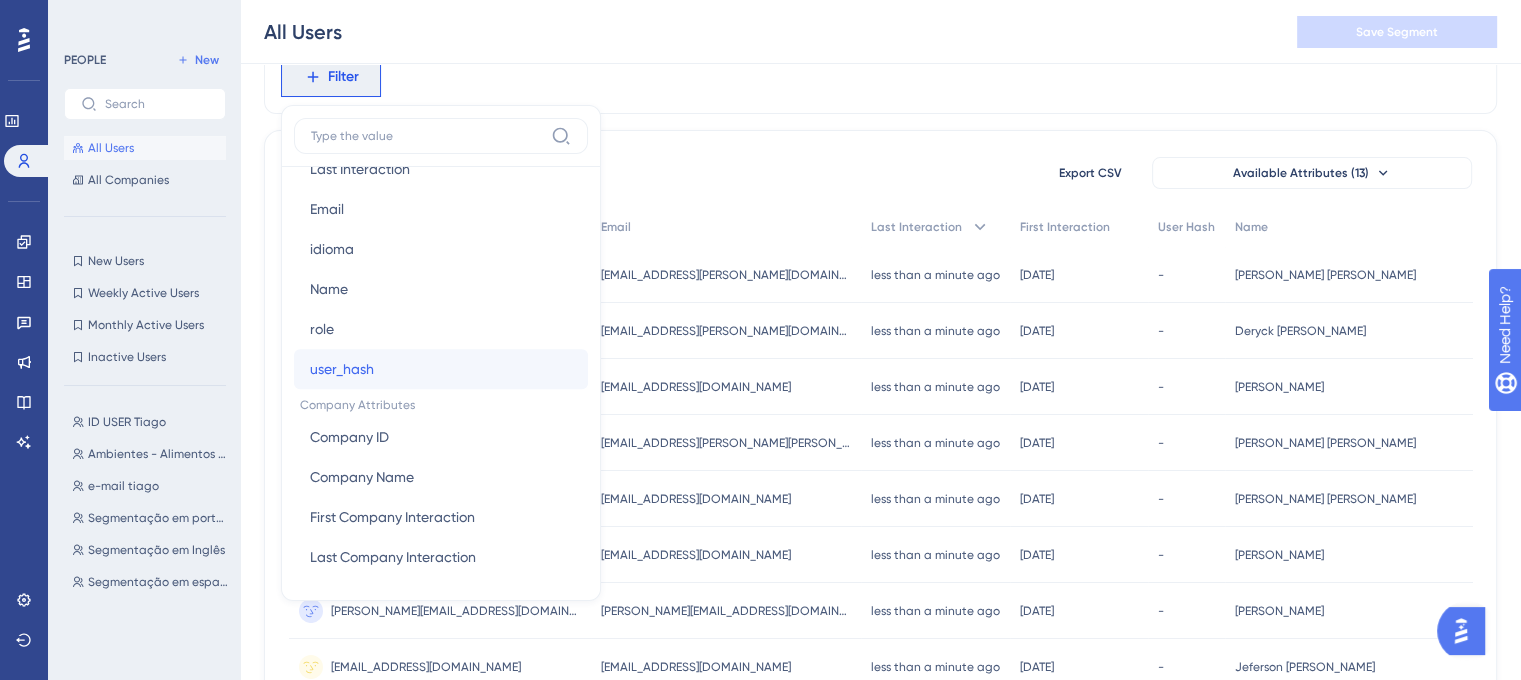 click on "user_hash user_hash" at bounding box center [441, 369] 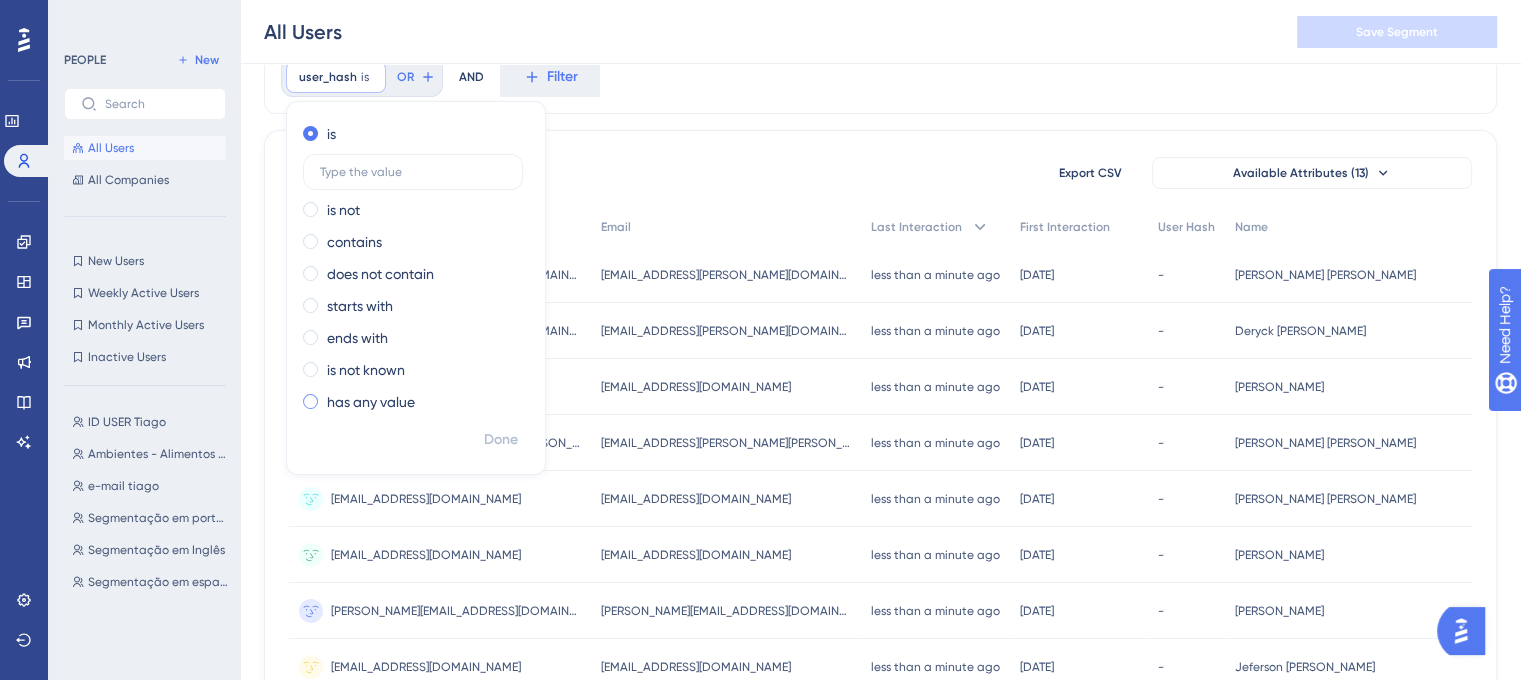 click on "has any value" at bounding box center (371, 402) 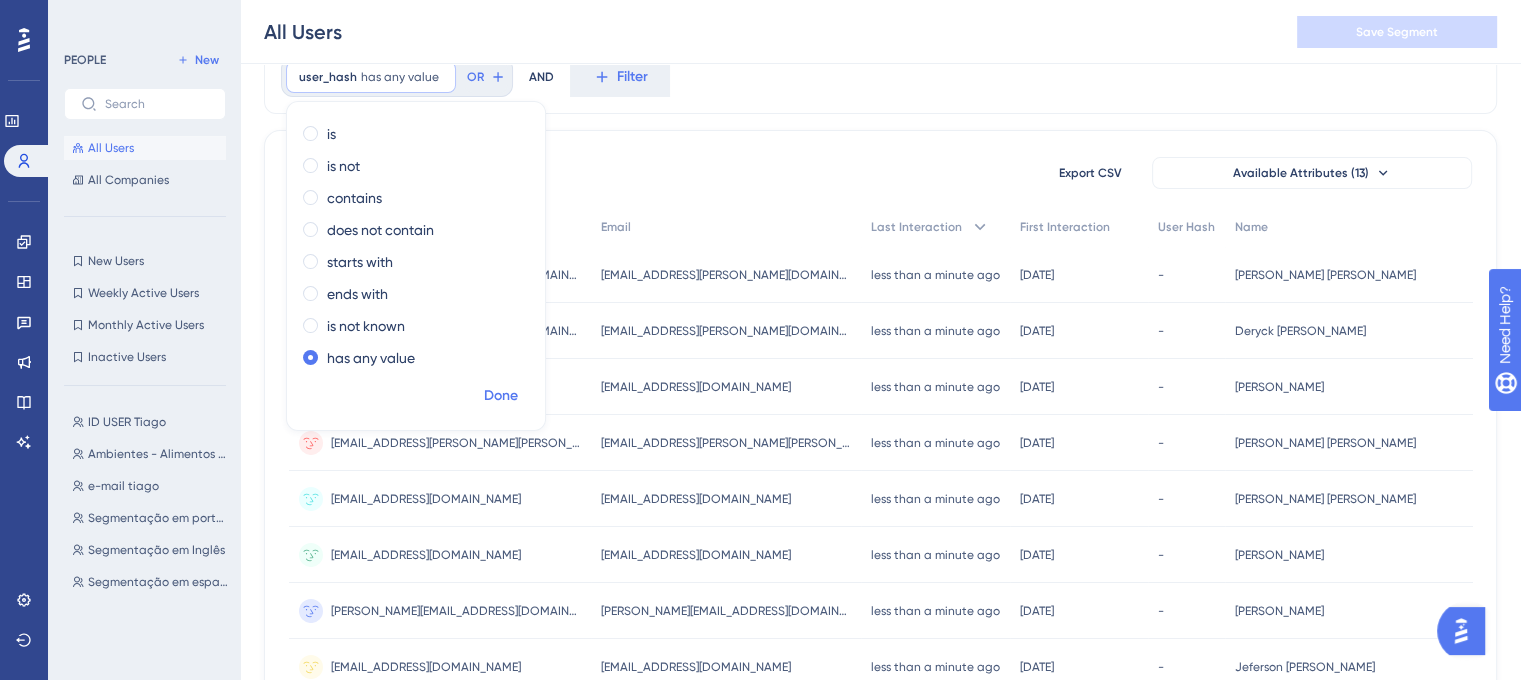 click on "Done" at bounding box center [501, 396] 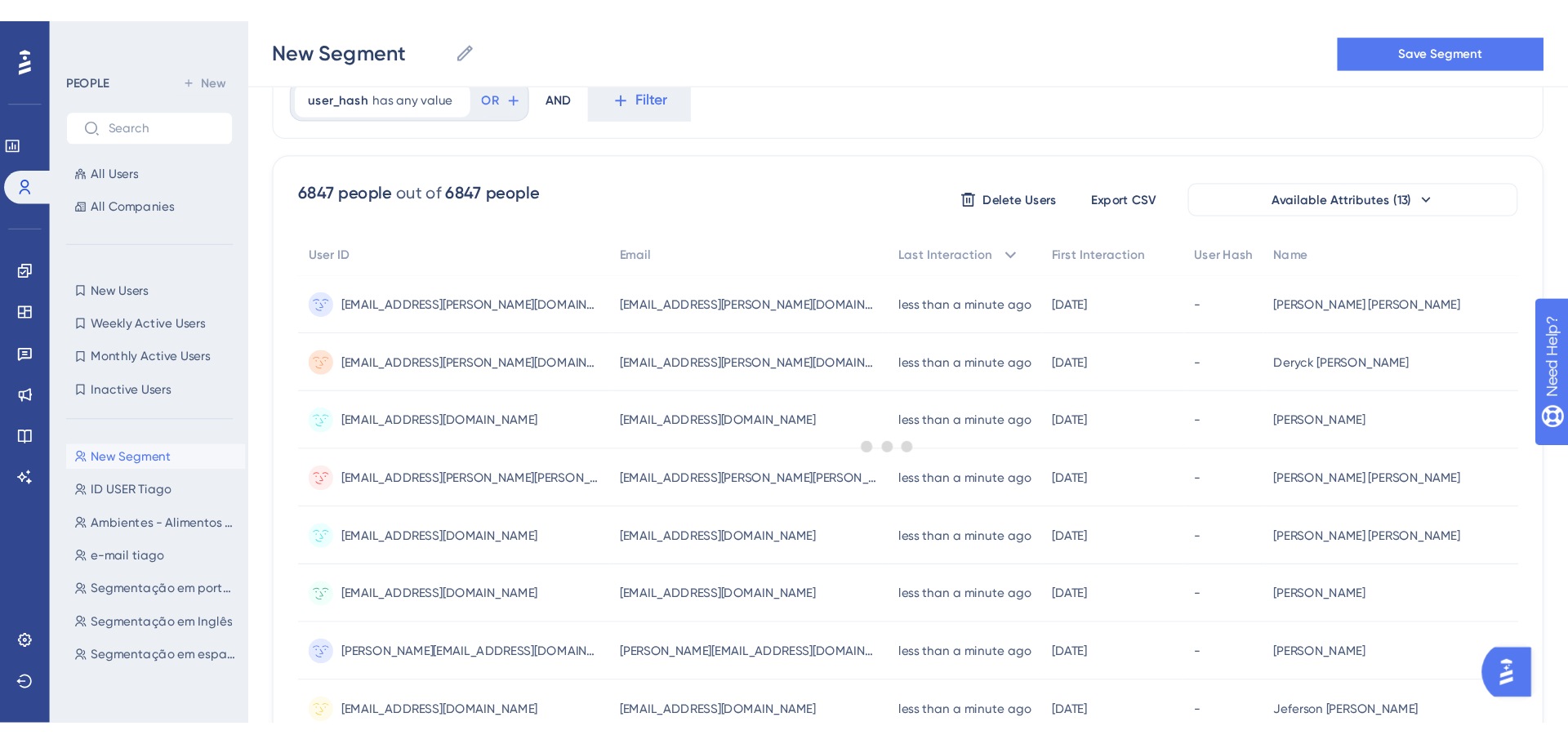 scroll, scrollTop: 0, scrollLeft: 0, axis: both 